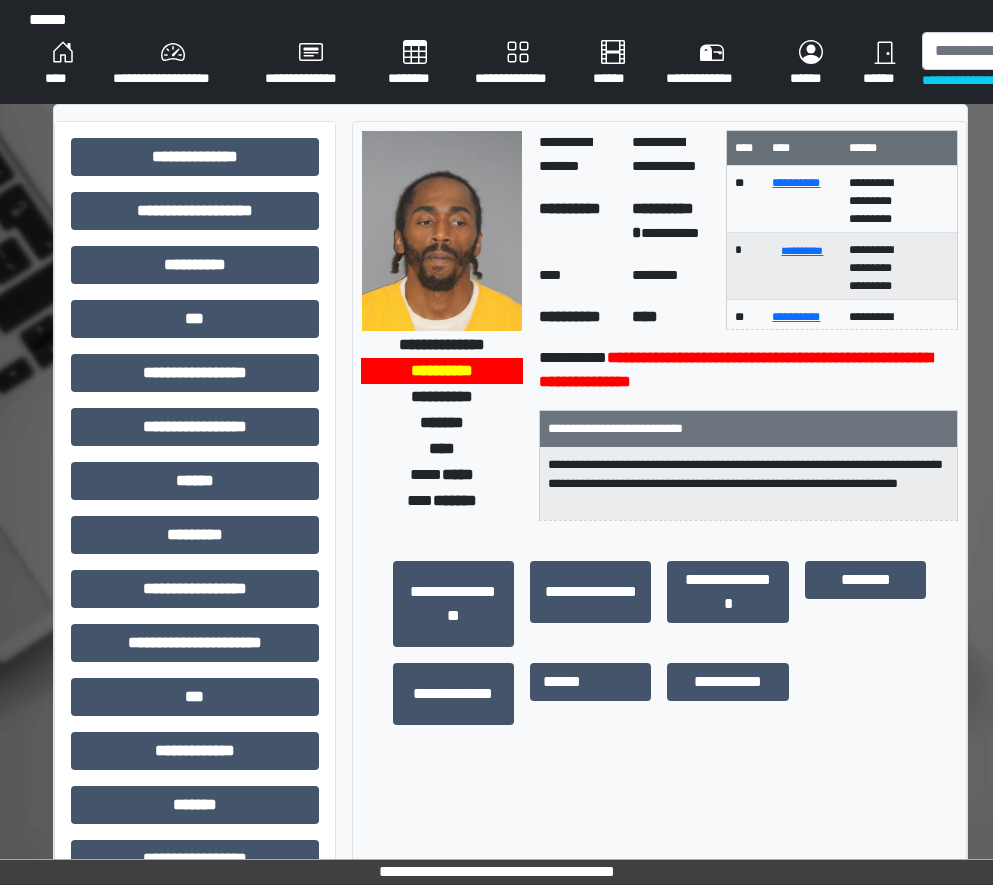 scroll, scrollTop: 0, scrollLeft: 2, axis: horizontal 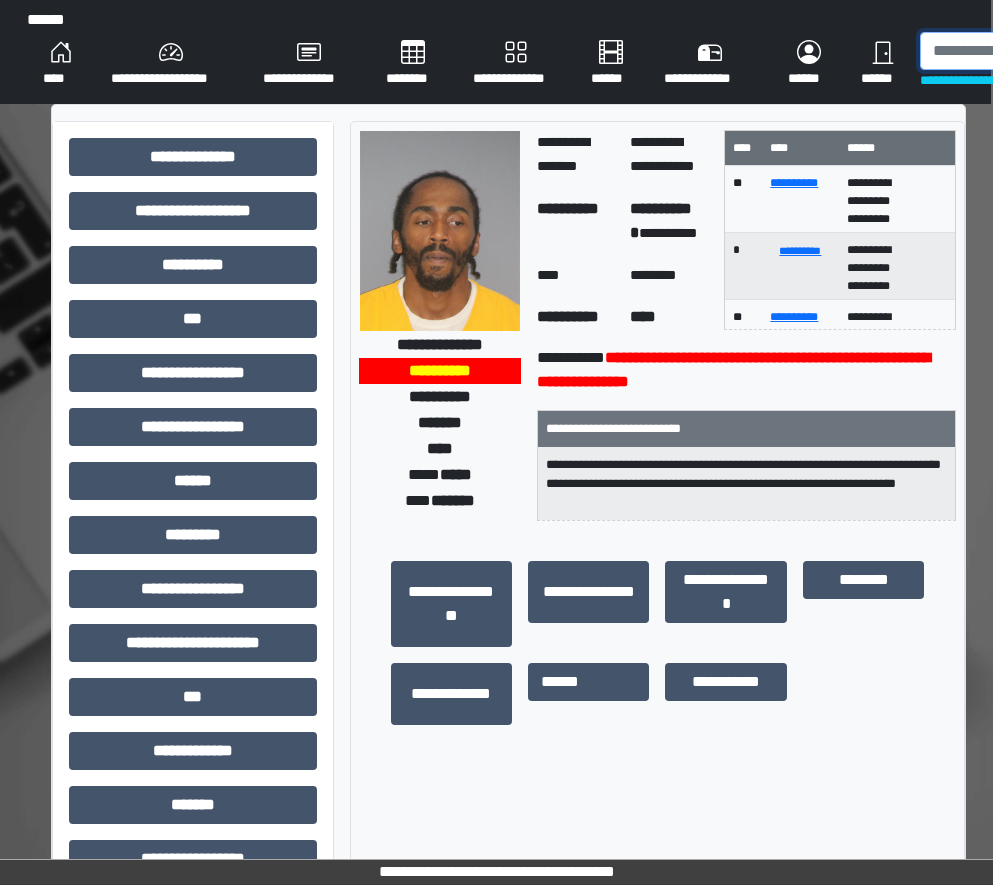 click at bounding box center [1023, 51] 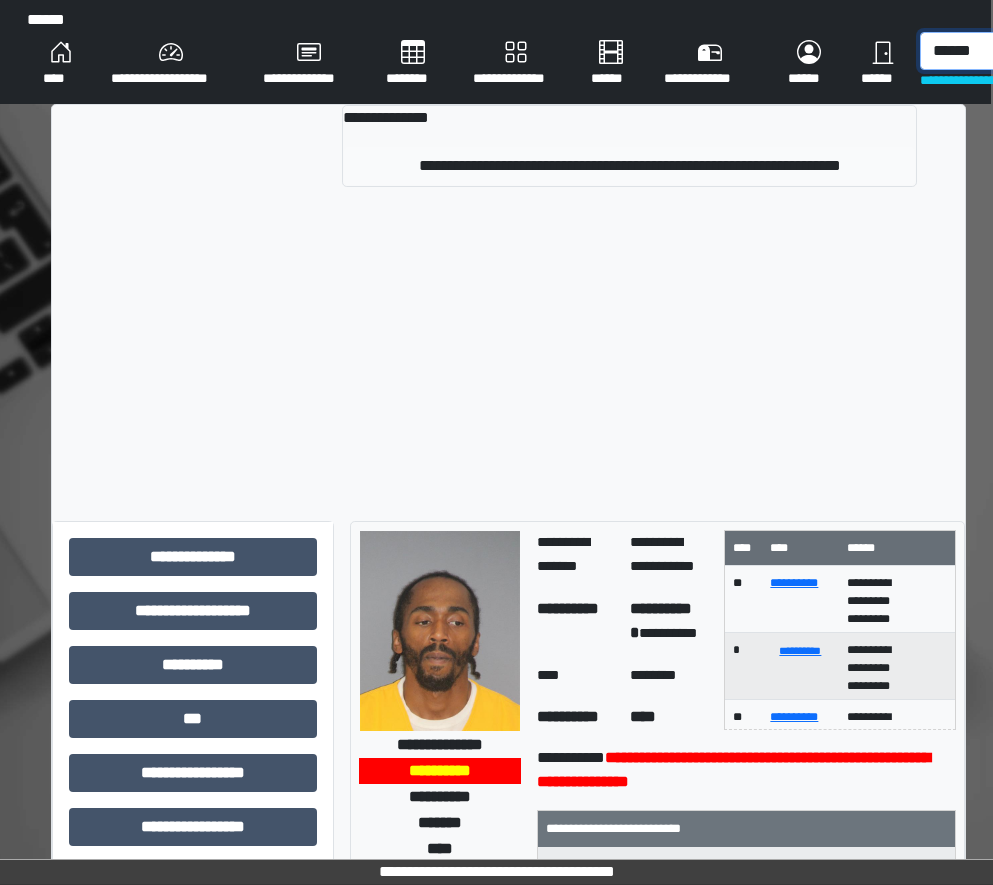 type on "******" 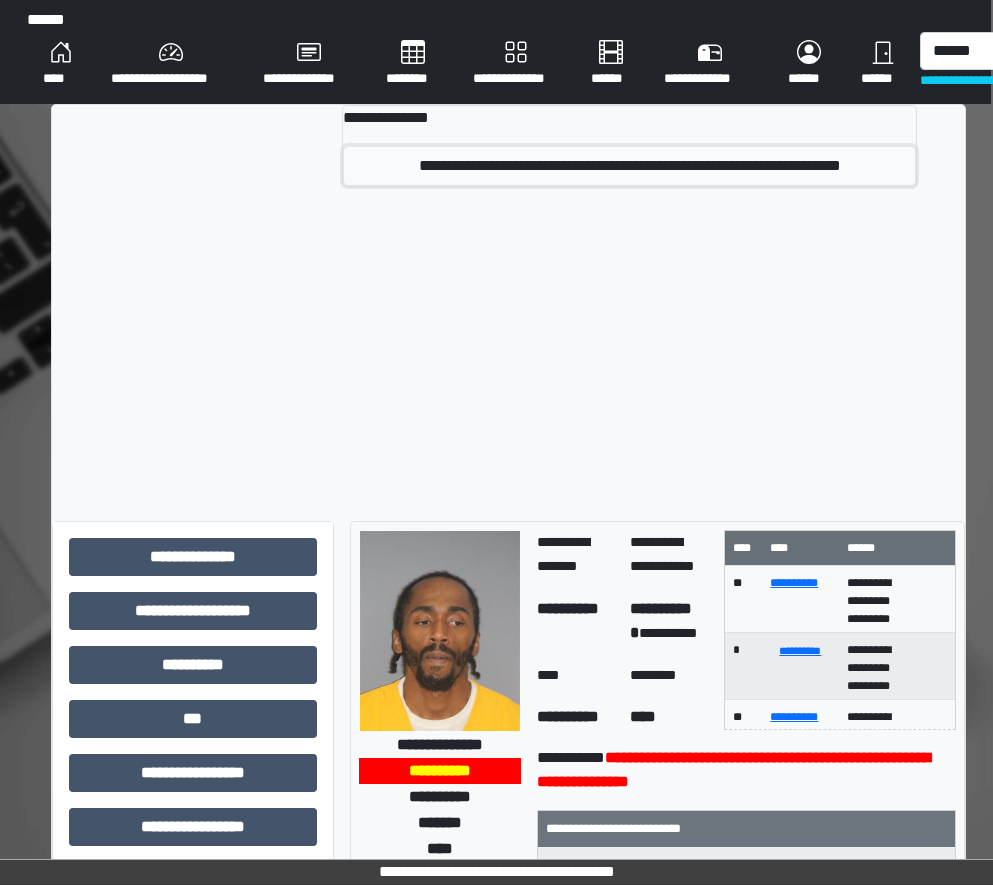 click on "**********" at bounding box center [630, 166] 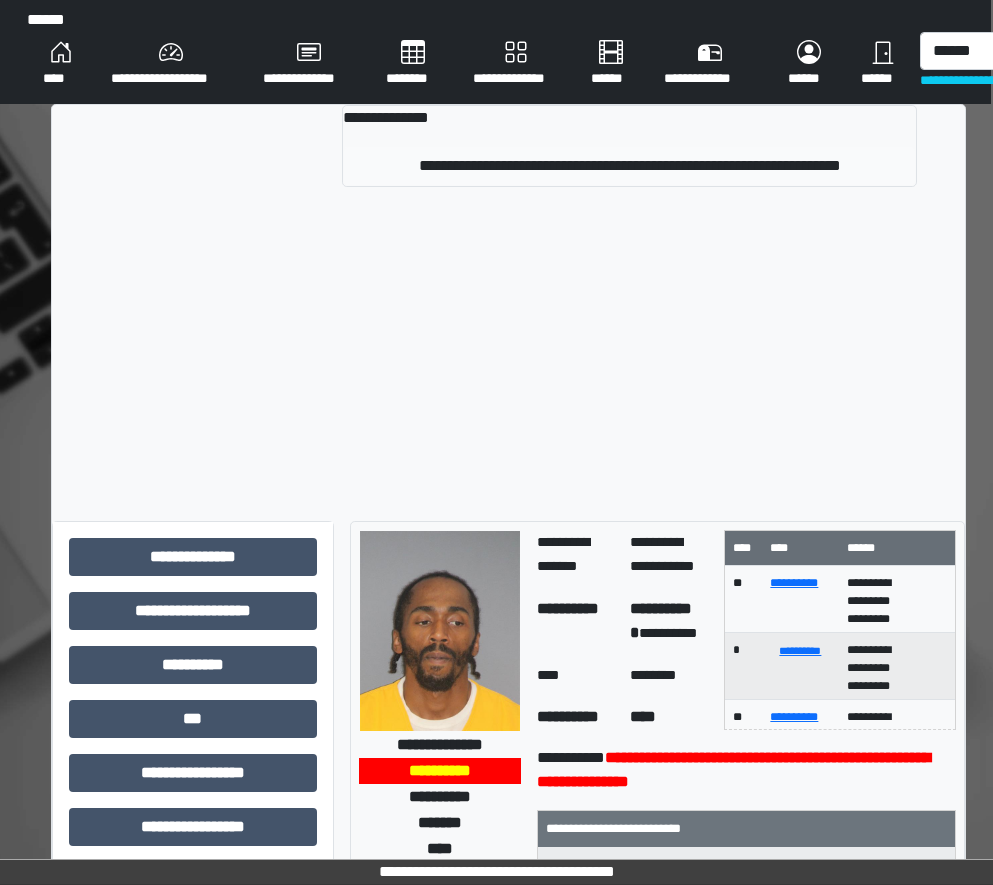 type 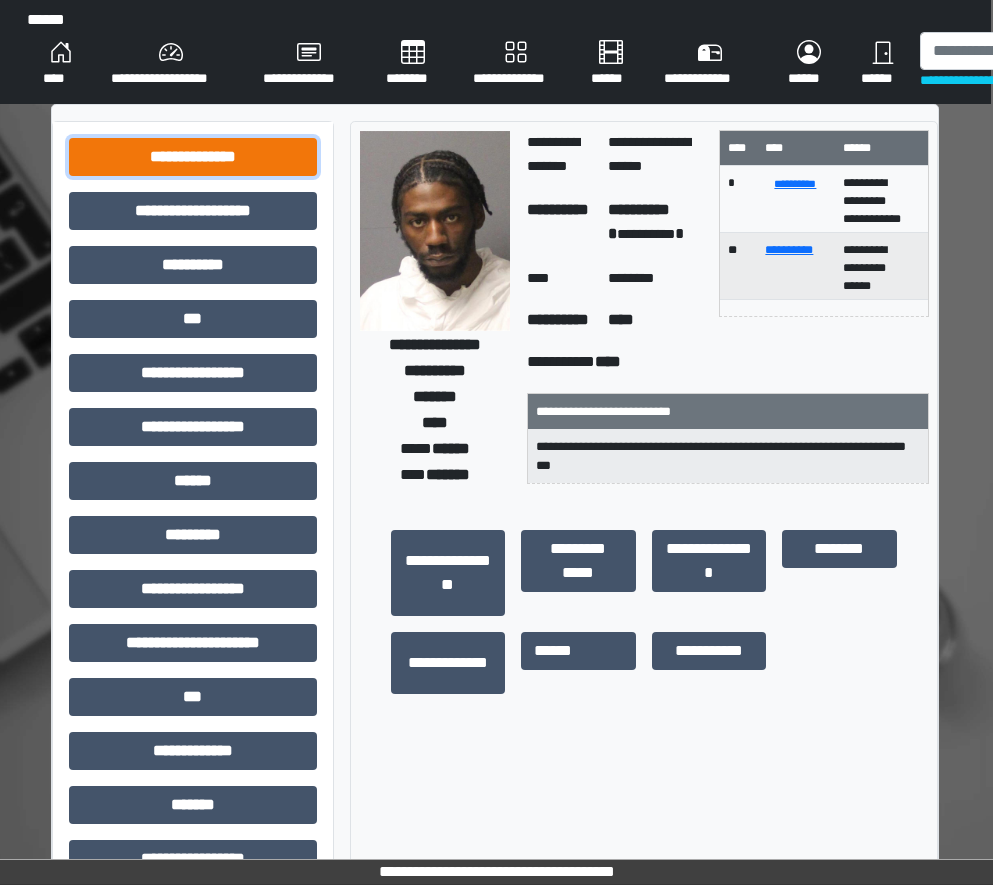 click on "**********" at bounding box center [193, 157] 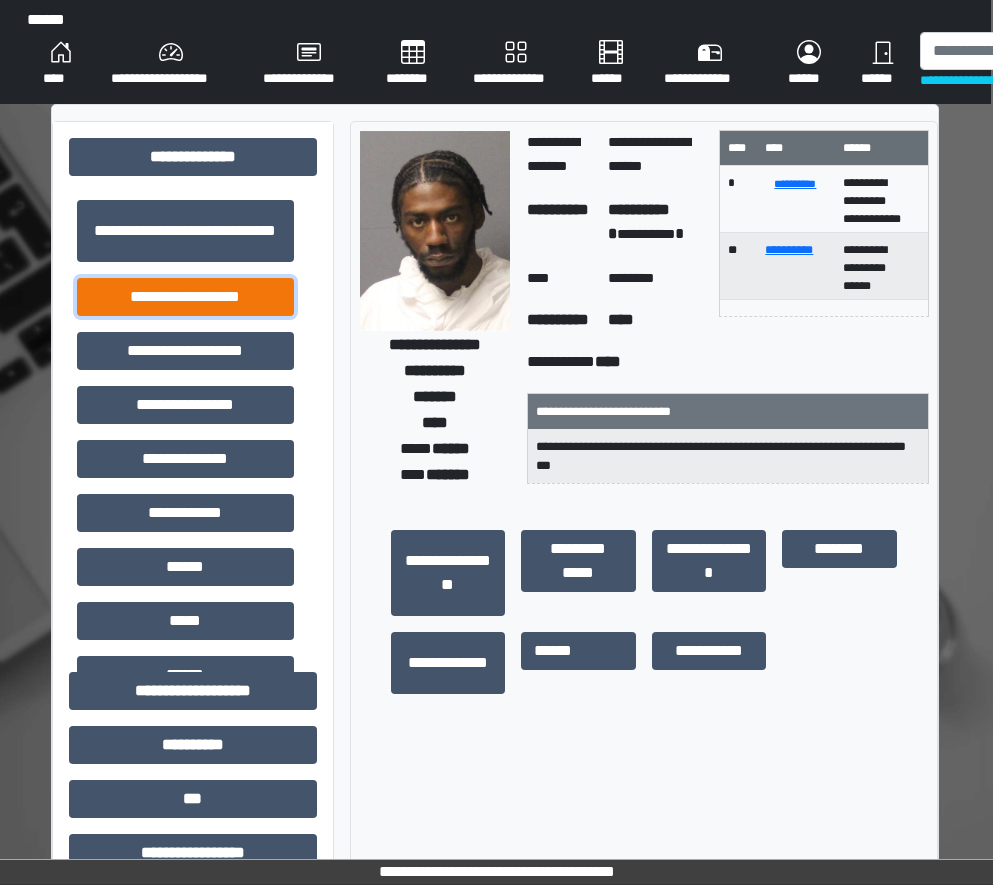 click on "**********" at bounding box center (185, 297) 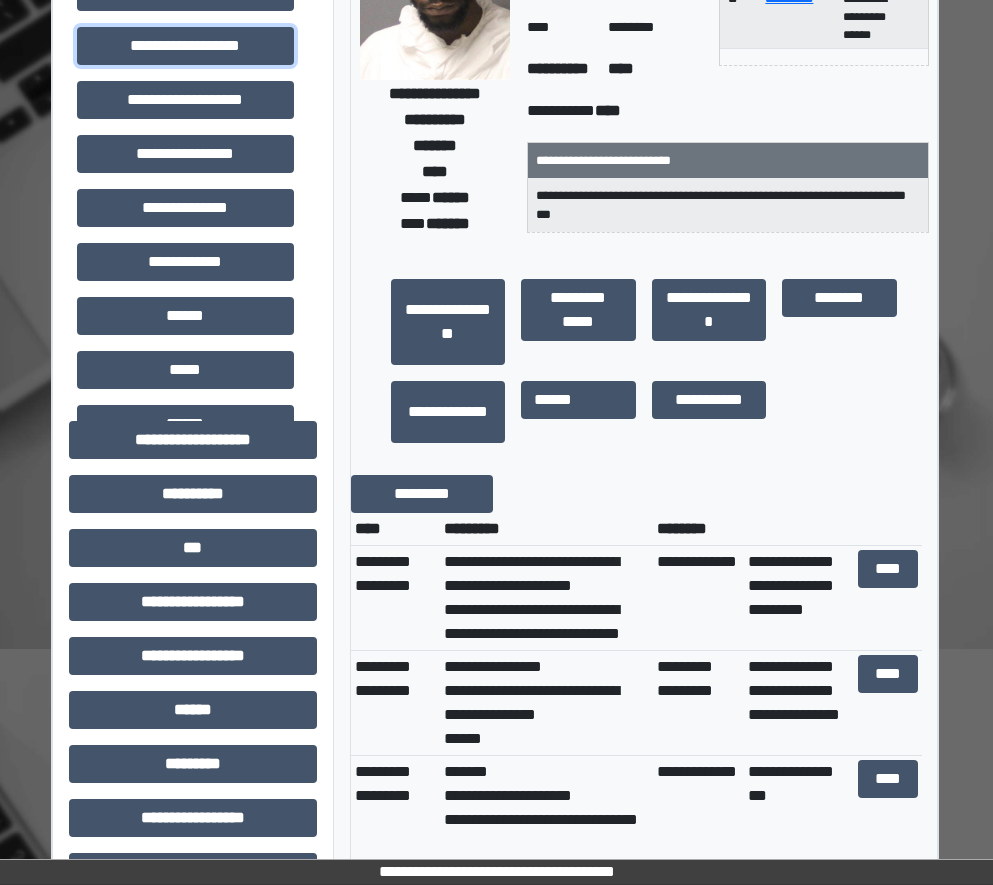 scroll, scrollTop: 300, scrollLeft: 2, axis: both 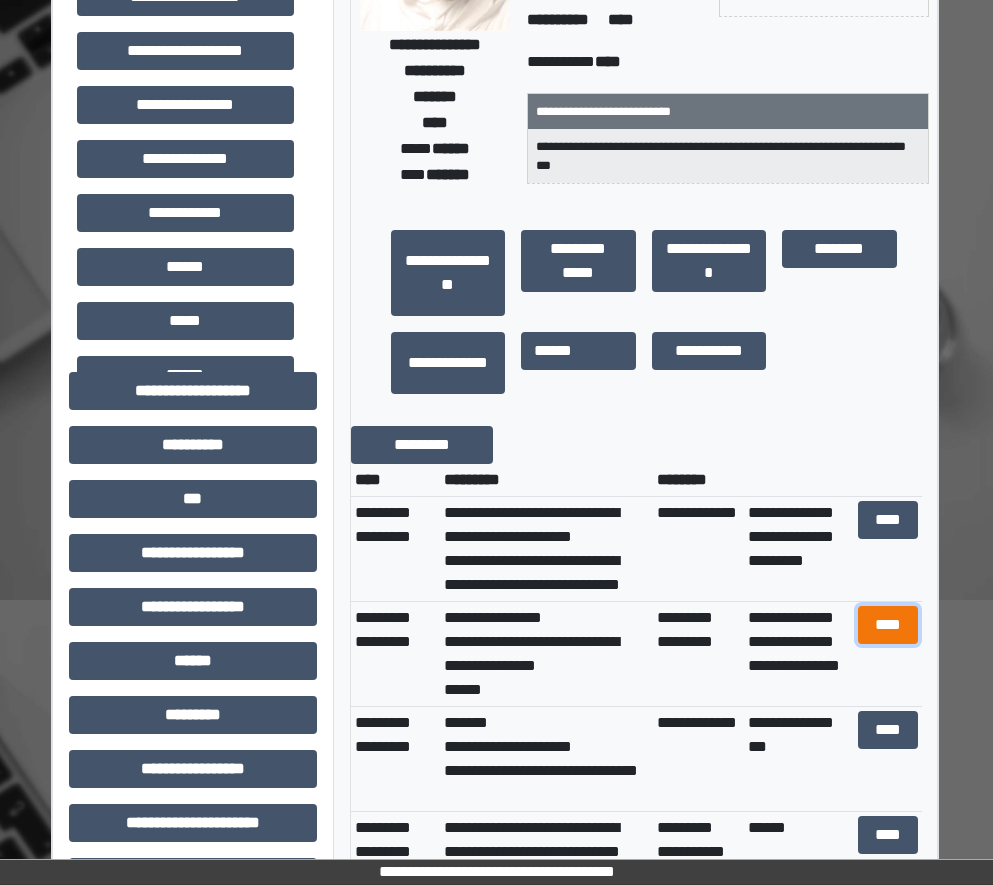 click on "****" at bounding box center (888, 625) 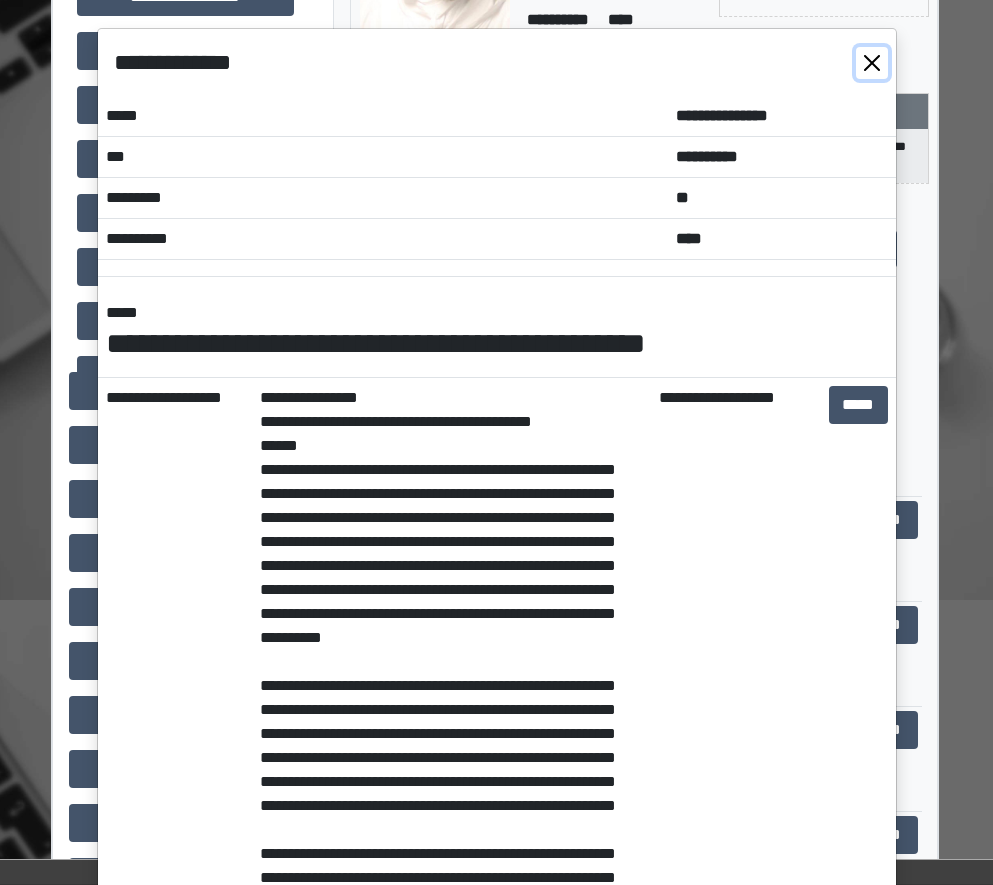 click at bounding box center (872, 63) 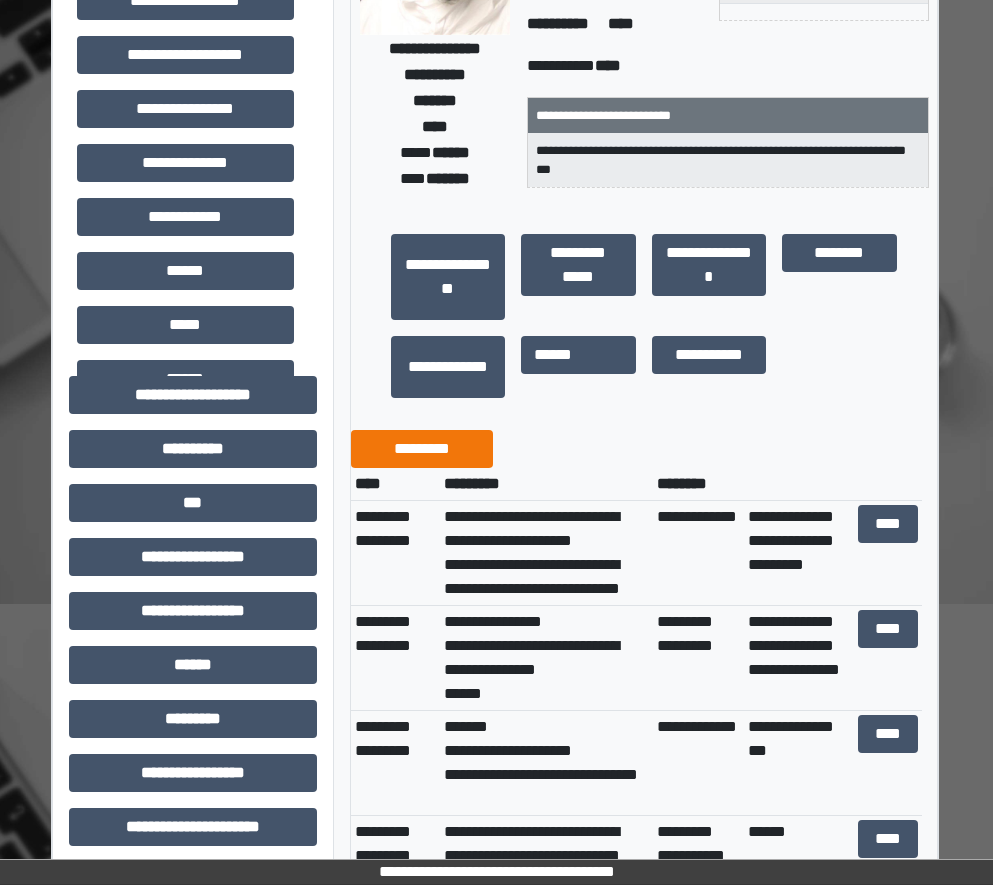 scroll, scrollTop: 300, scrollLeft: 2, axis: both 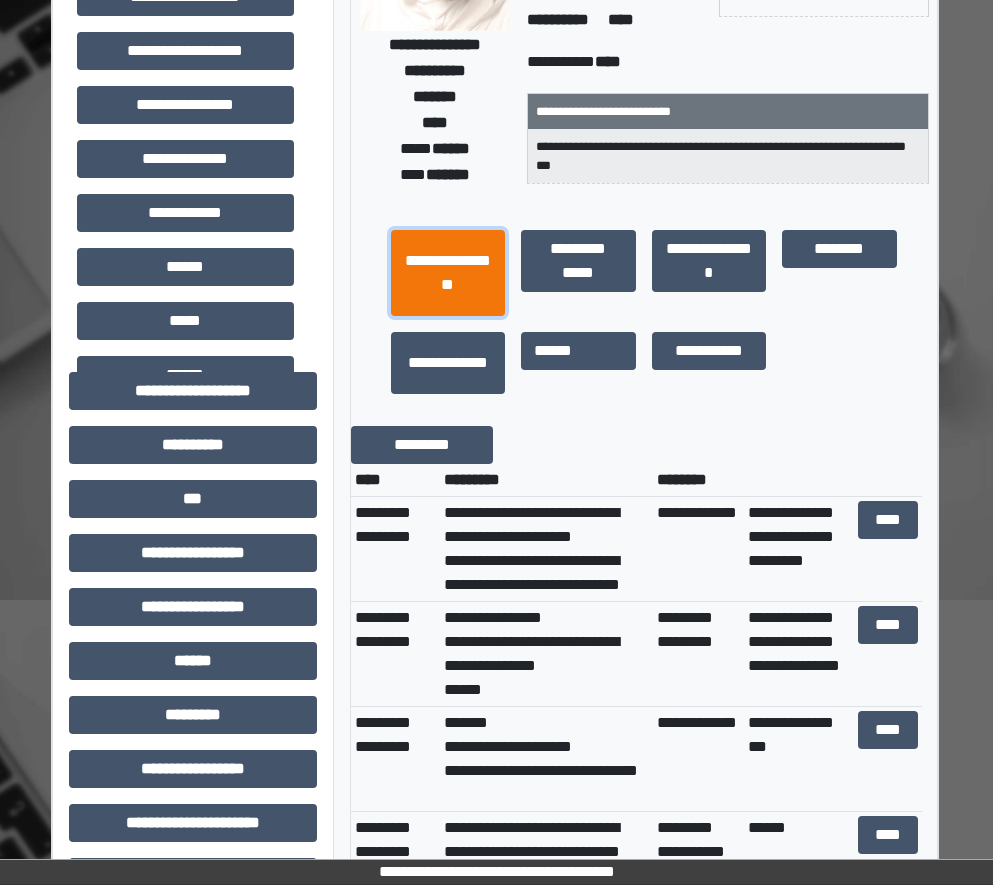 click on "**********" at bounding box center [448, 273] 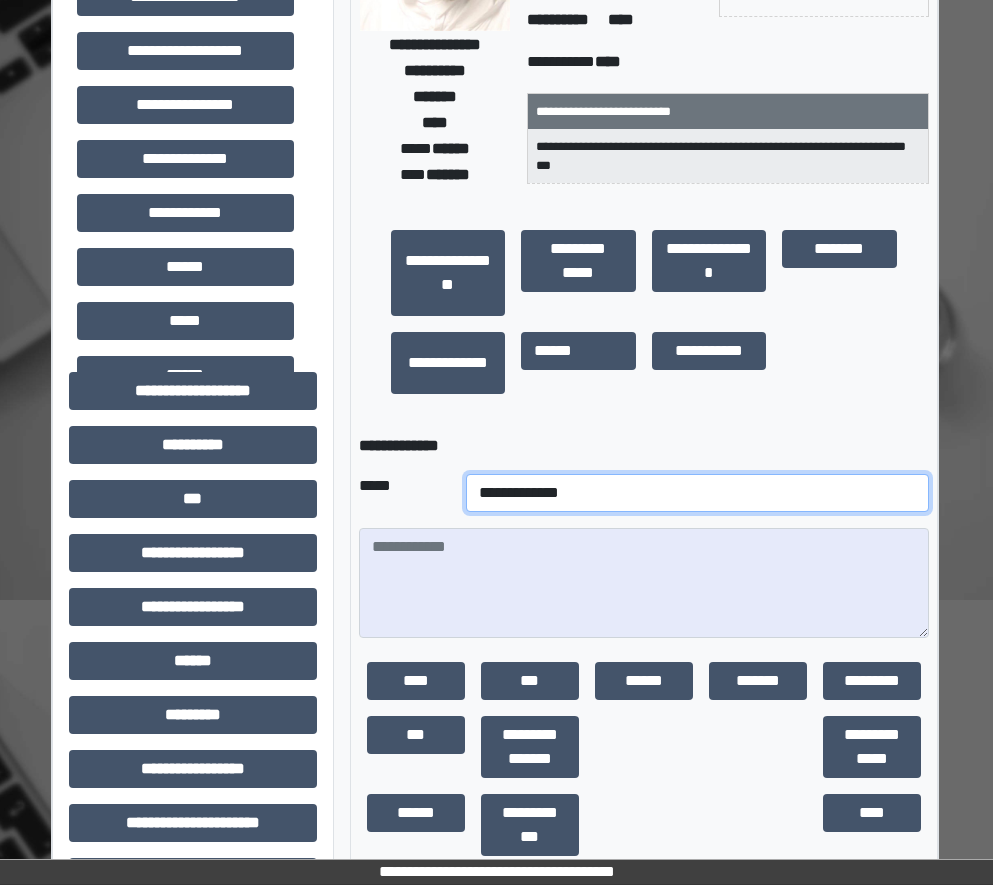click on "**********" at bounding box center (697, 493) 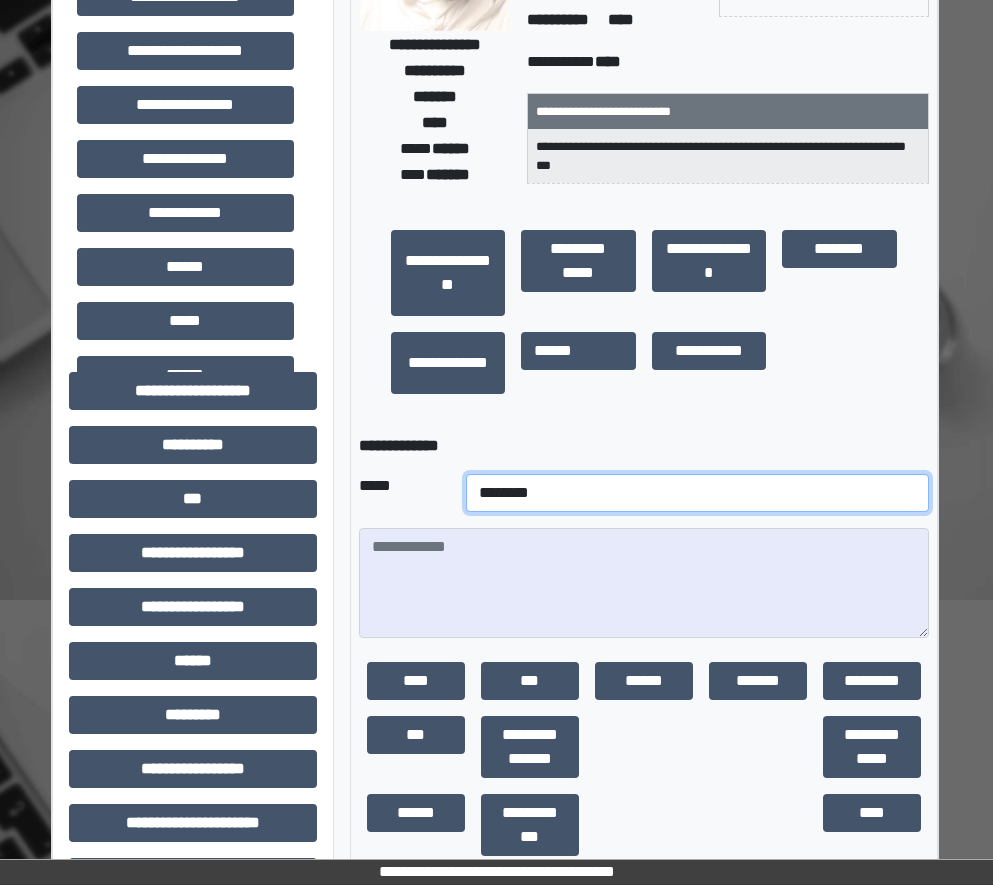 click on "**********" at bounding box center [697, 493] 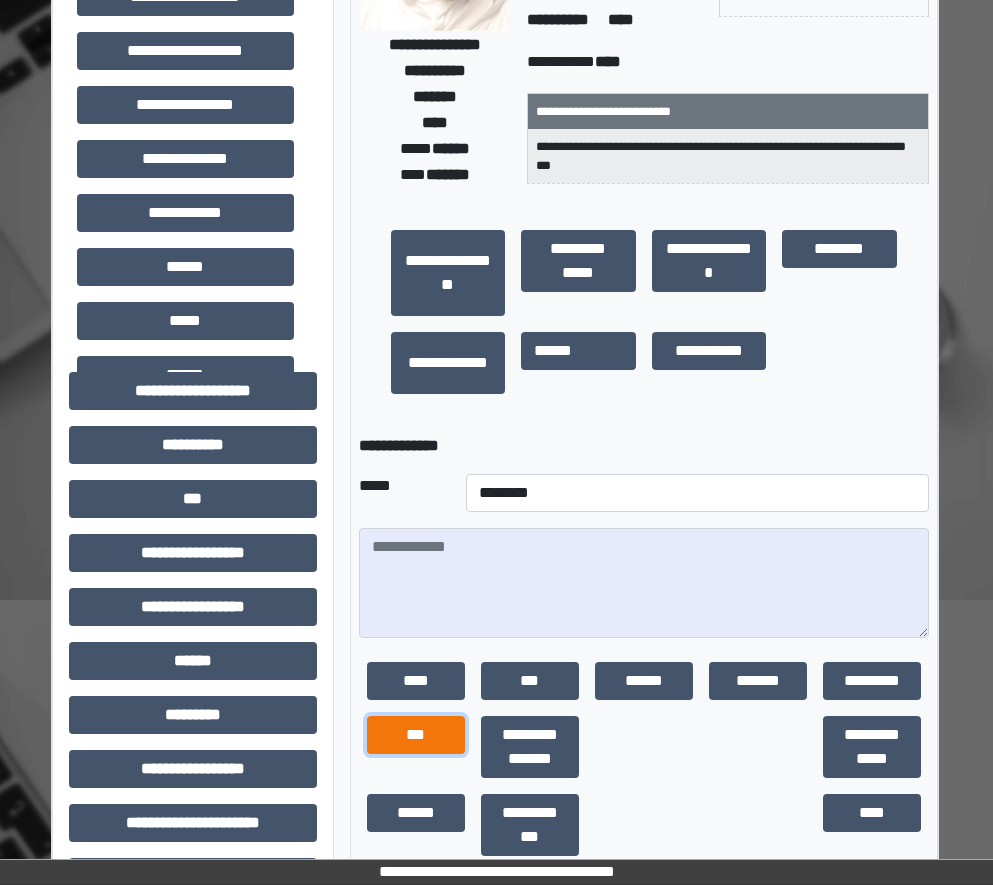 click on "***" at bounding box center [416, 735] 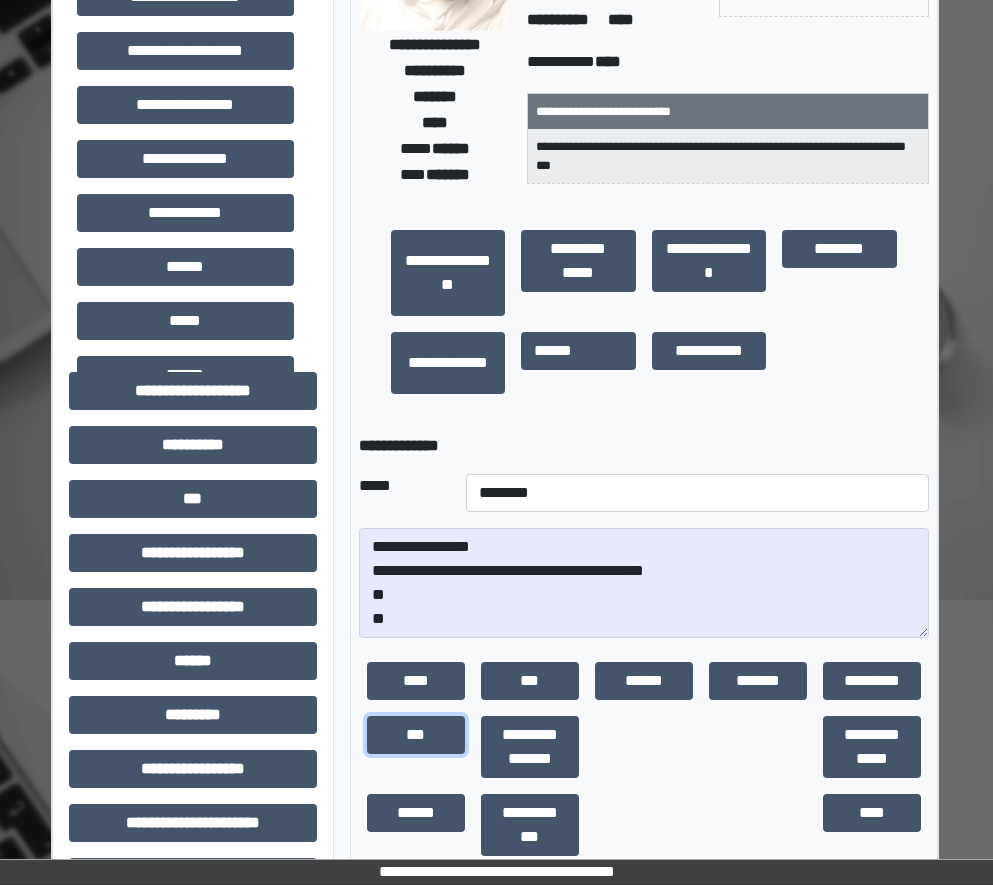 scroll, scrollTop: 24, scrollLeft: 0, axis: vertical 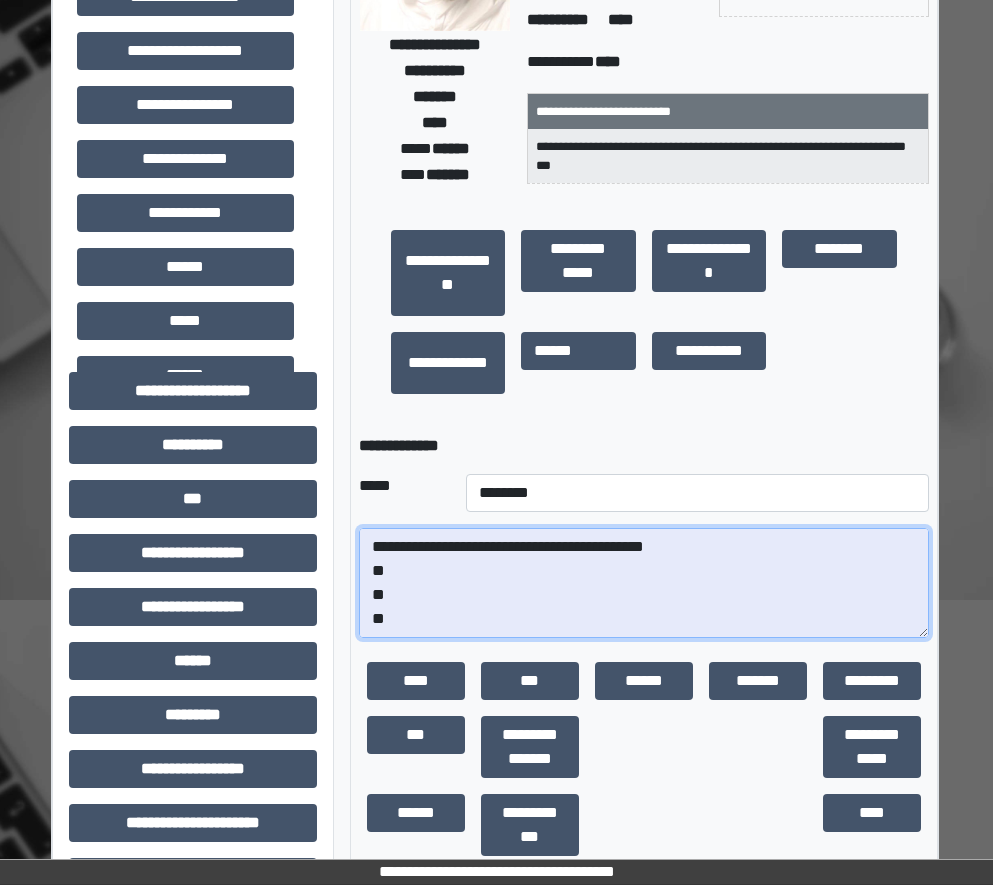 click on "**********" at bounding box center [644, 583] 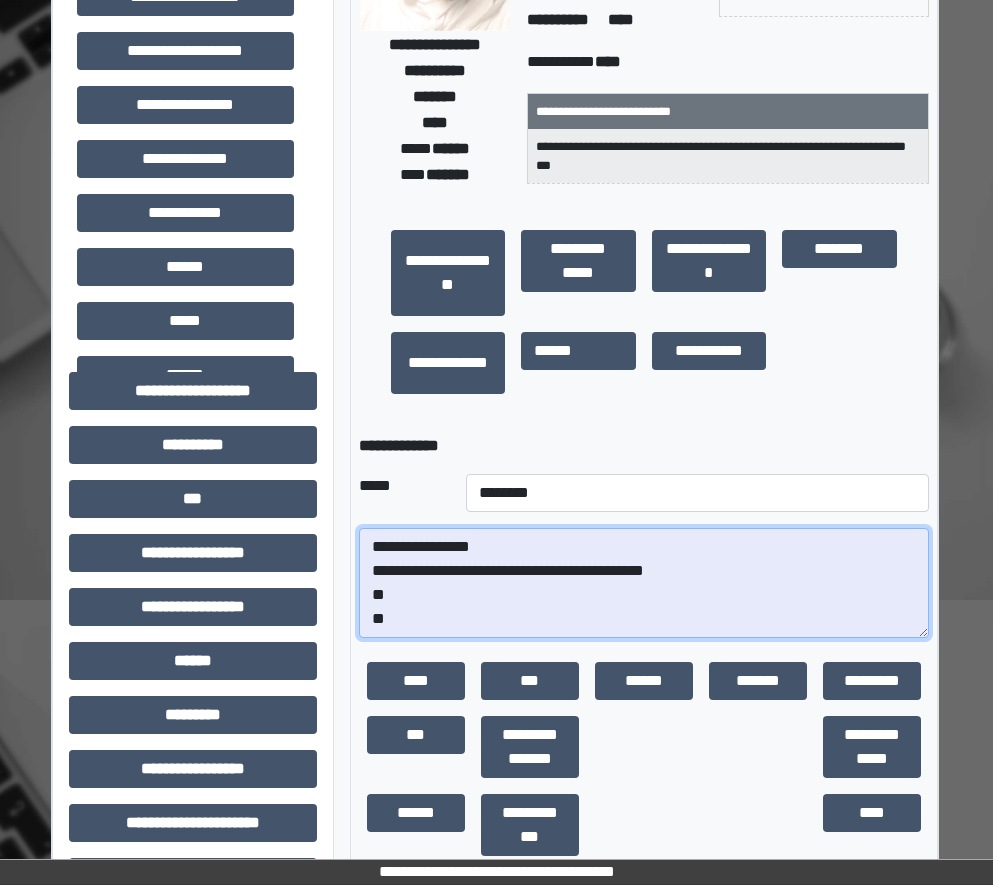 scroll, scrollTop: 0, scrollLeft: 0, axis: both 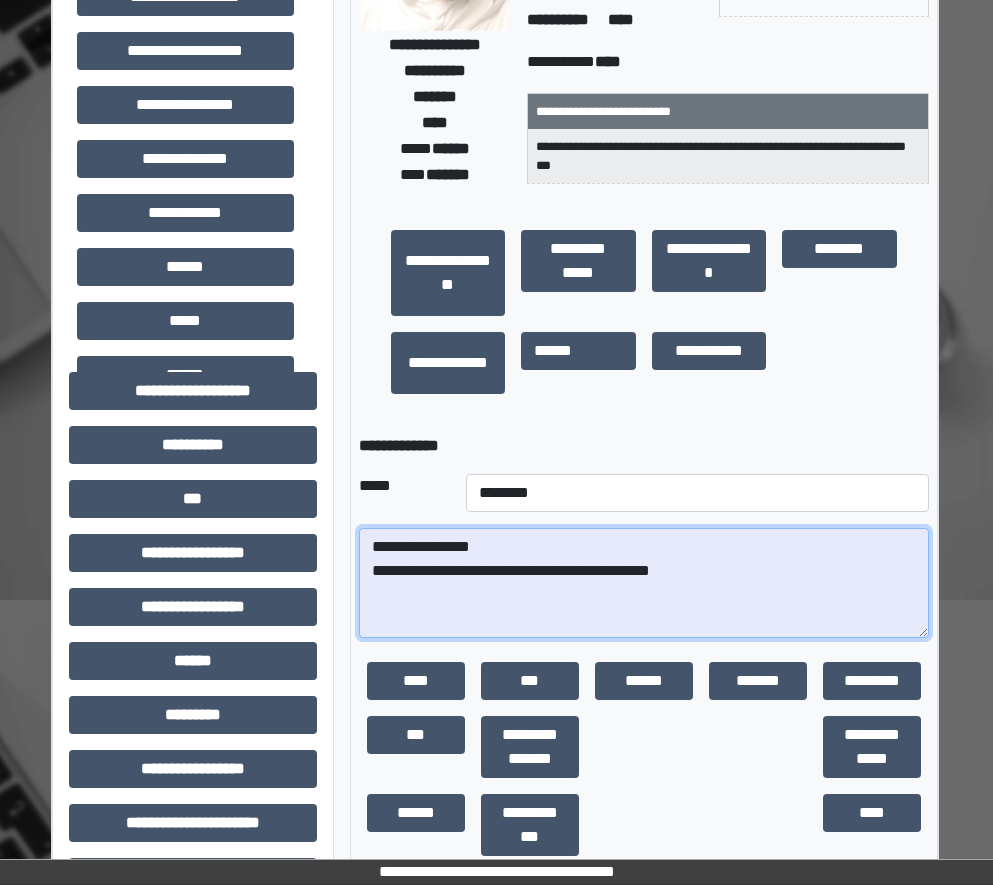 paste on "**********" 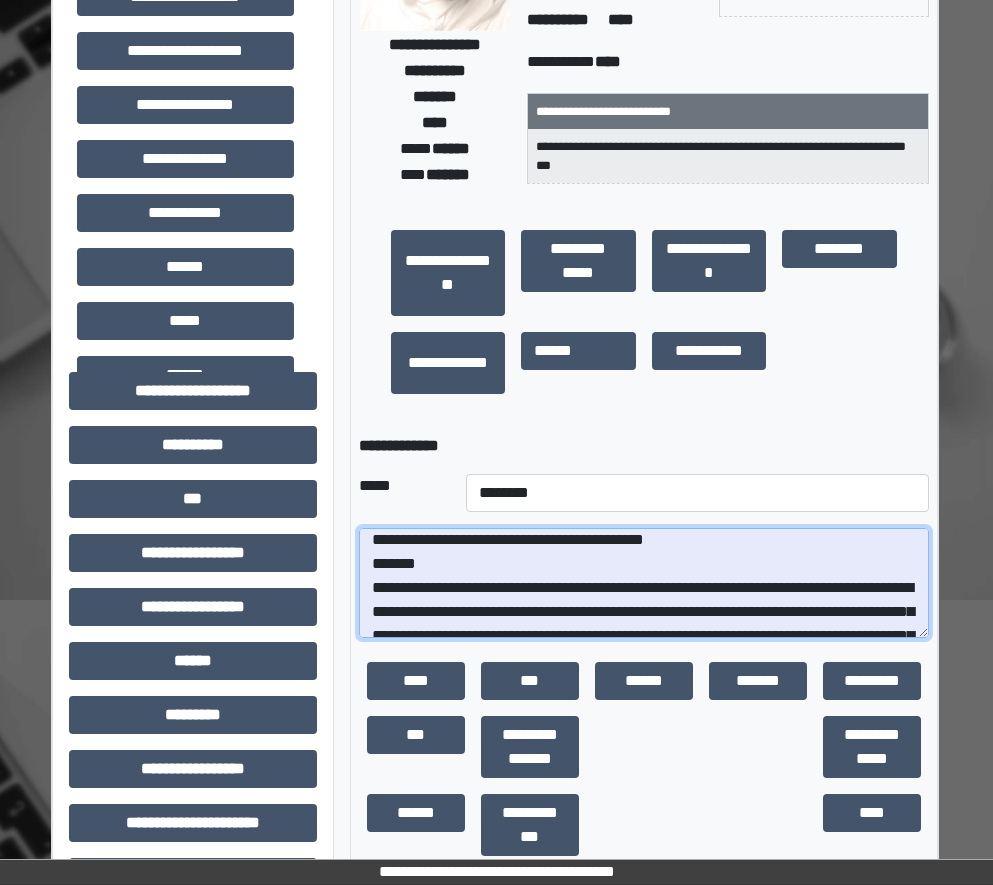 scroll, scrollTop: 7, scrollLeft: 0, axis: vertical 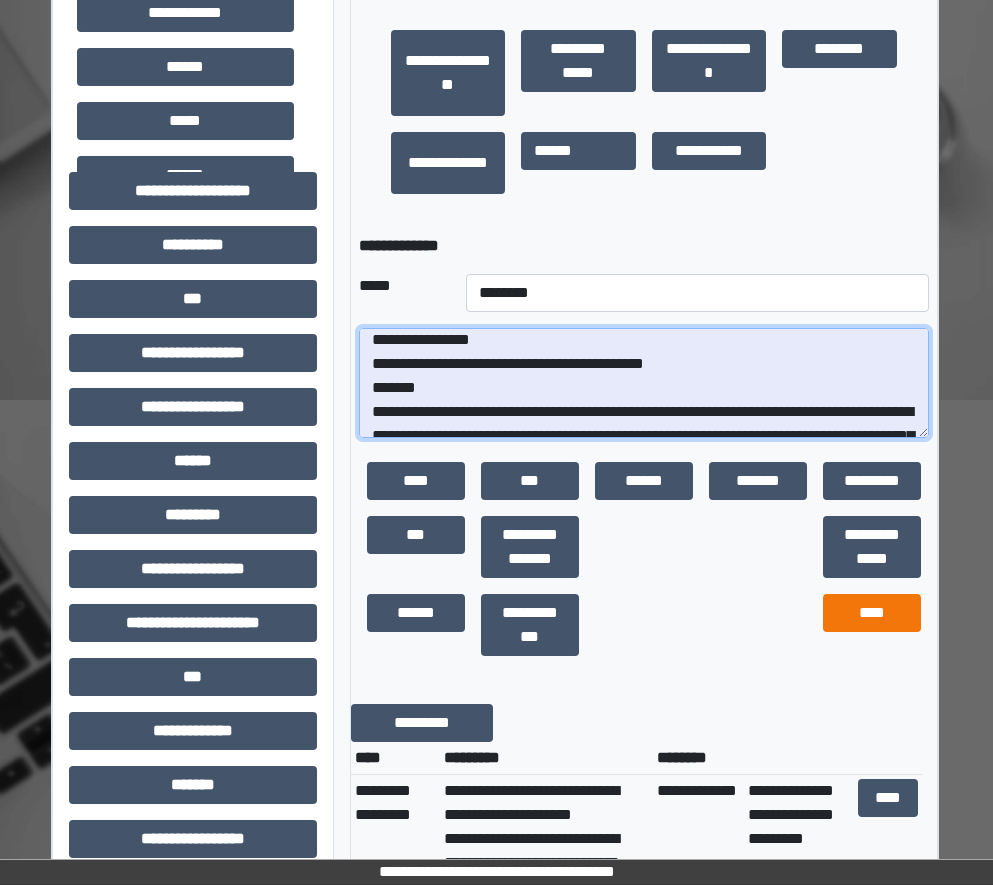 type on "**********" 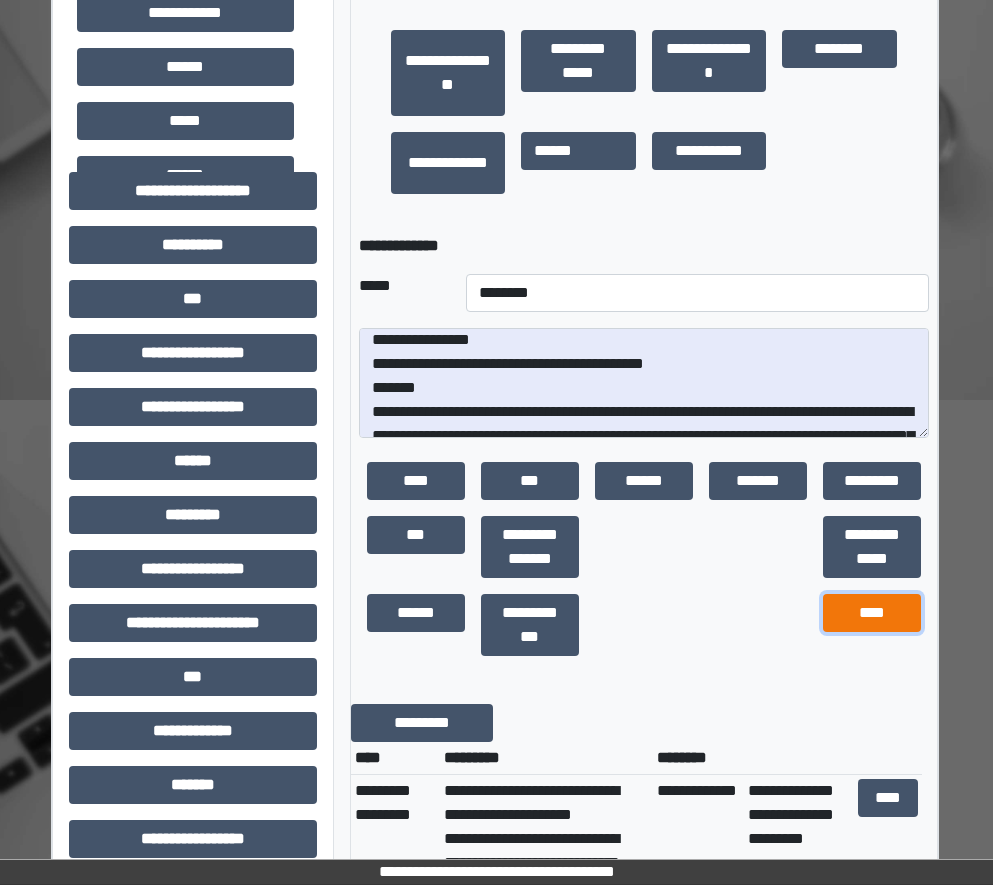 click on "****" at bounding box center [872, 613] 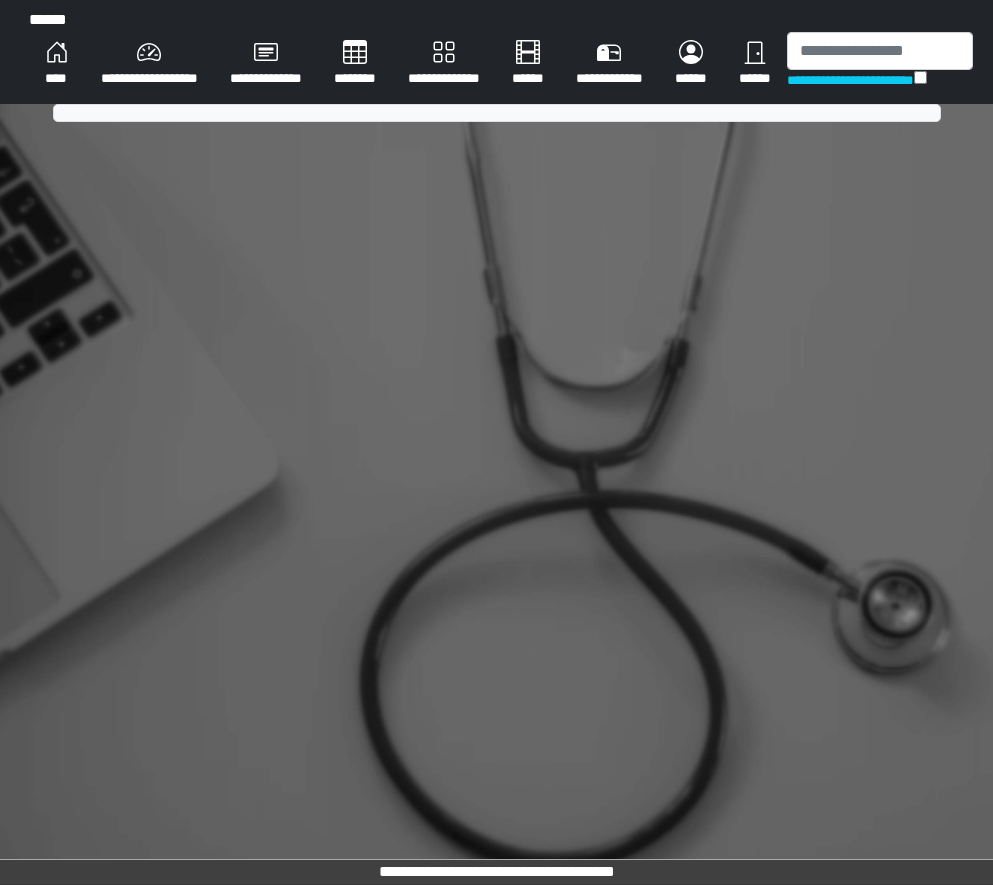 scroll, scrollTop: 0, scrollLeft: 0, axis: both 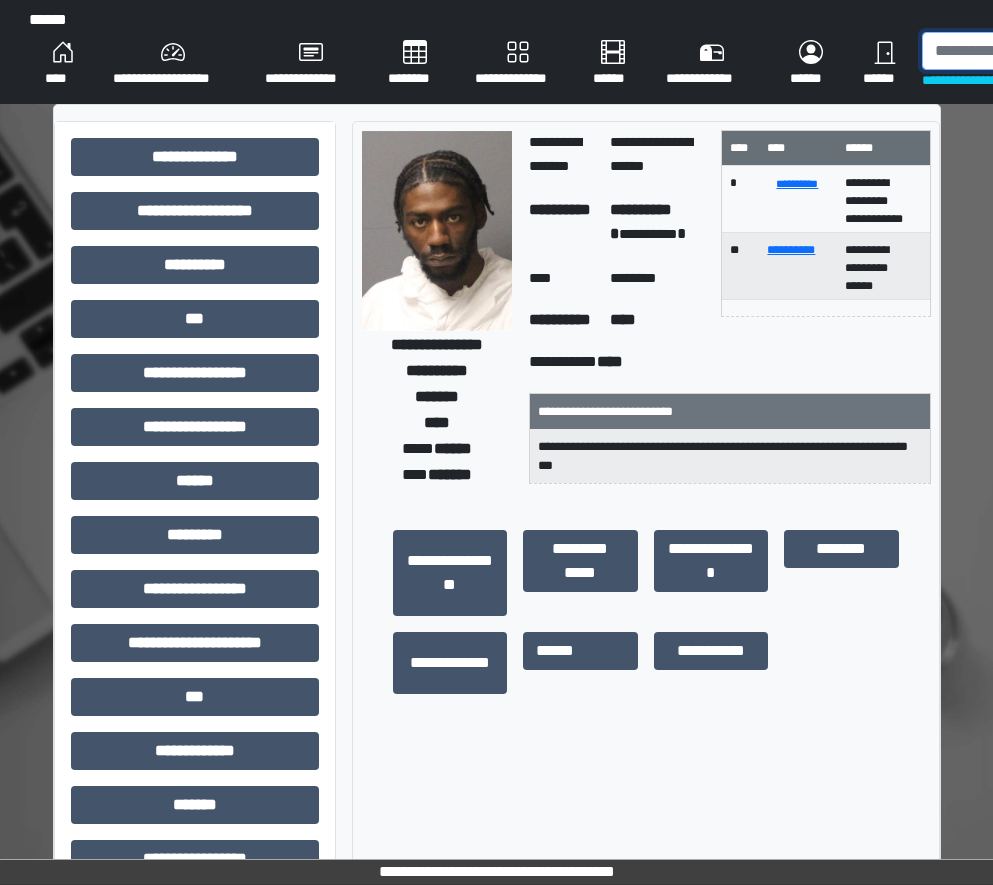 click at bounding box center (1025, 51) 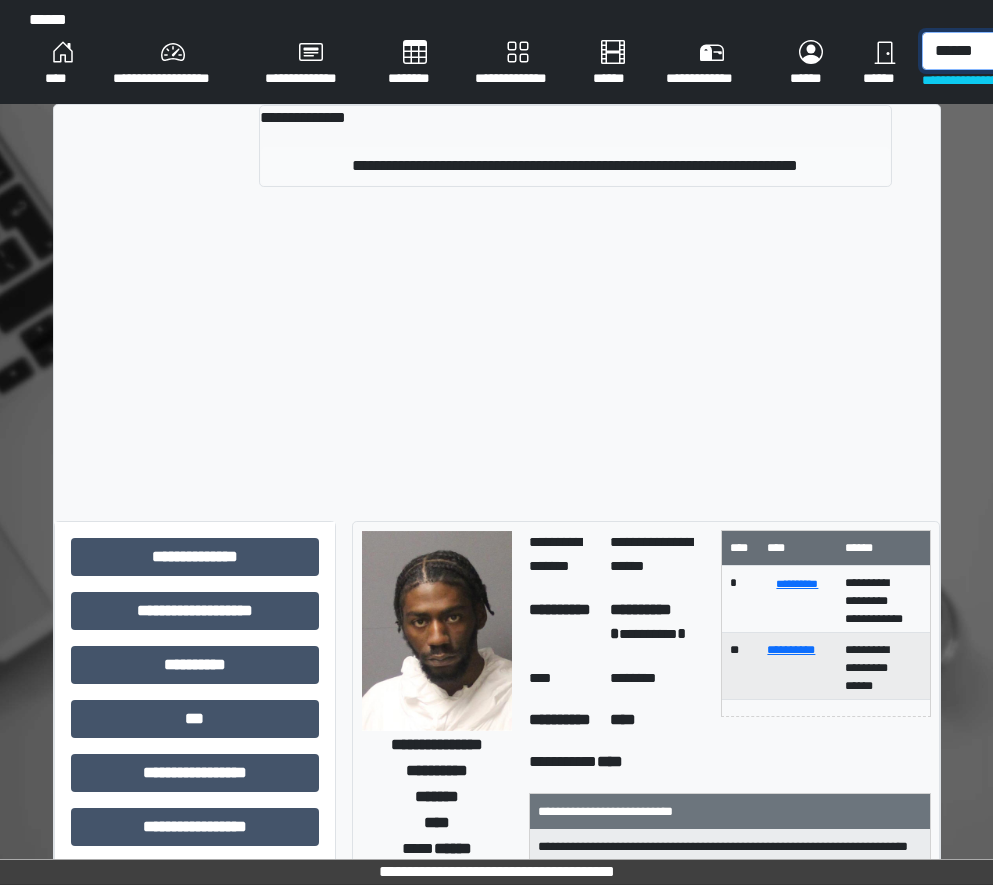 type on "******" 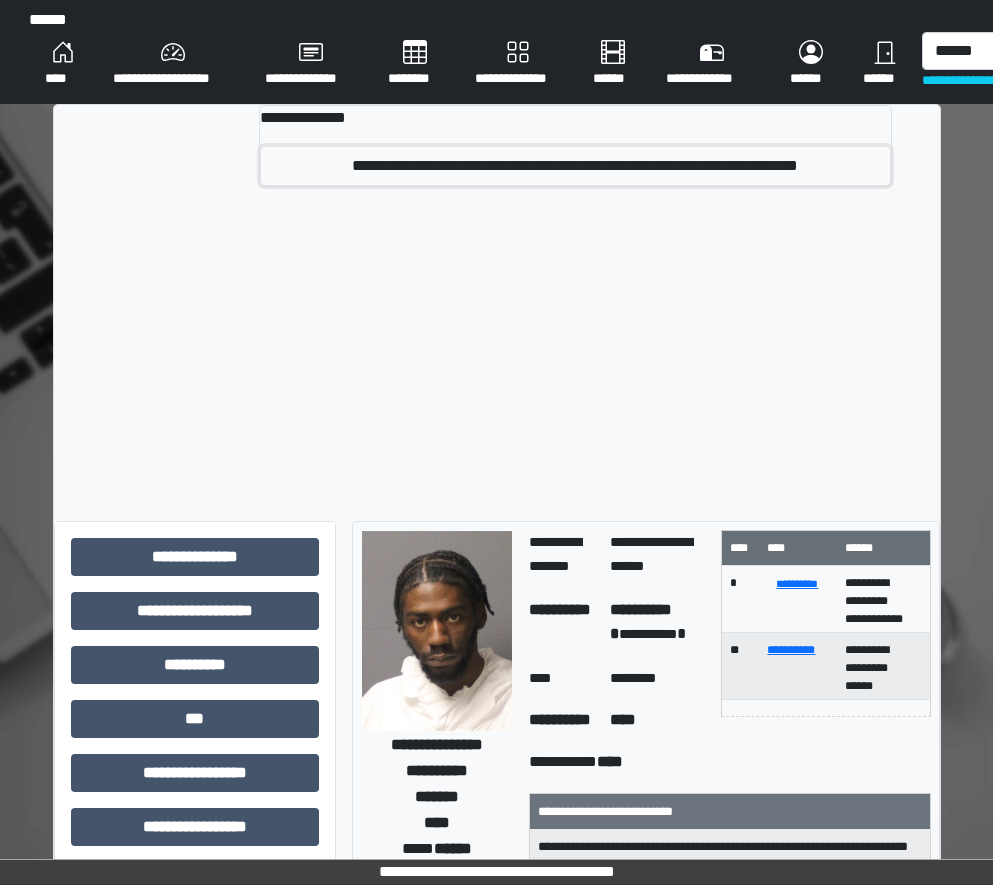 click on "**********" at bounding box center (575, 166) 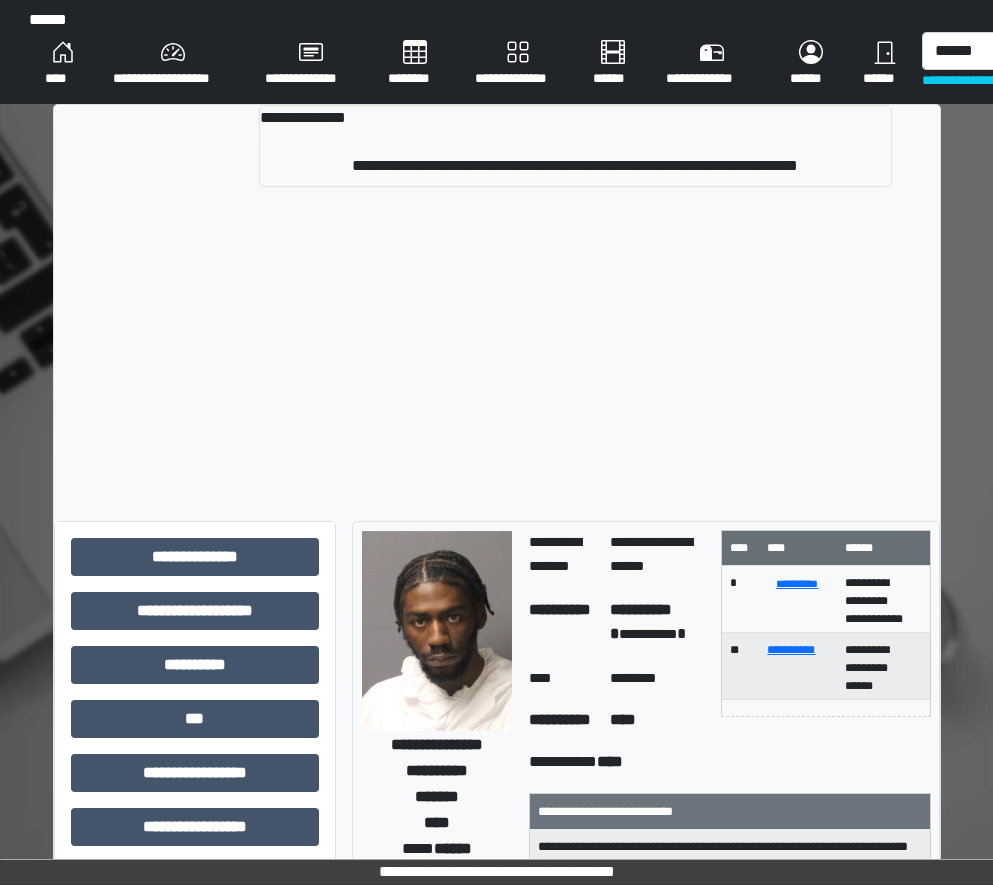 type 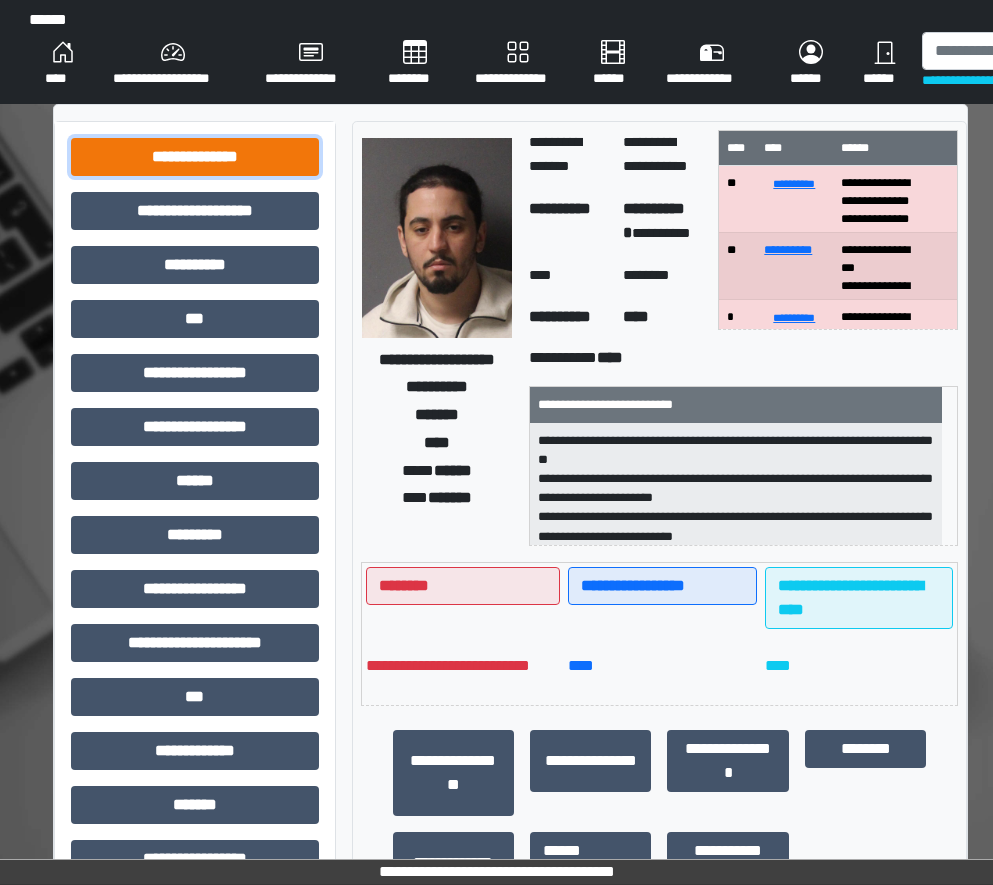 click on "**********" at bounding box center (195, 157) 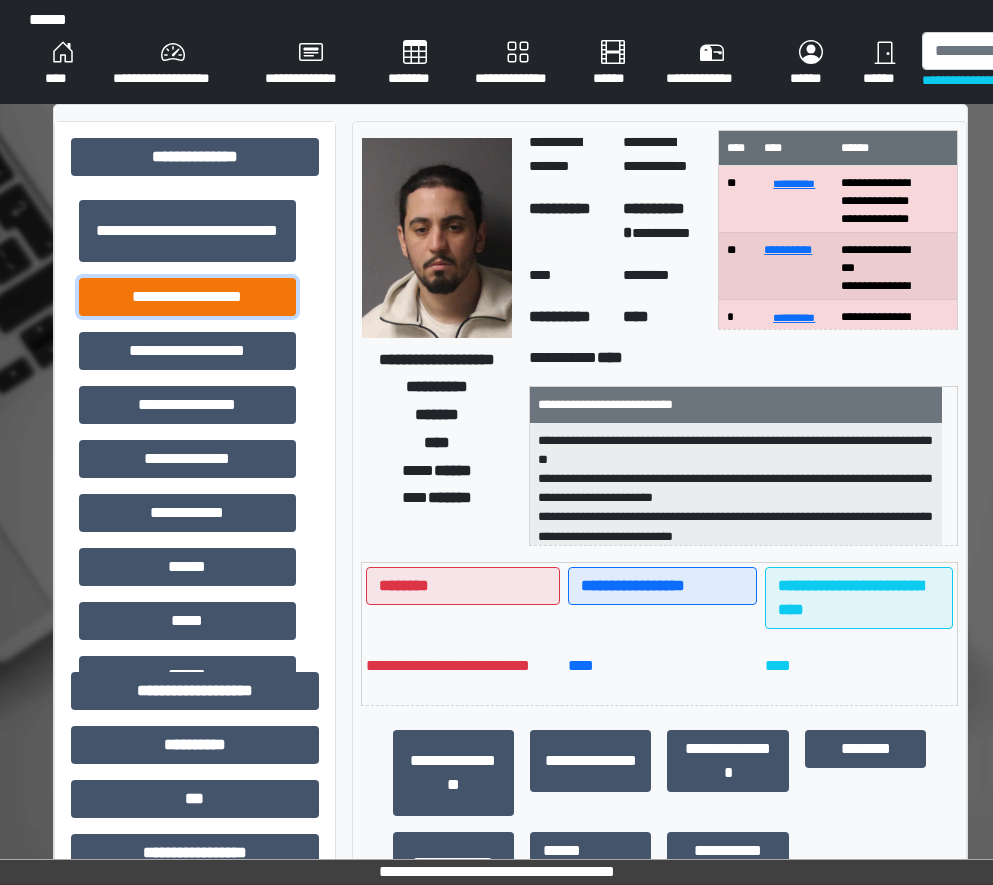 click on "**********" at bounding box center [187, 297] 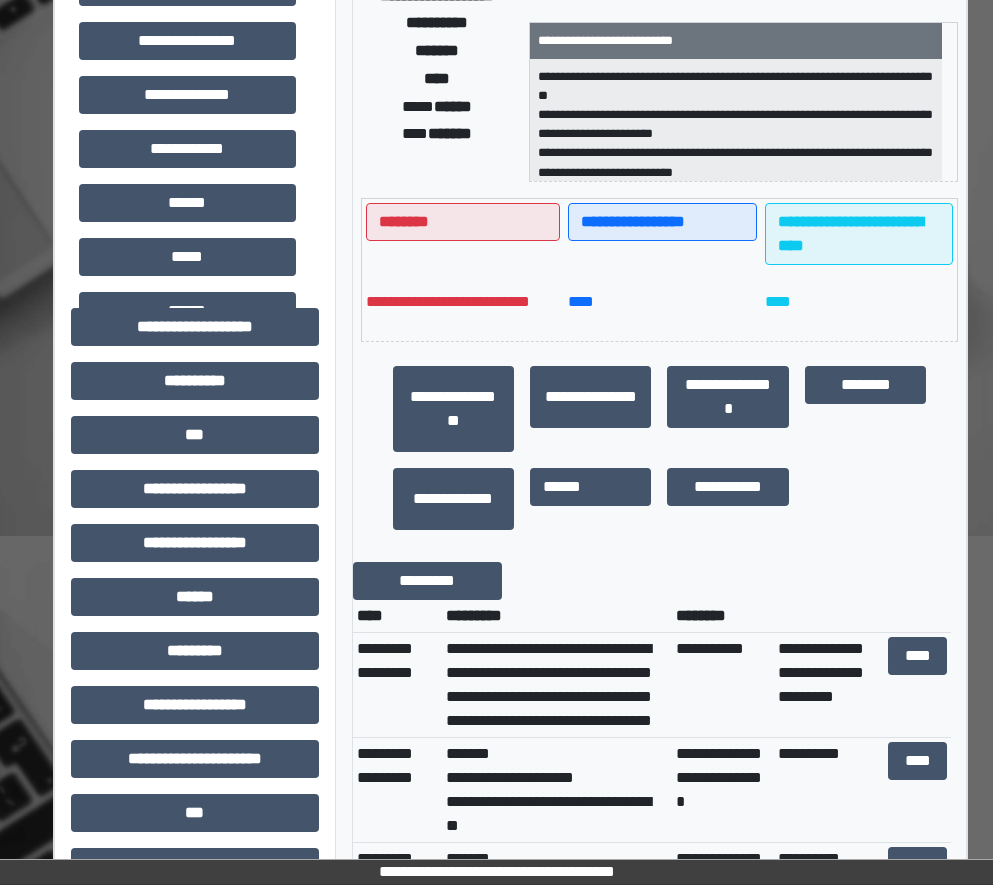 scroll, scrollTop: 400, scrollLeft: 0, axis: vertical 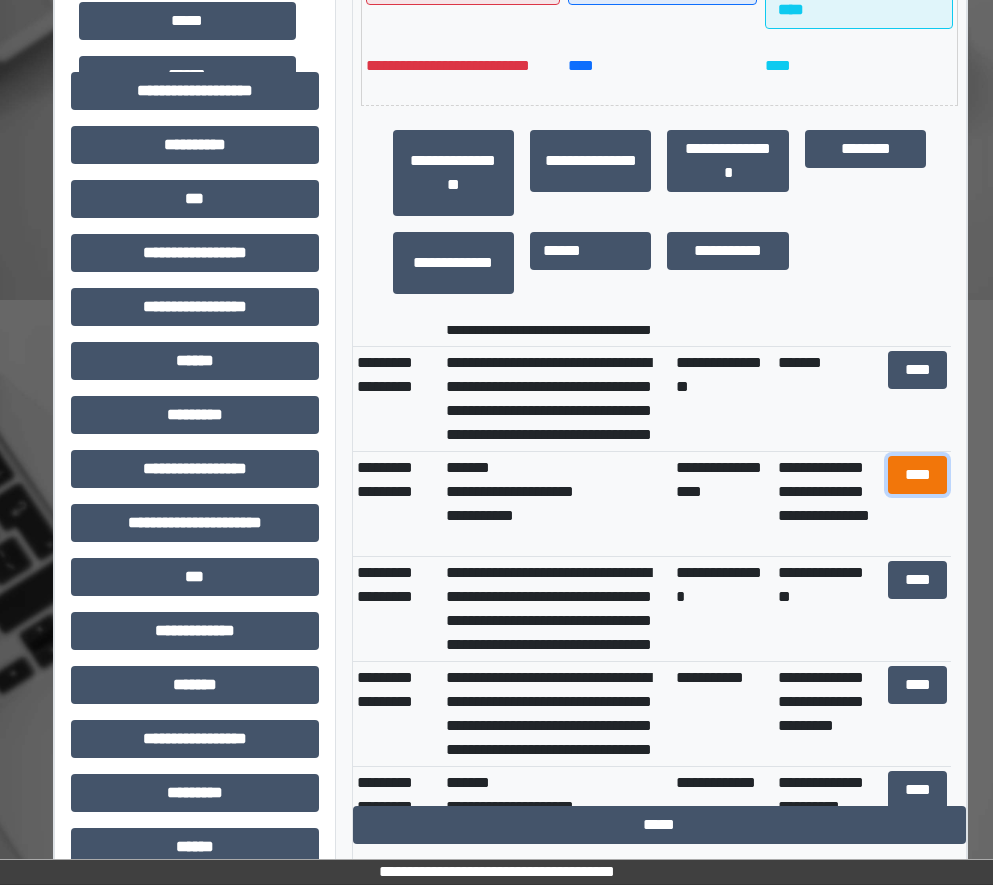 click on "****" at bounding box center (918, 475) 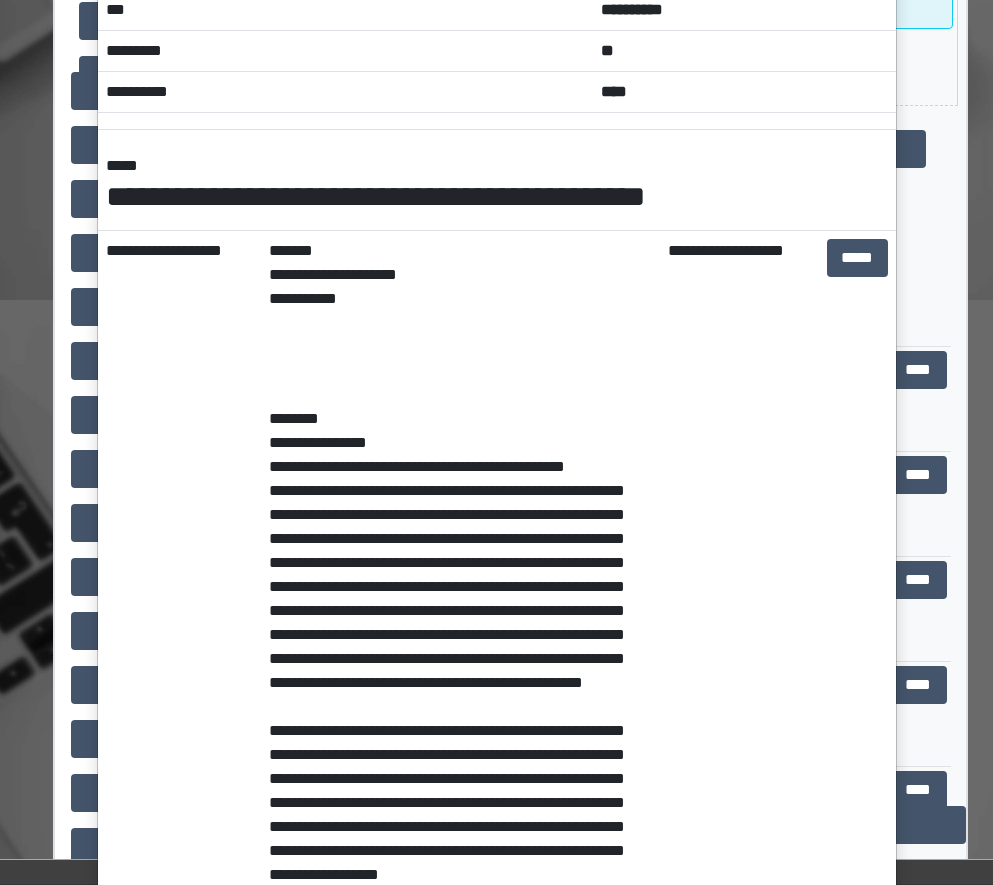 scroll, scrollTop: 0, scrollLeft: 0, axis: both 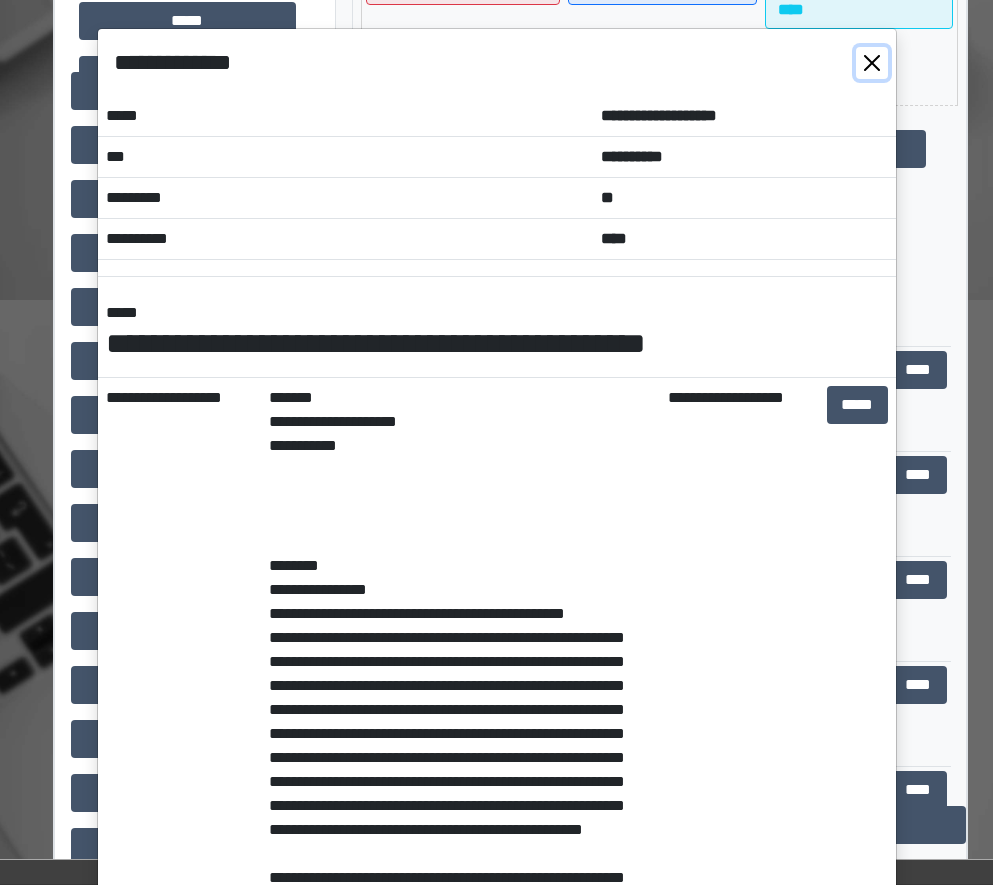 click at bounding box center [872, 63] 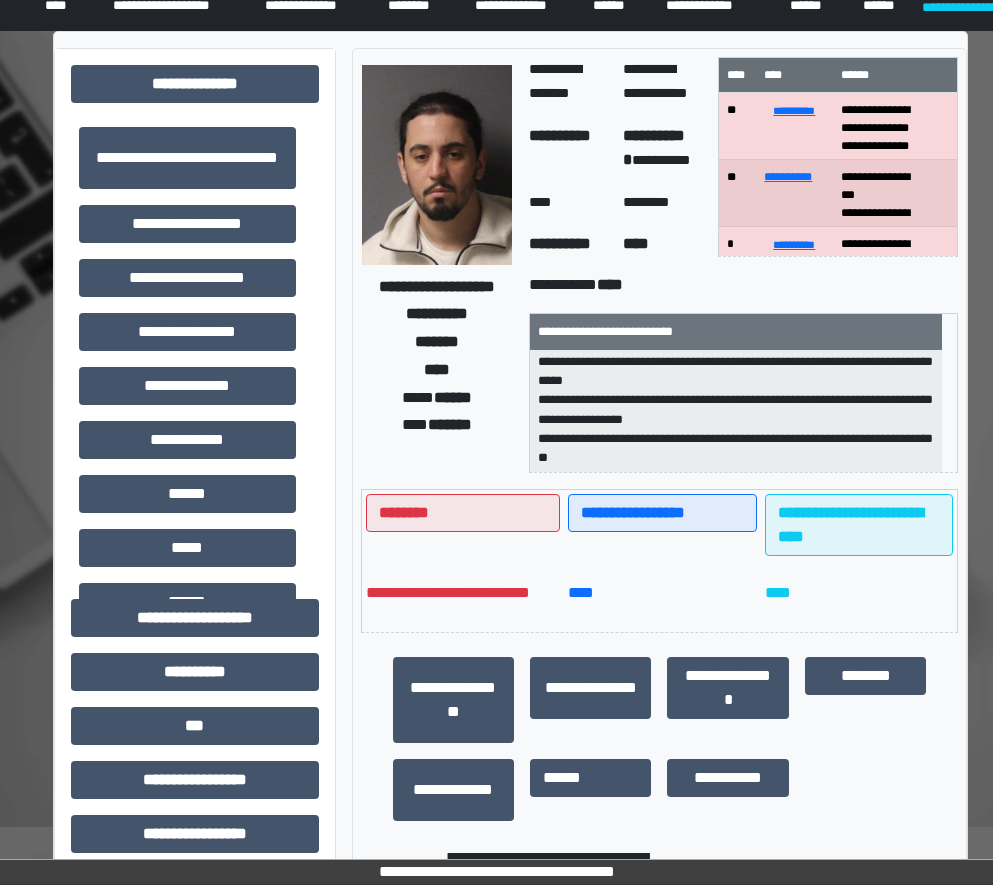 scroll, scrollTop: 0, scrollLeft: 0, axis: both 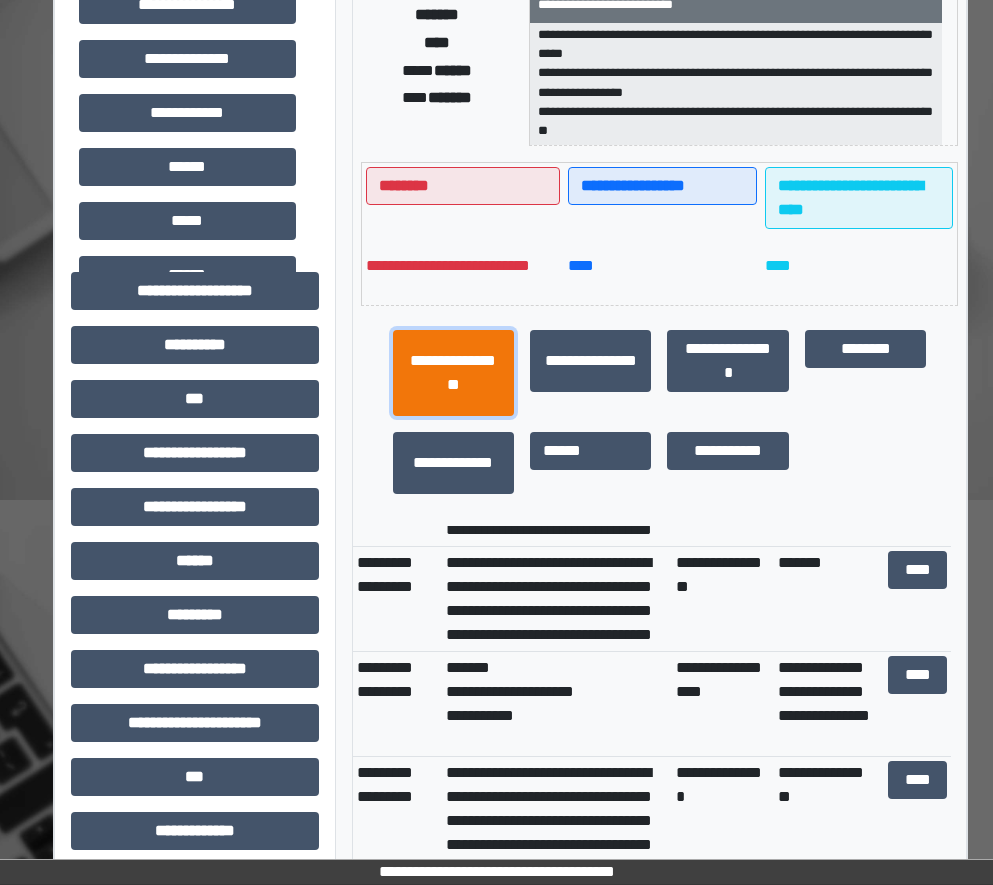 click on "**********" at bounding box center (453, 373) 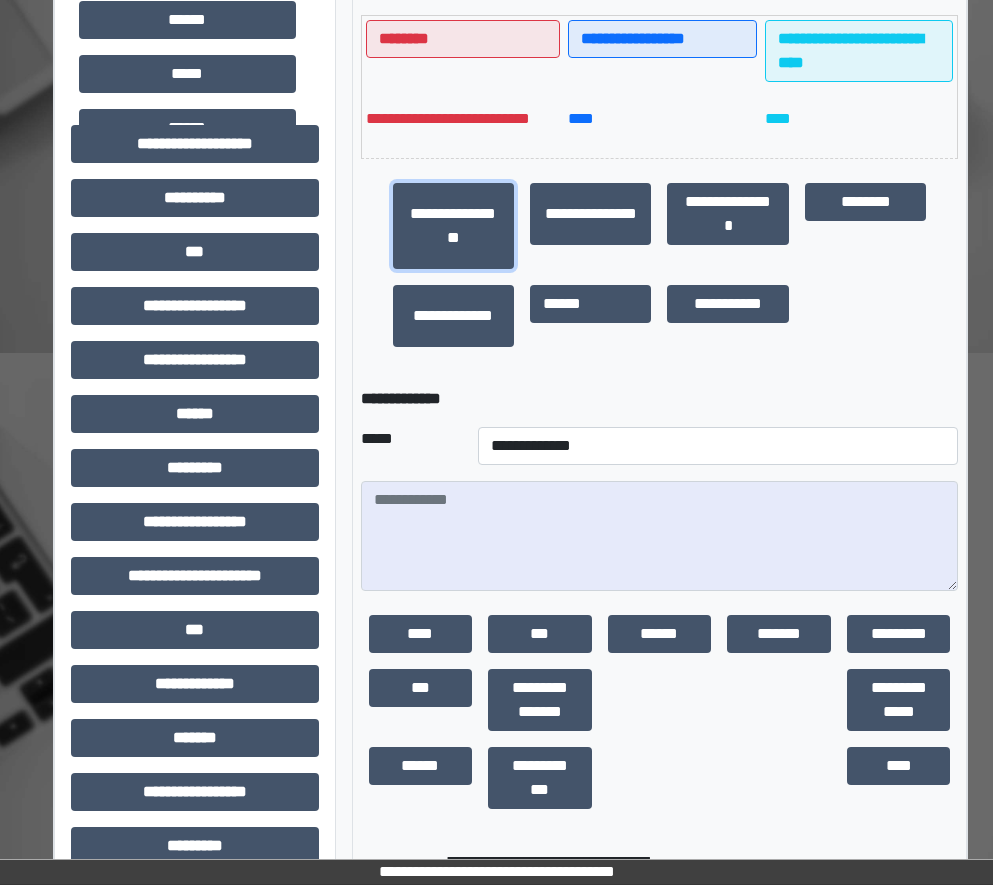 scroll, scrollTop: 700, scrollLeft: 0, axis: vertical 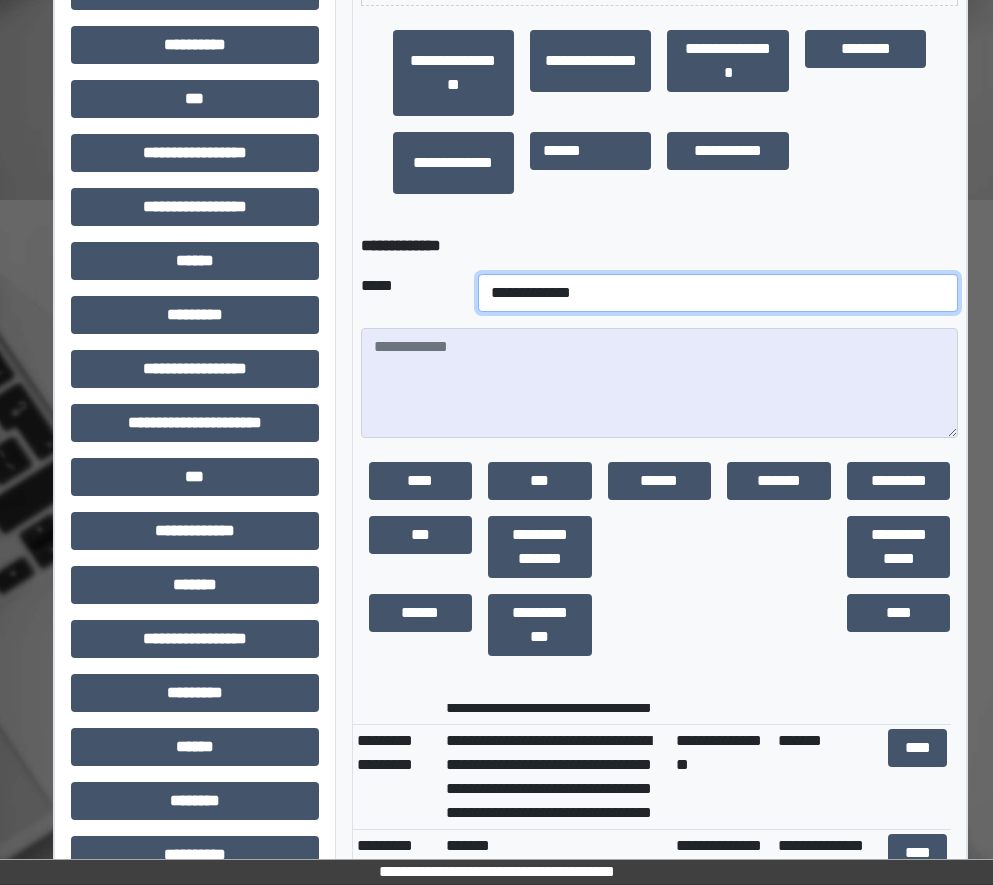 click on "**********" at bounding box center [718, 293] 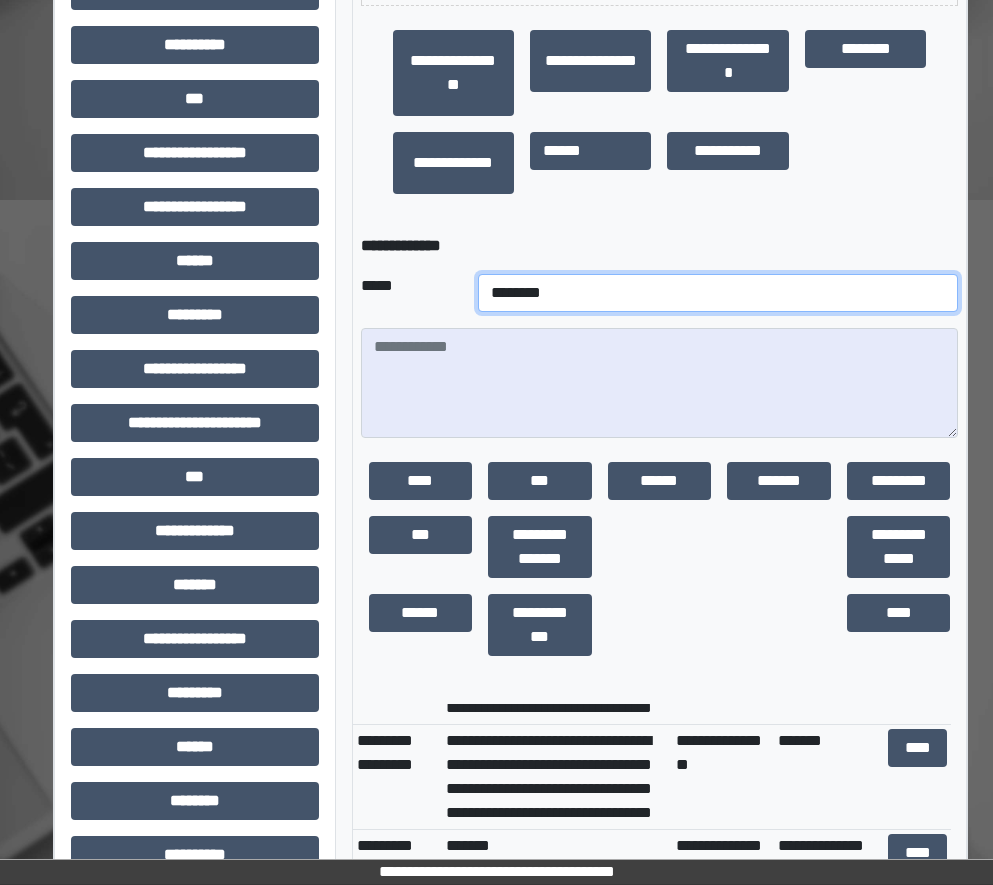 click on "**********" at bounding box center [718, 293] 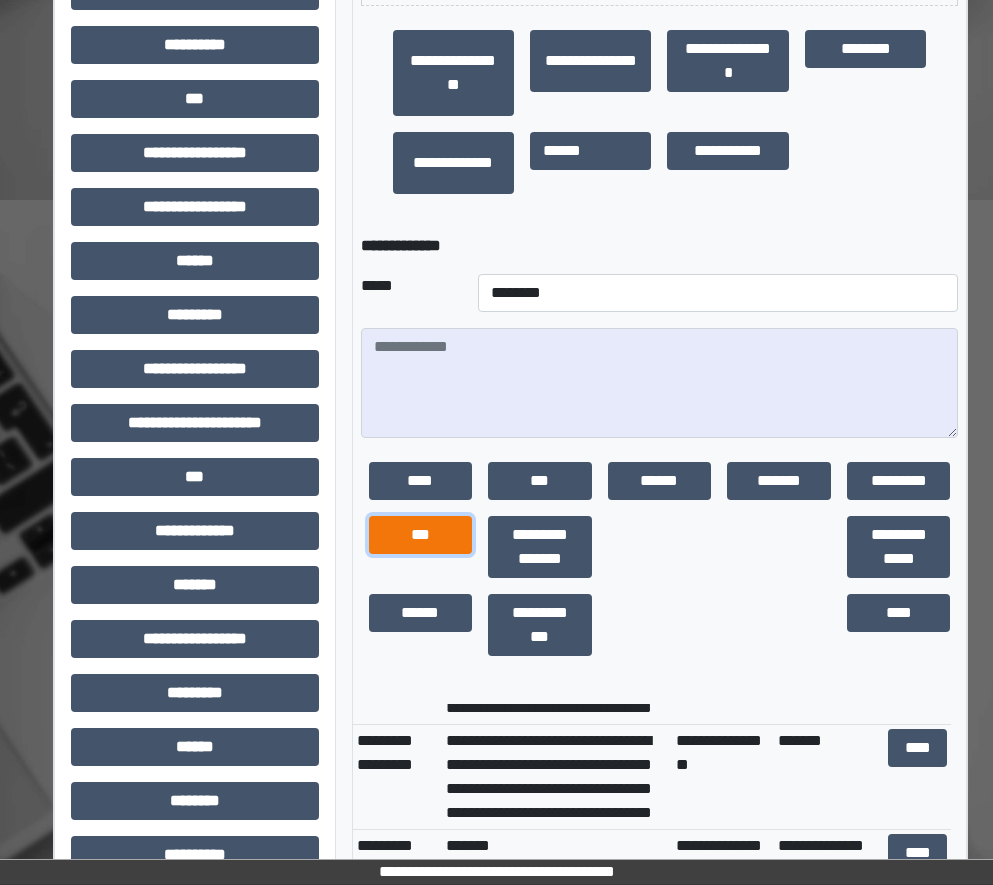 click on "***" at bounding box center [421, 535] 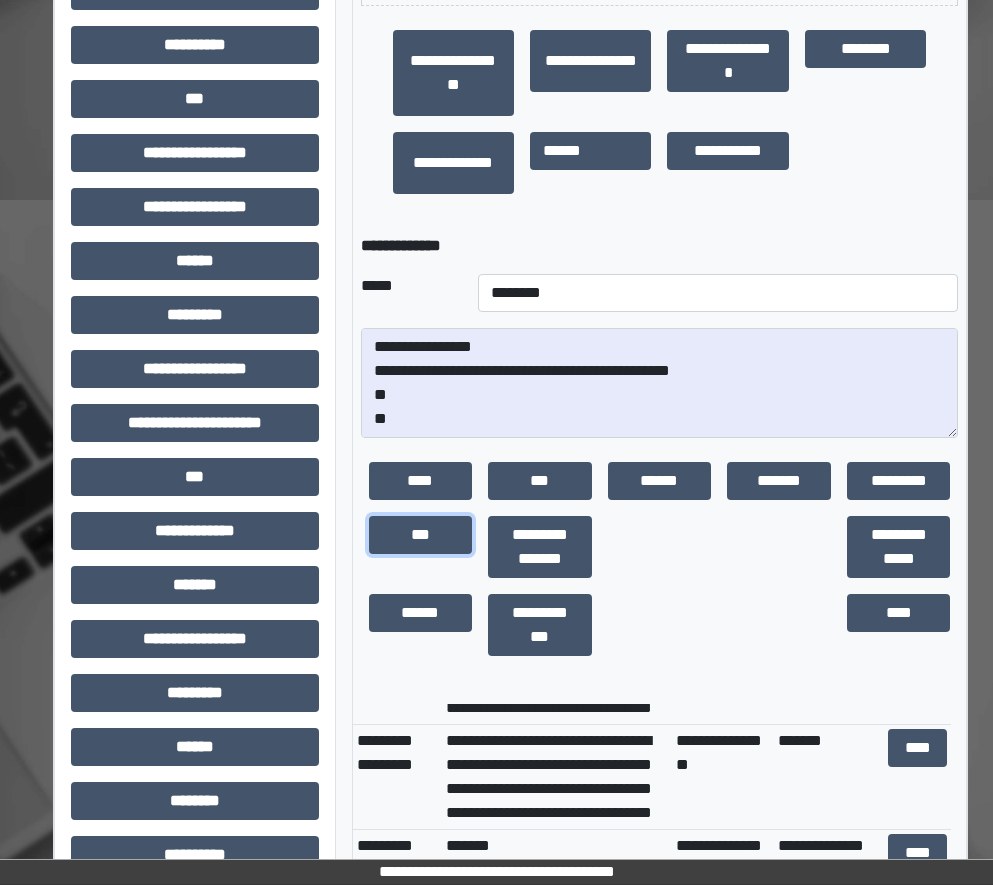 scroll, scrollTop: 24, scrollLeft: 0, axis: vertical 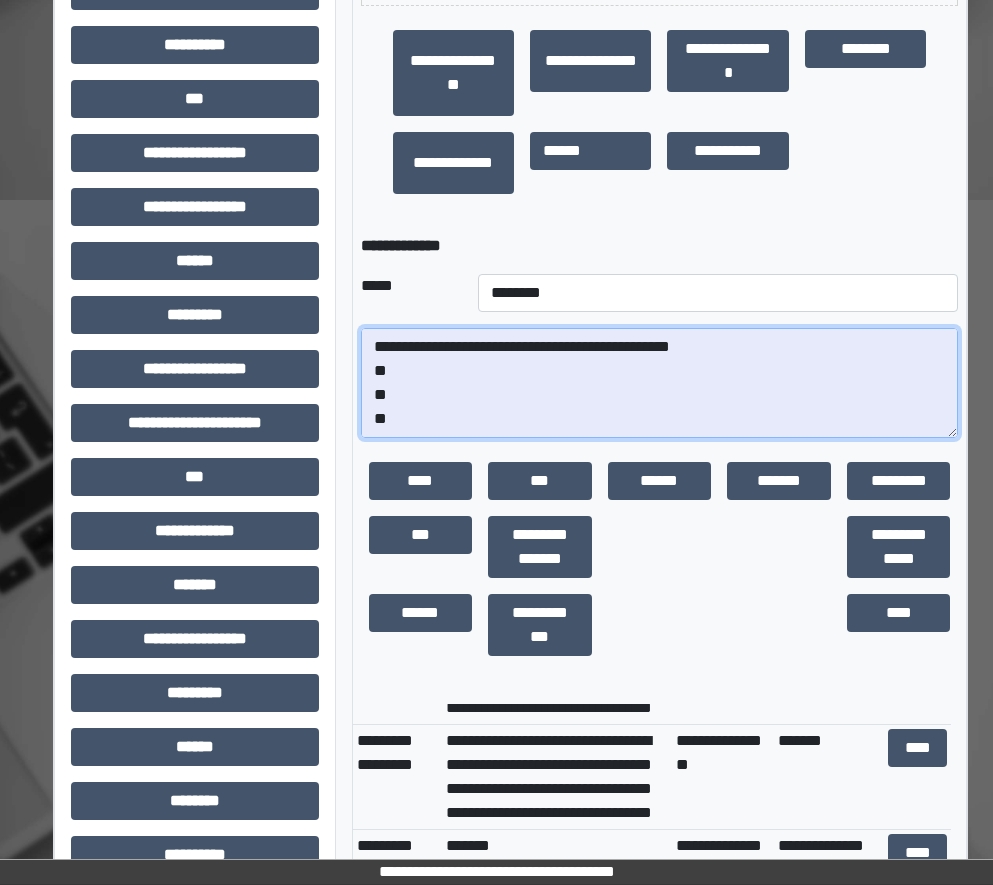 click on "**********" at bounding box center [660, 383] 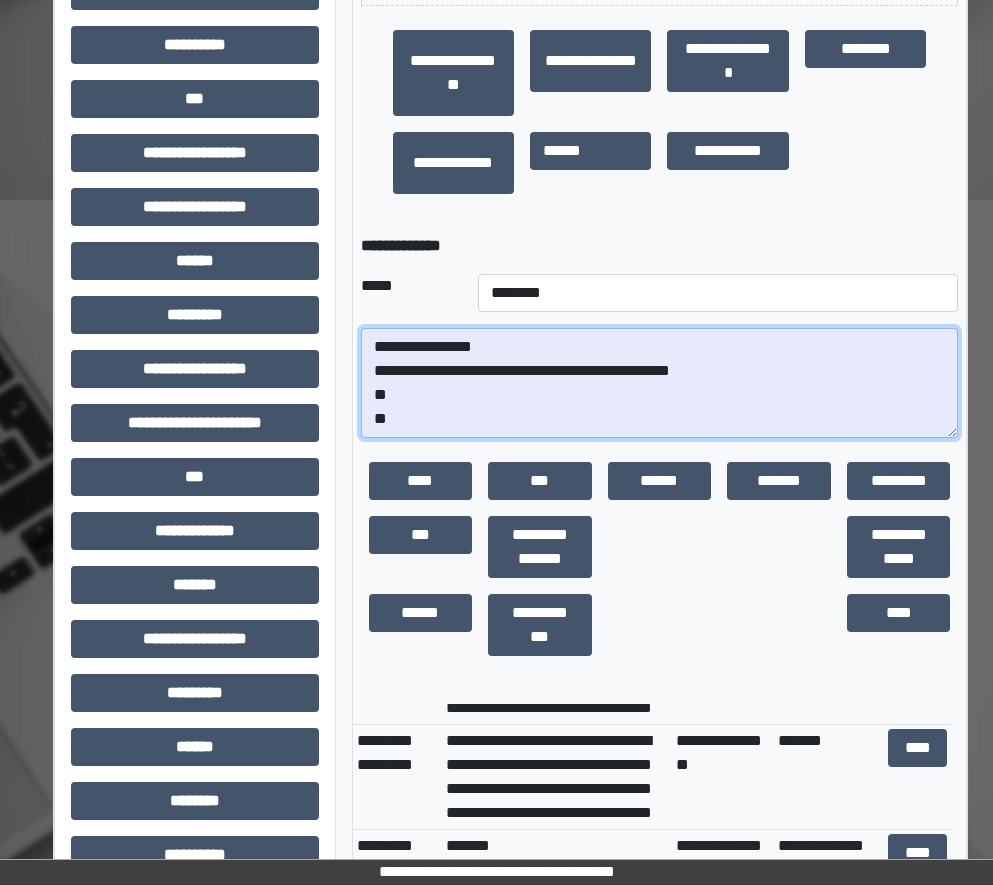 scroll, scrollTop: 0, scrollLeft: 0, axis: both 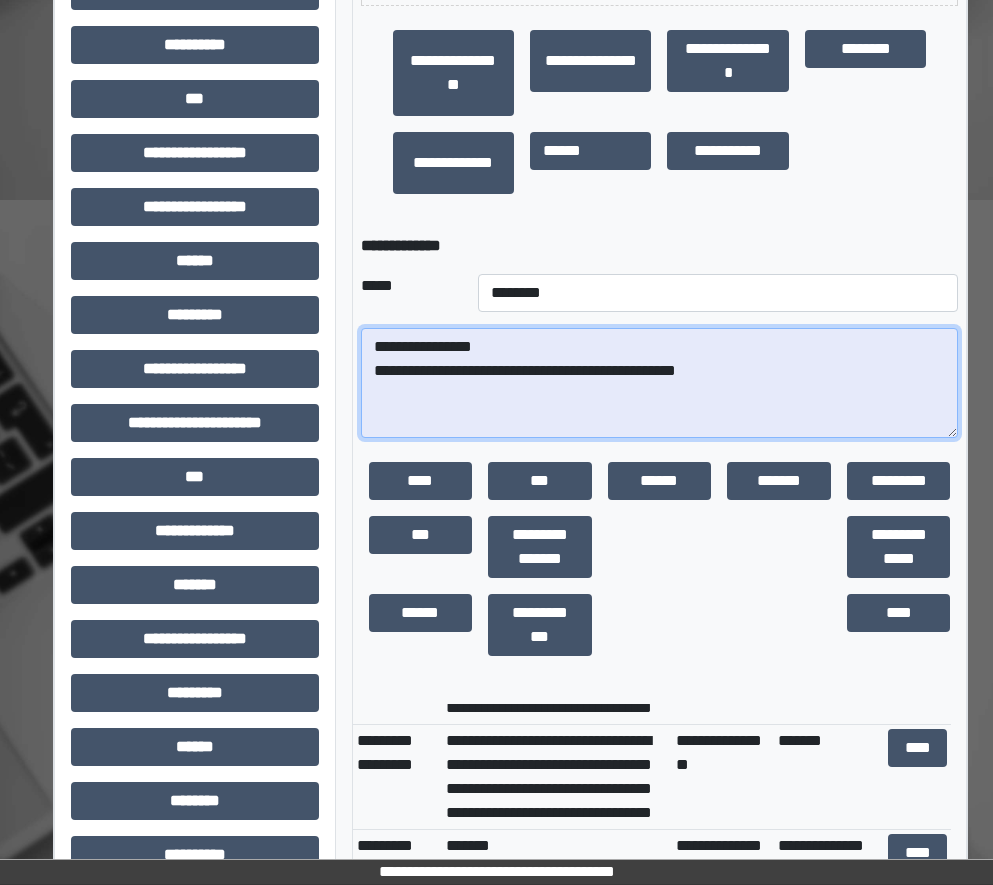 paste on "**********" 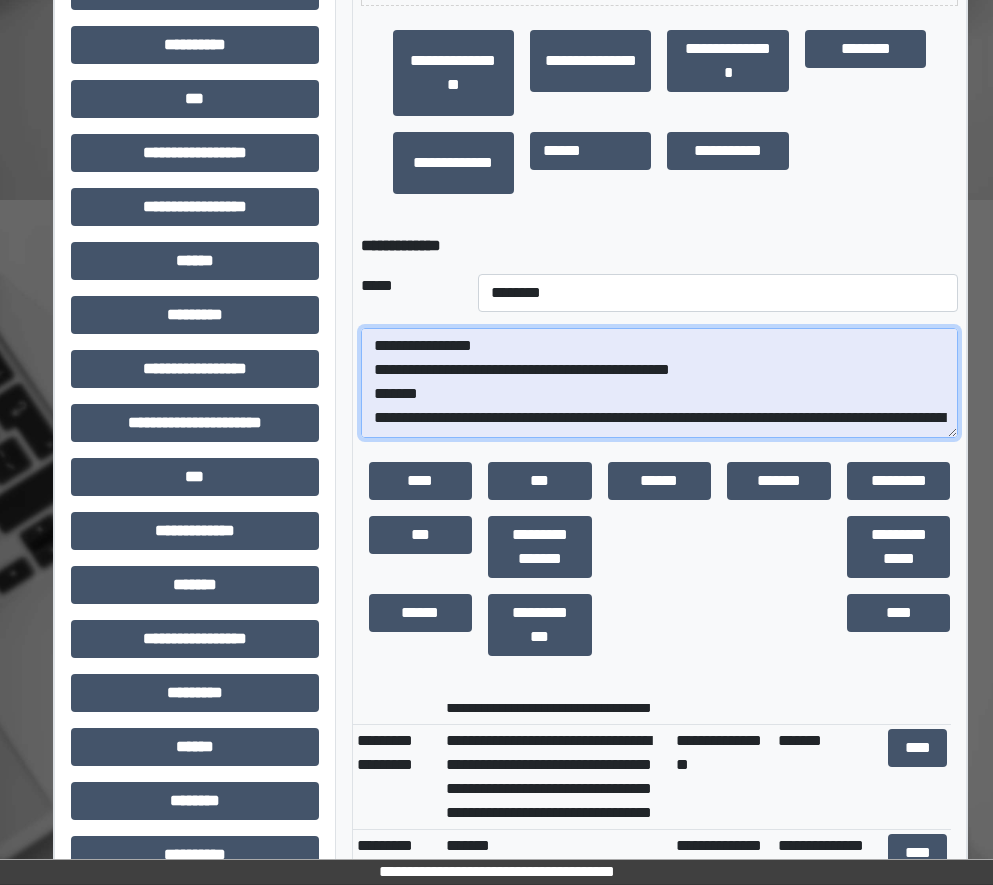 scroll, scrollTop: 0, scrollLeft: 0, axis: both 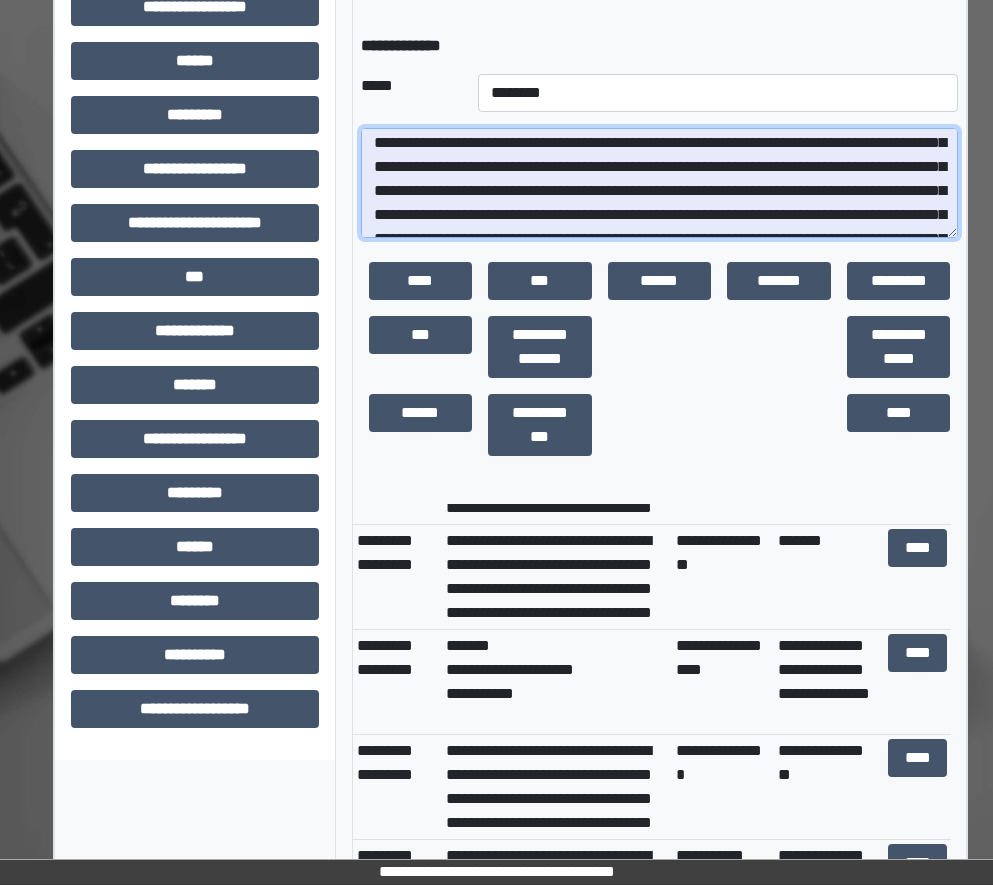 drag, startPoint x: 725, startPoint y: 169, endPoint x: 465, endPoint y: 167, distance: 260.0077 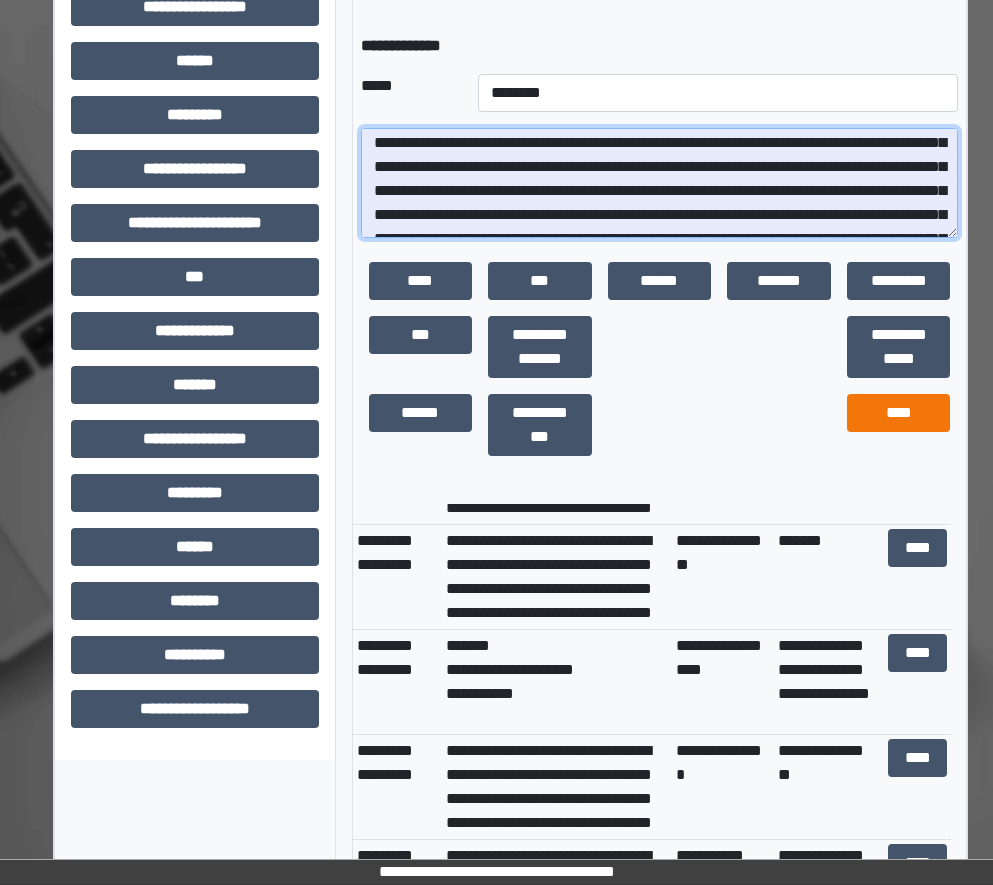 type on "**********" 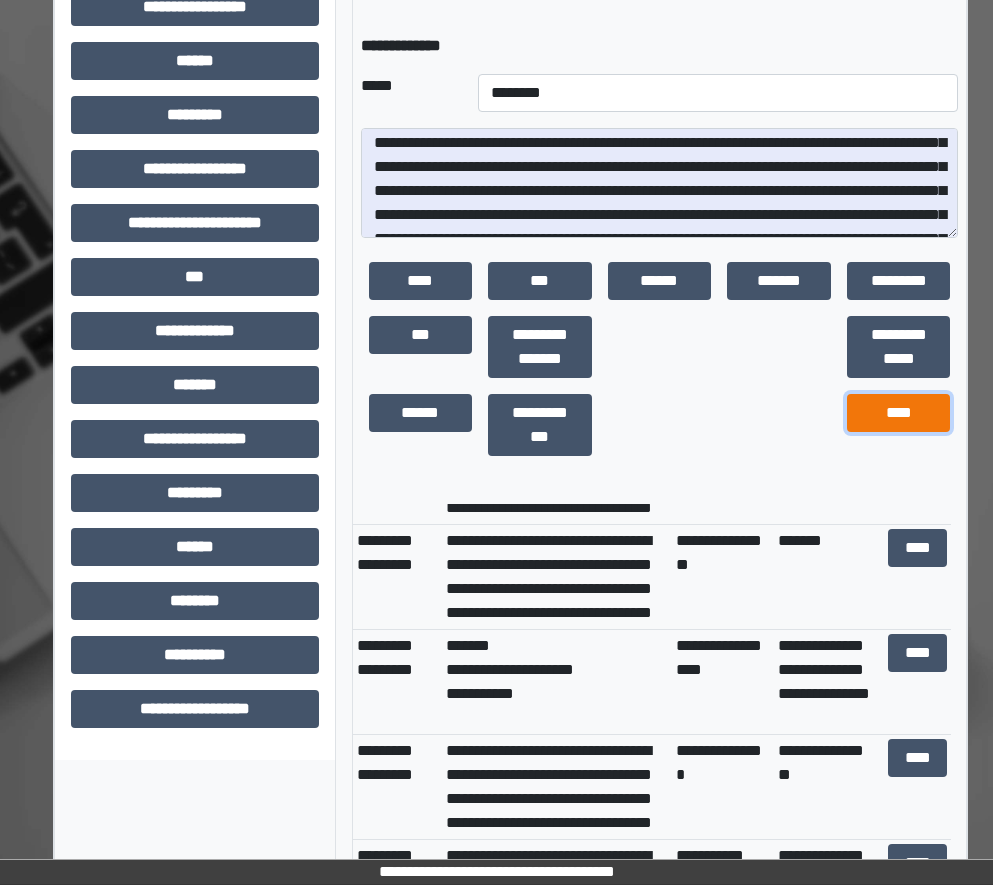 click on "****" at bounding box center [899, 413] 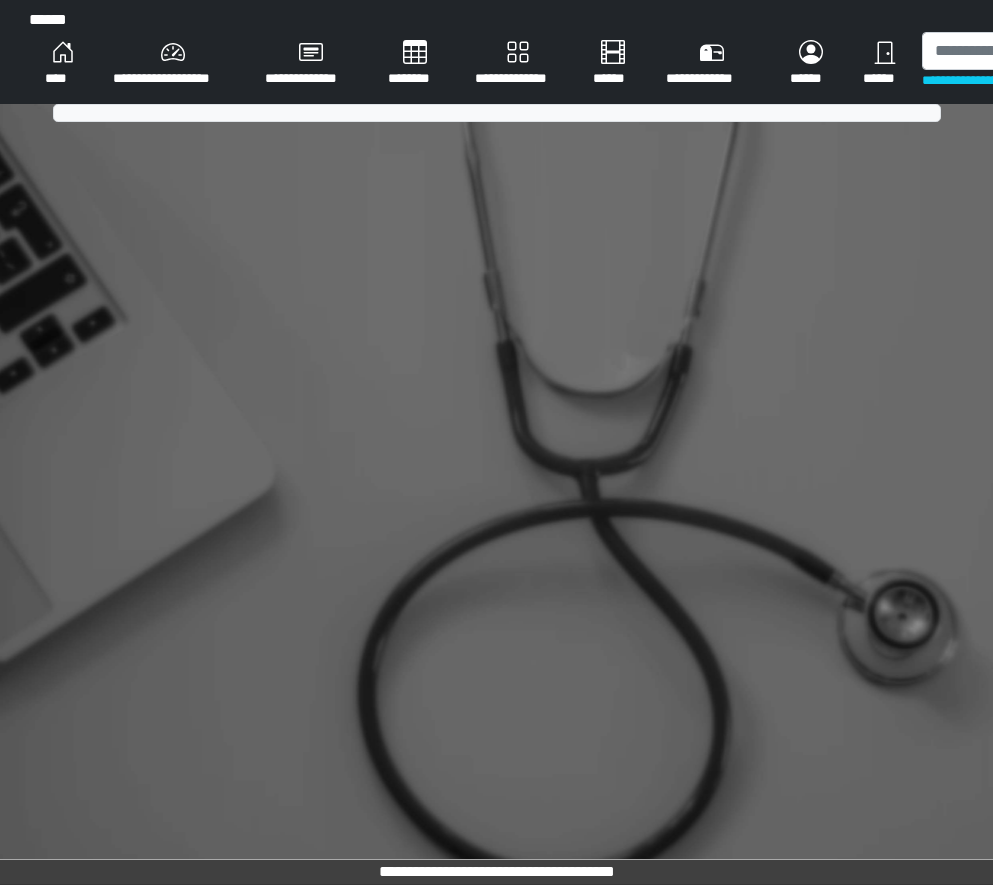 scroll, scrollTop: 0, scrollLeft: 0, axis: both 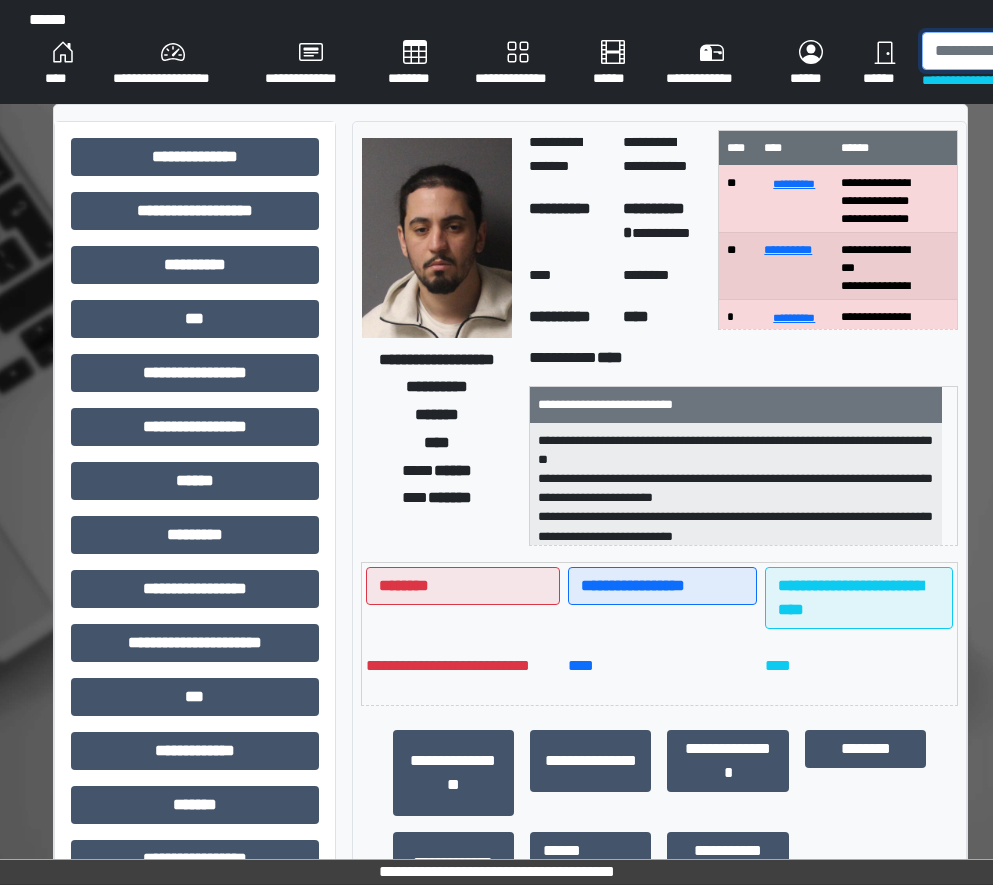 click at bounding box center (1025, 51) 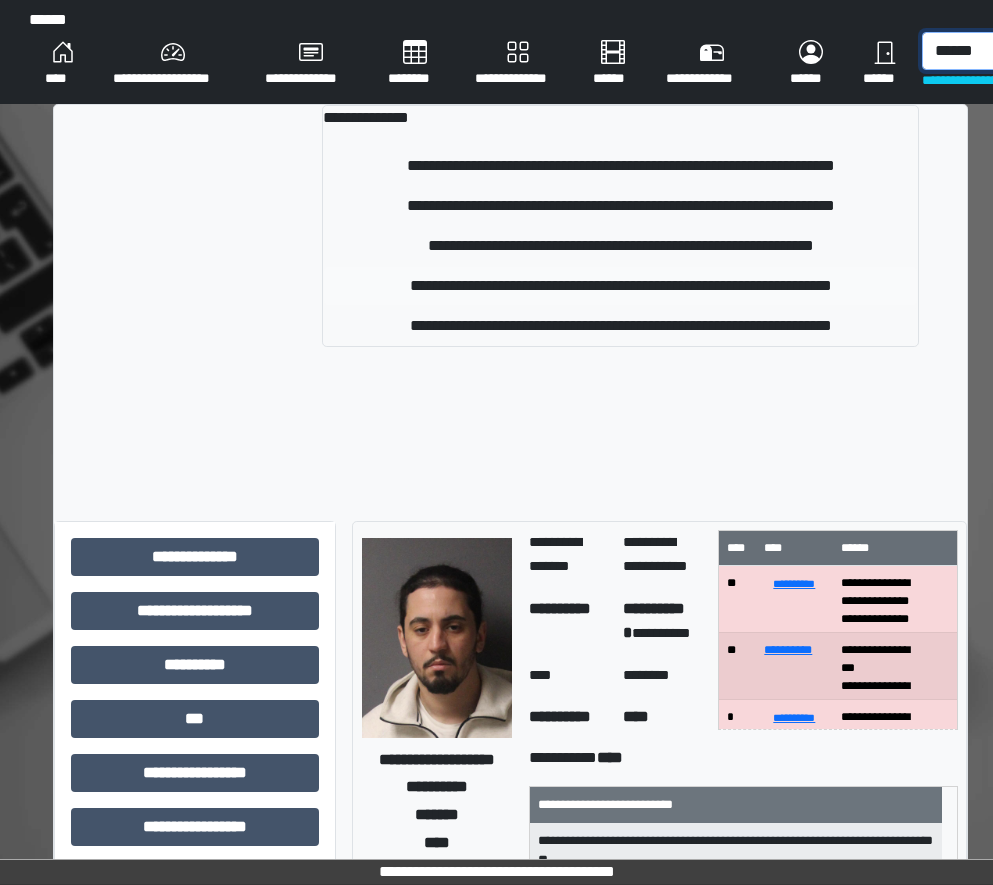 type on "******" 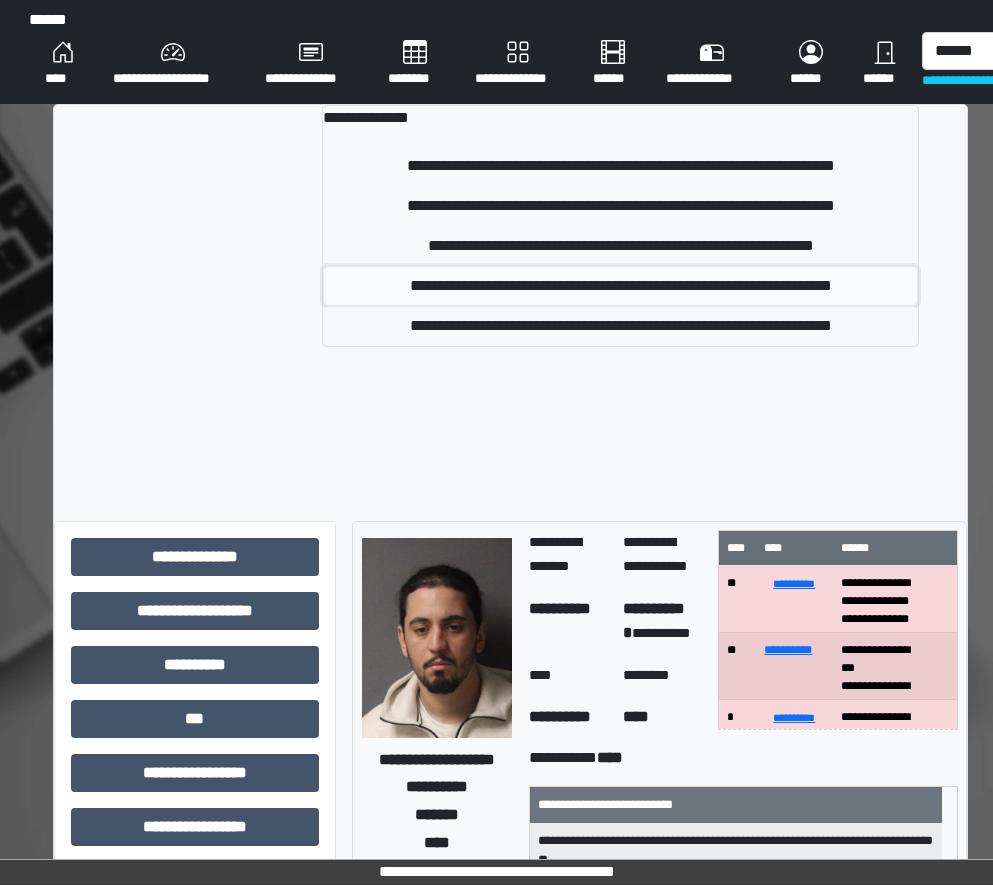 click on "**********" at bounding box center (621, 286) 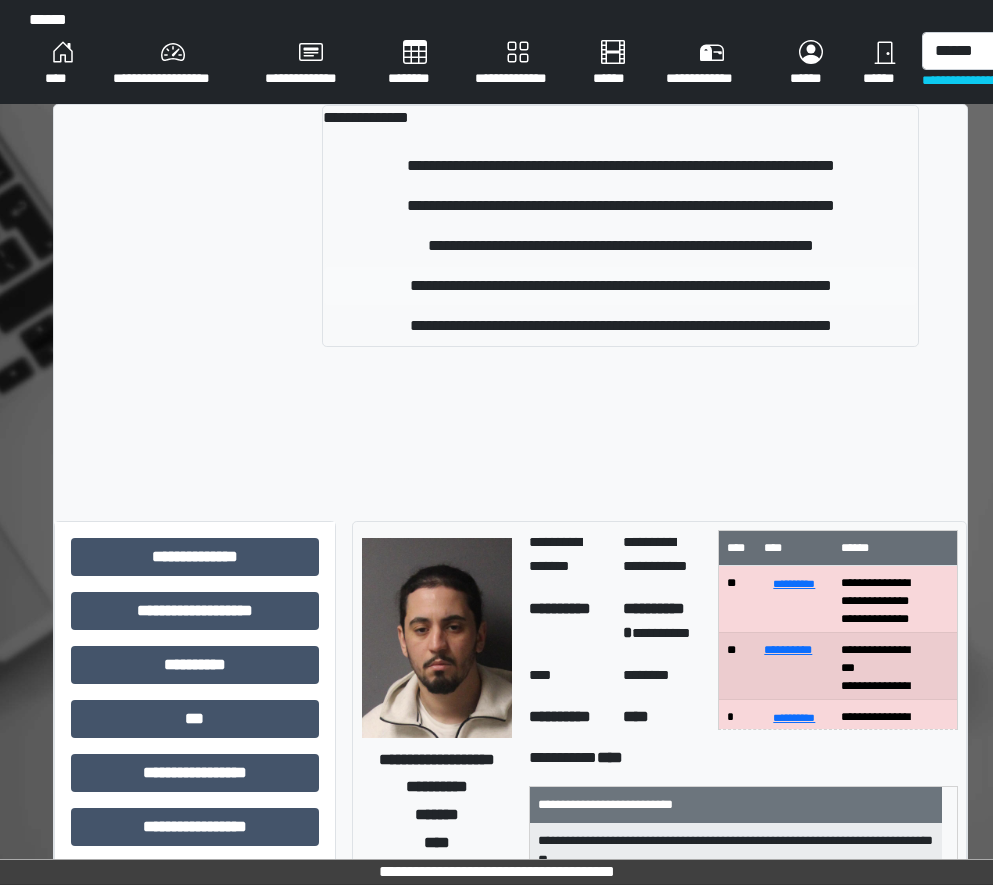type 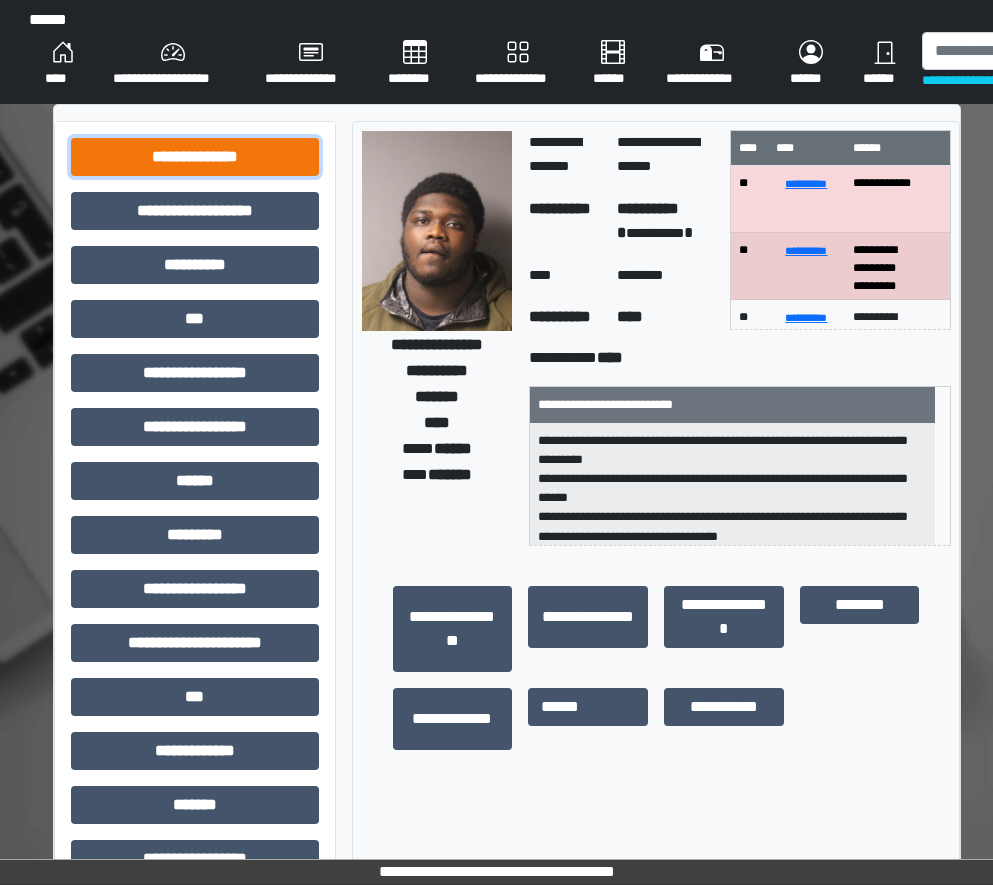 click on "**********" at bounding box center [195, 157] 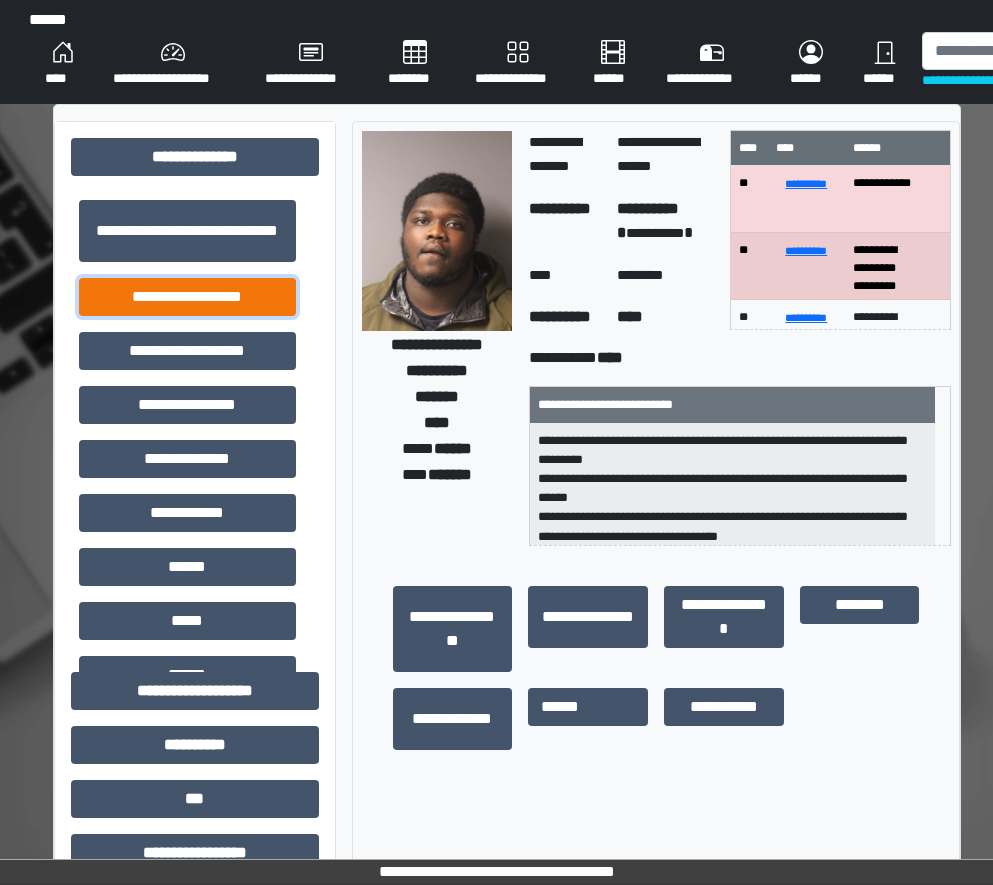 click on "**********" at bounding box center (187, 297) 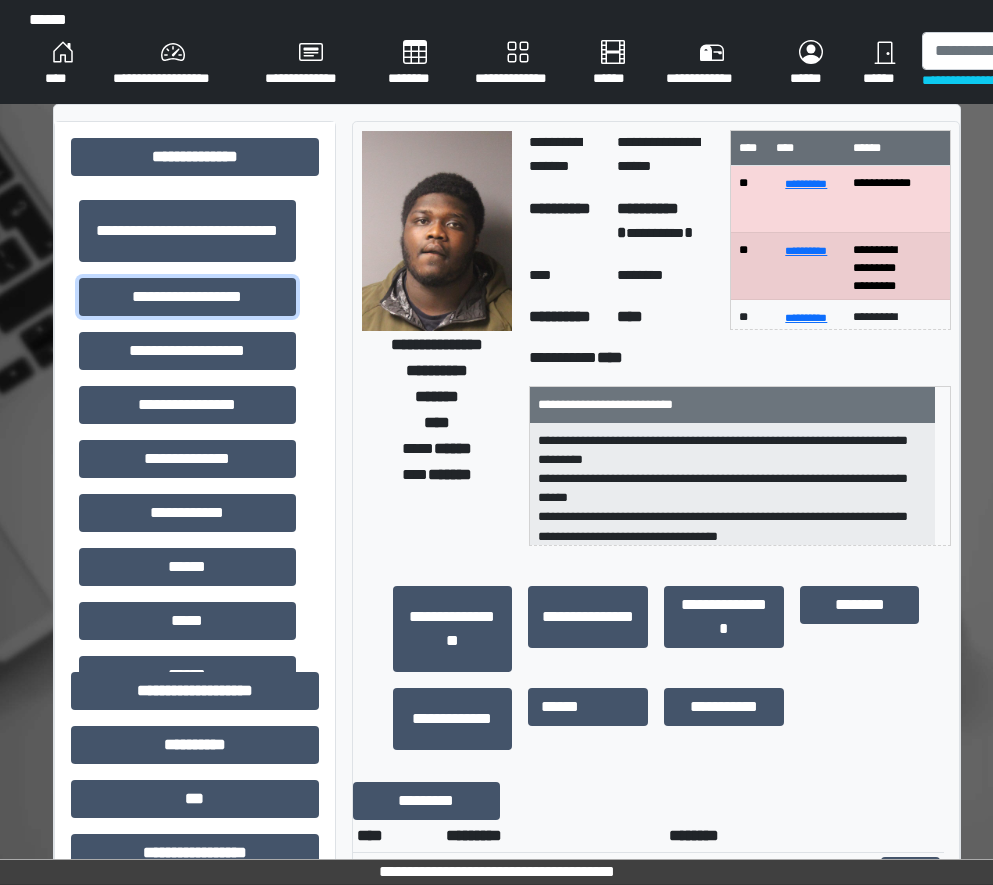 scroll, scrollTop: 500, scrollLeft: 0, axis: vertical 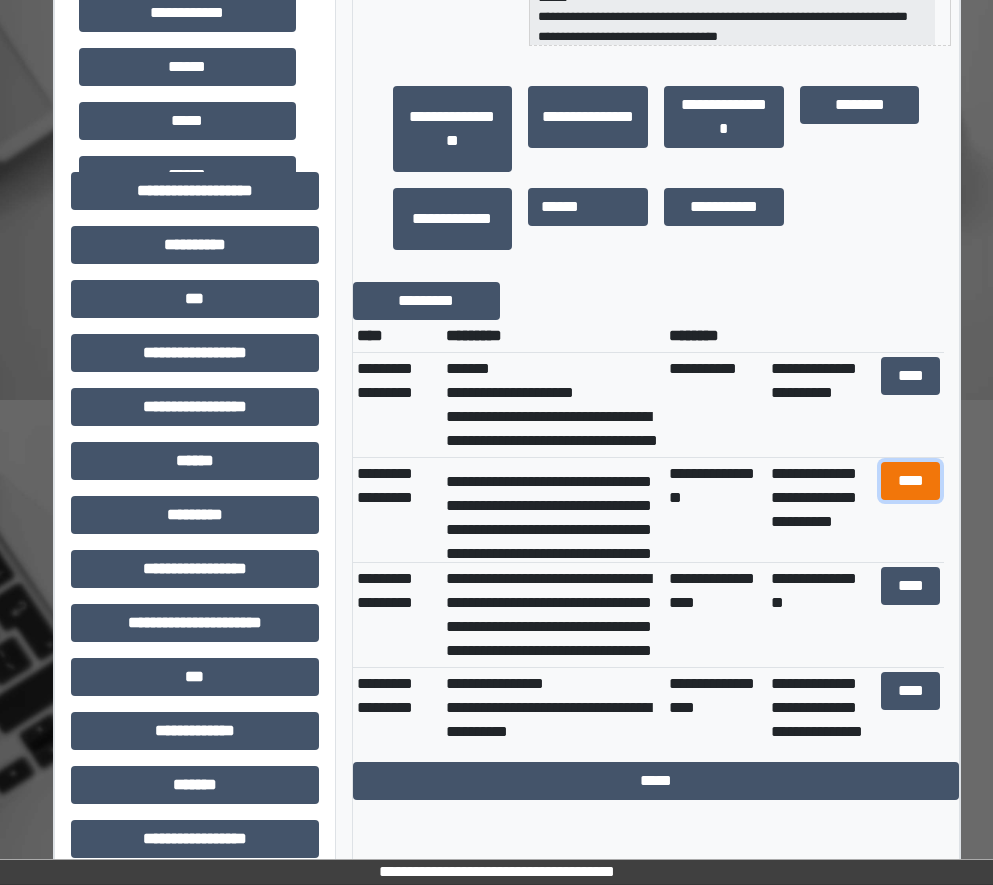 click on "****" at bounding box center [911, 481] 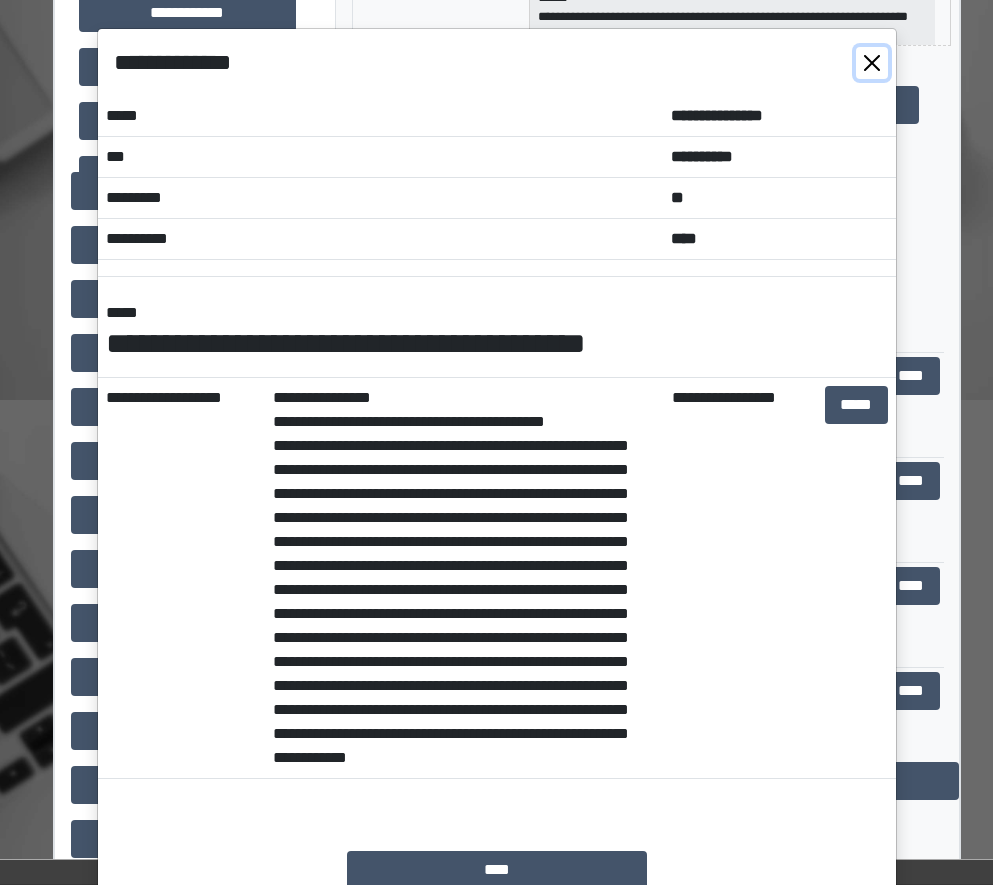 click at bounding box center [872, 63] 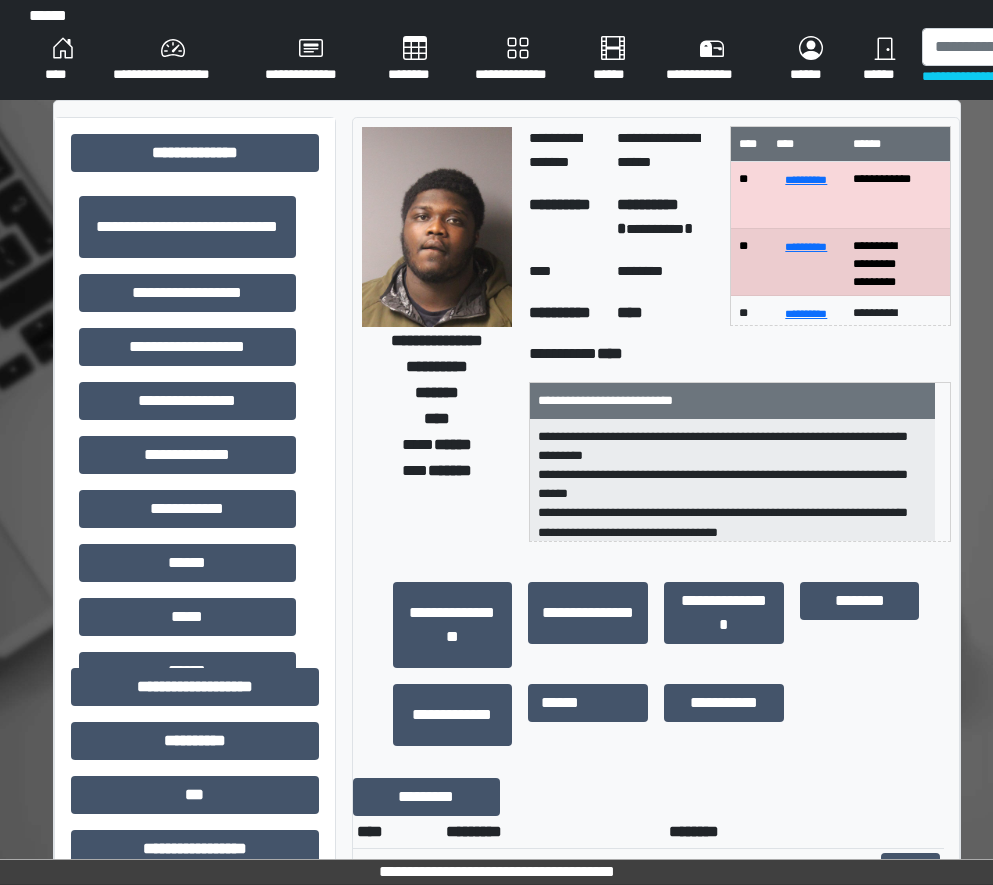 scroll, scrollTop: 0, scrollLeft: 0, axis: both 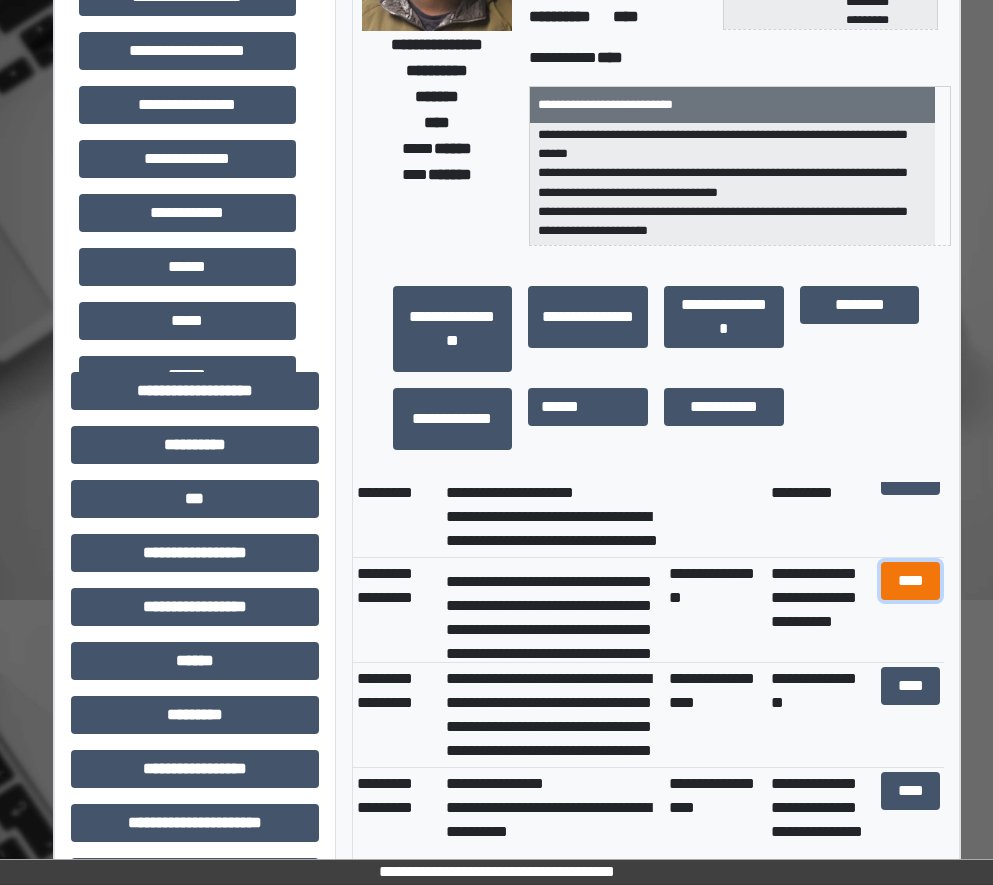 click on "****" at bounding box center (911, 581) 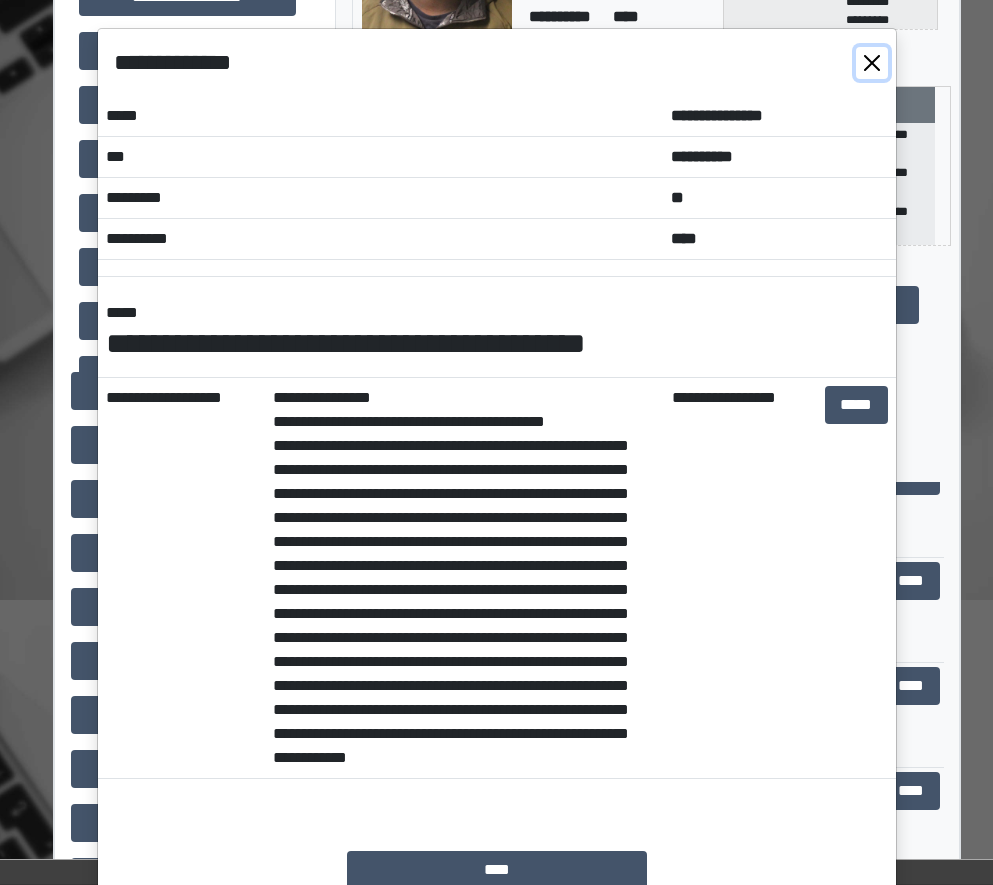 click at bounding box center (872, 63) 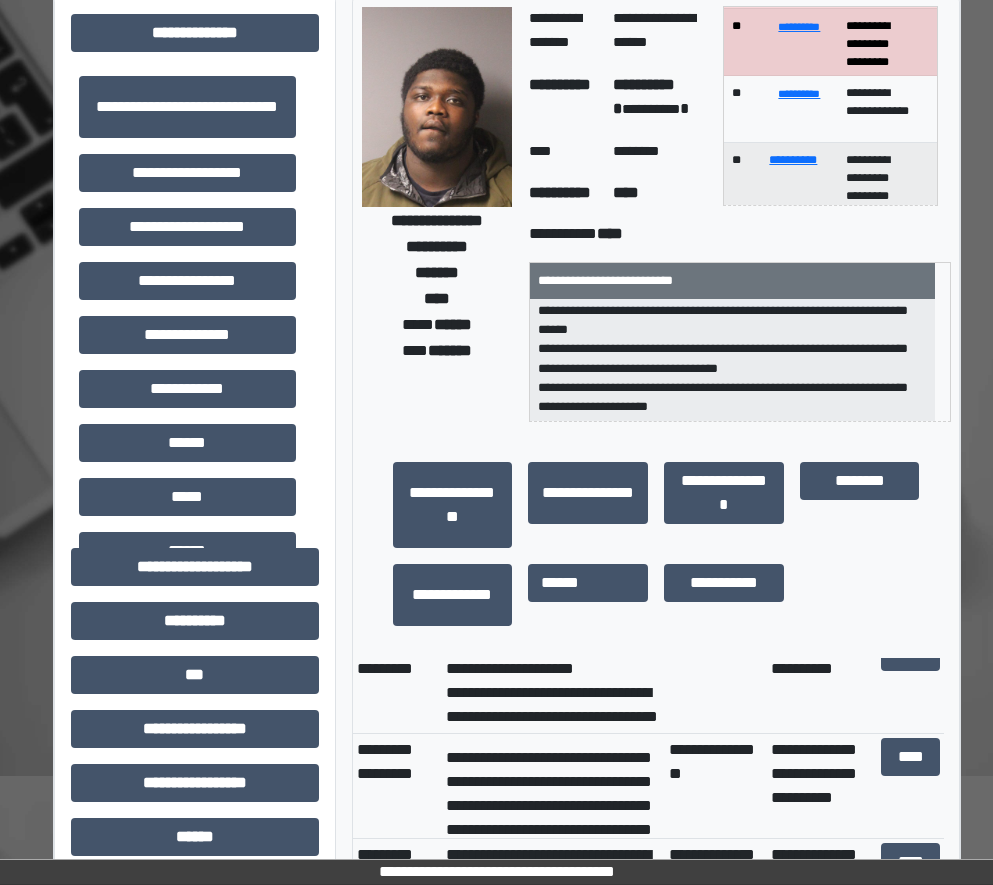 scroll, scrollTop: 0, scrollLeft: 0, axis: both 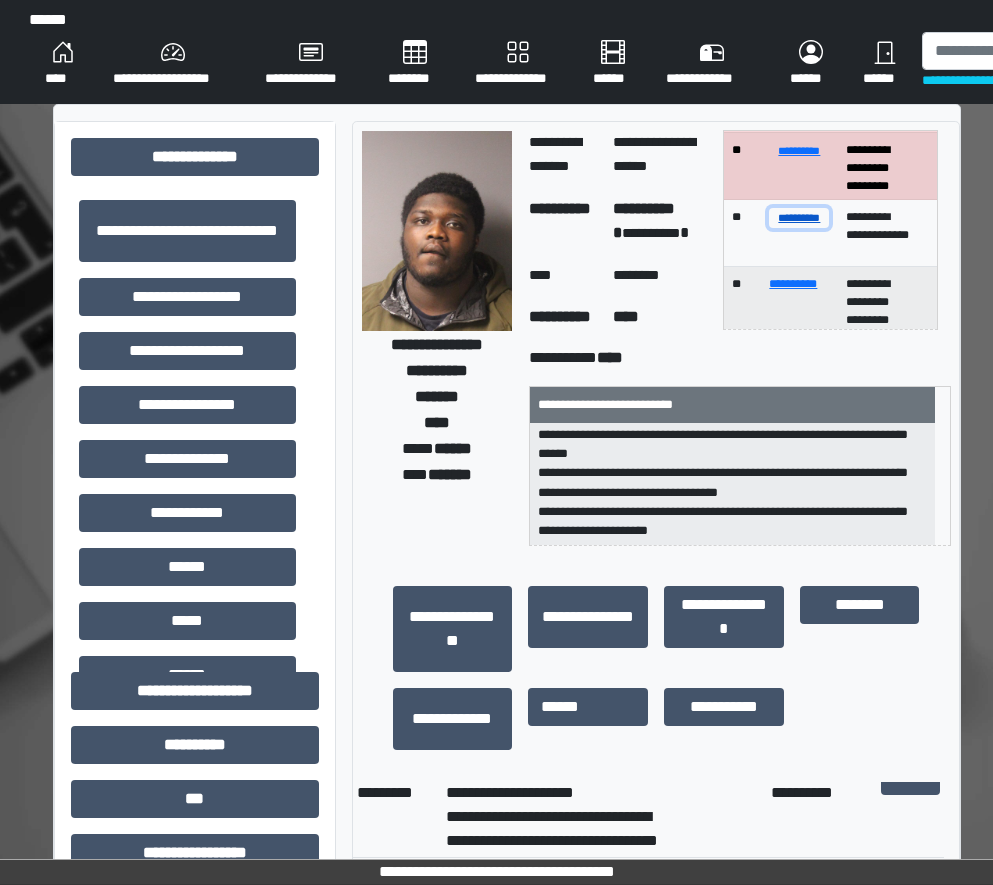 click on "**********" at bounding box center [799, 217] 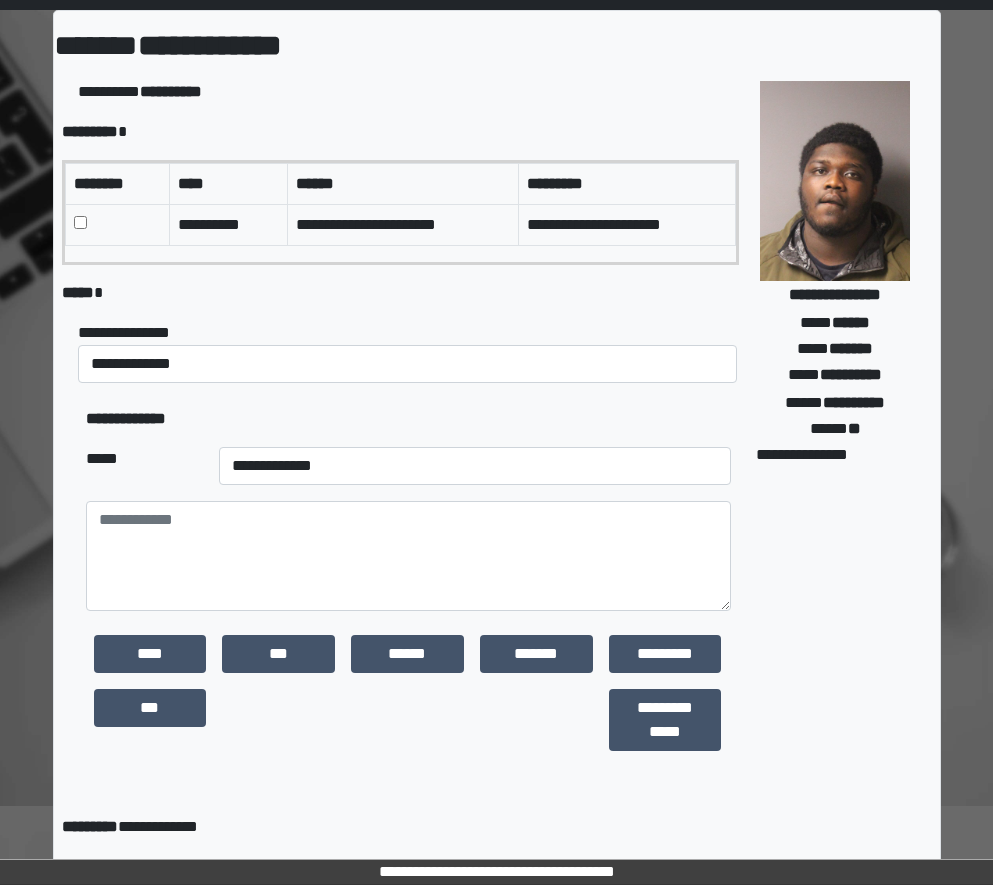 scroll, scrollTop: 200, scrollLeft: 0, axis: vertical 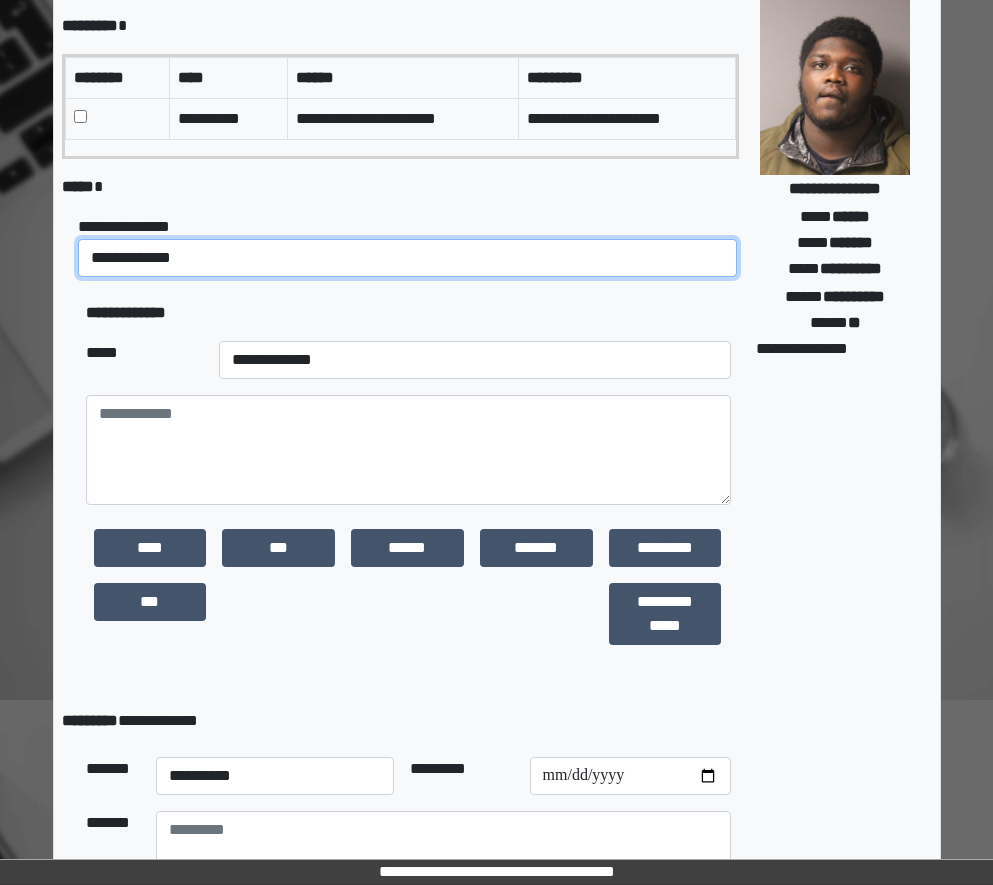 click on "**********" at bounding box center [408, 258] 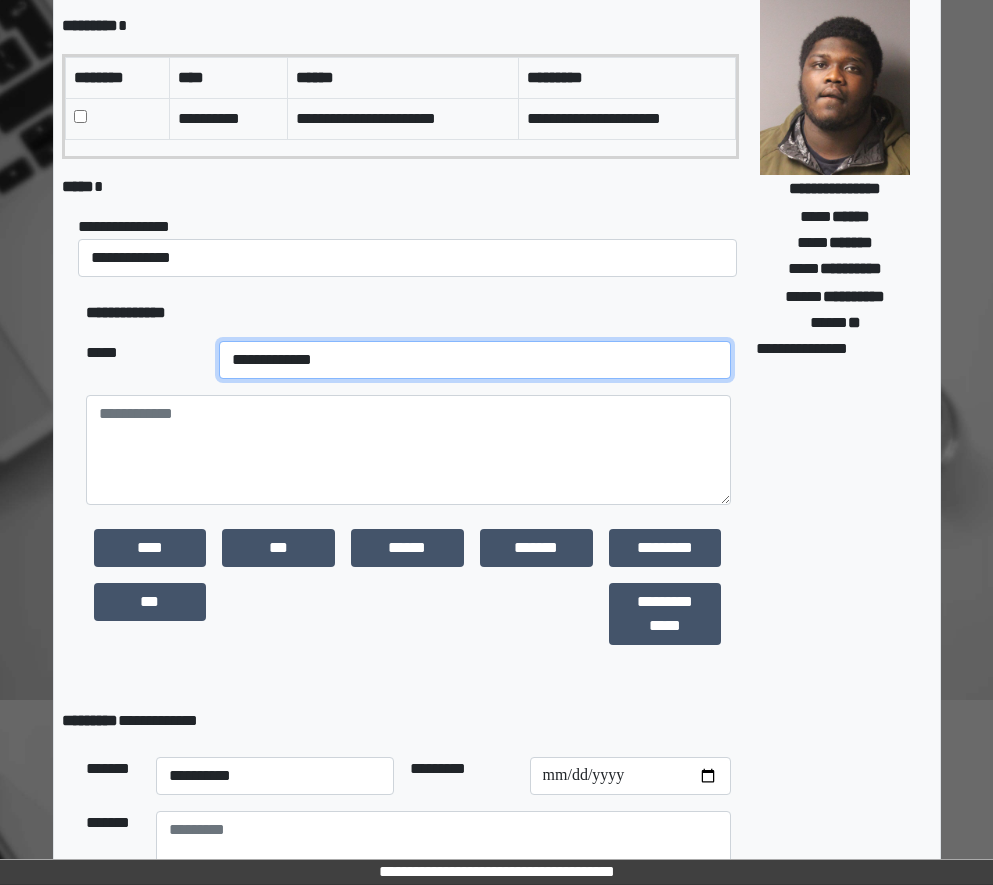 click on "**********" at bounding box center [475, 360] 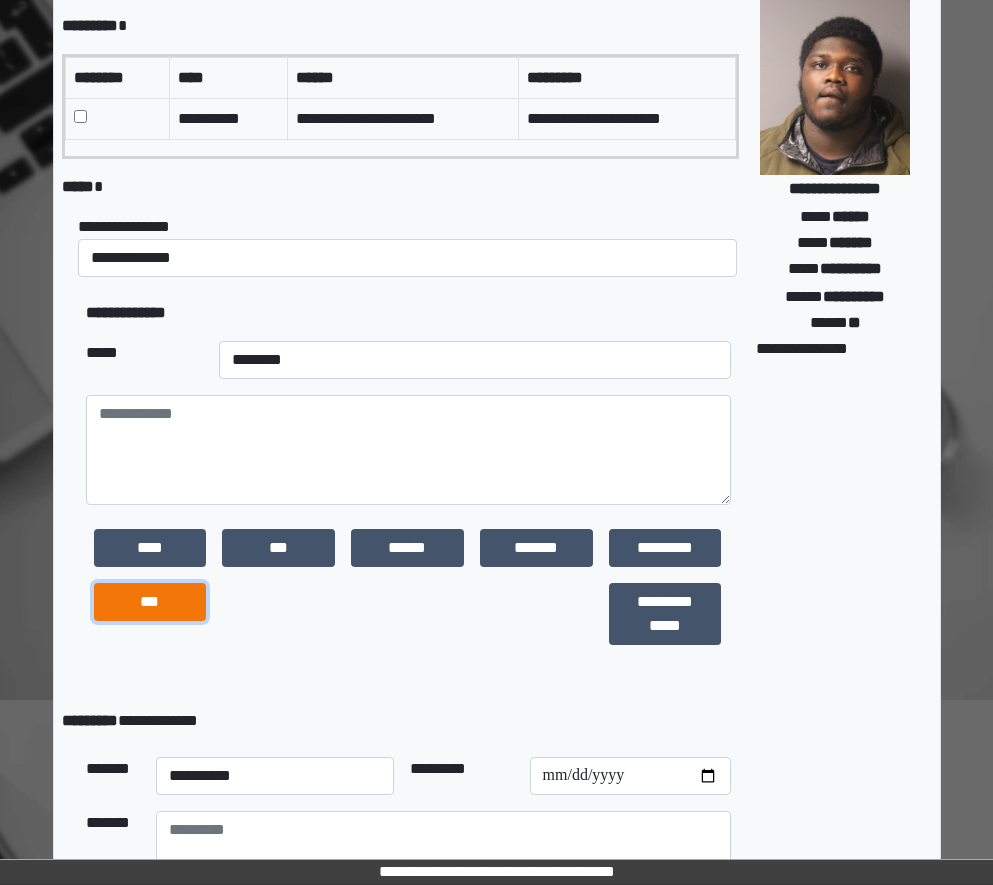 click on "***" at bounding box center (150, 602) 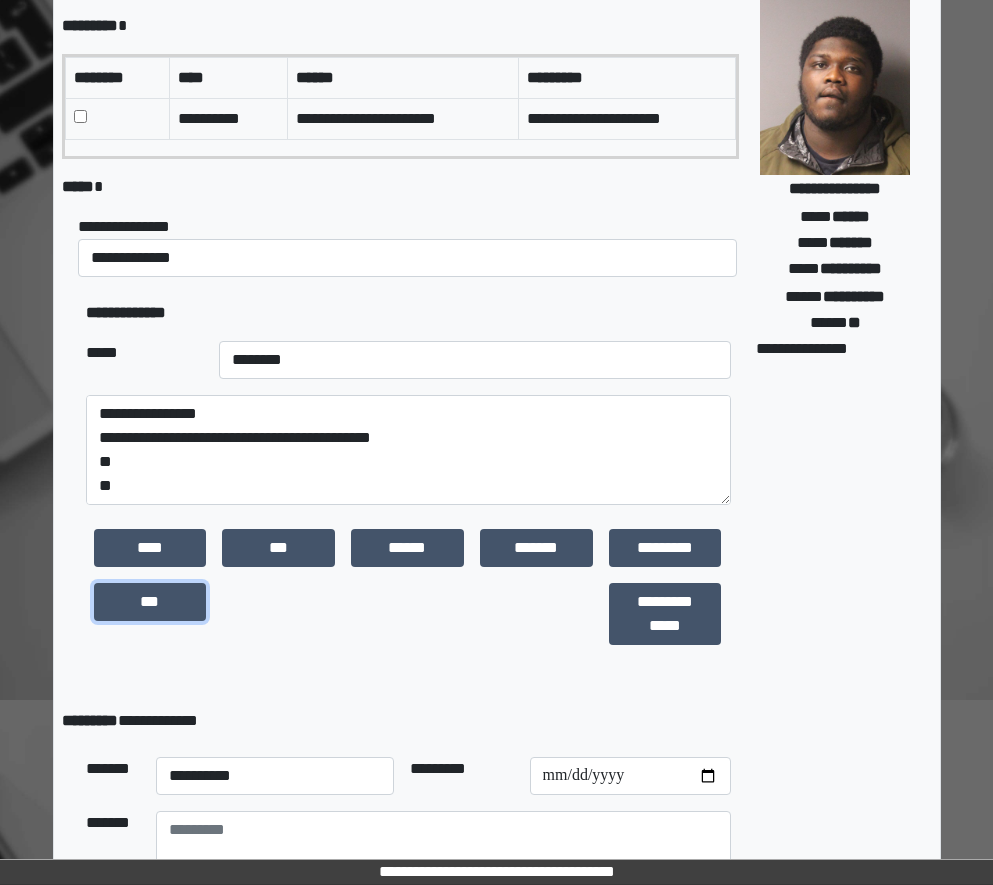 scroll, scrollTop: 24, scrollLeft: 0, axis: vertical 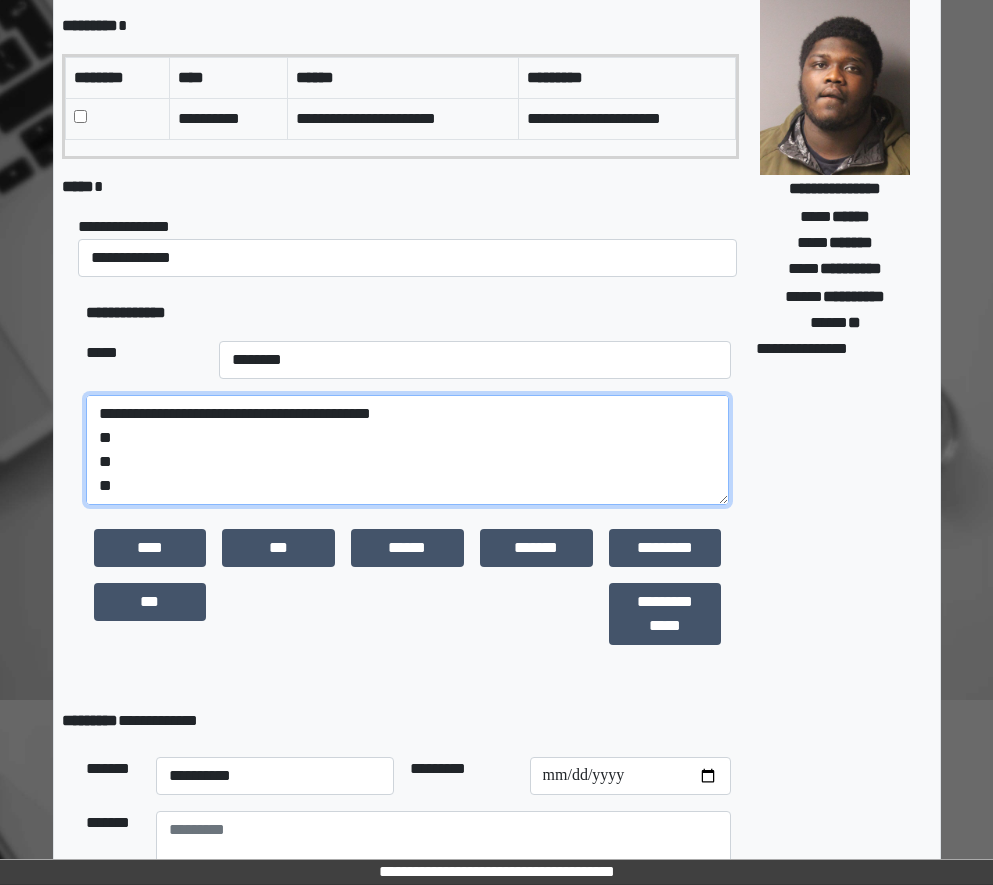 click on "**********" at bounding box center (408, 450) 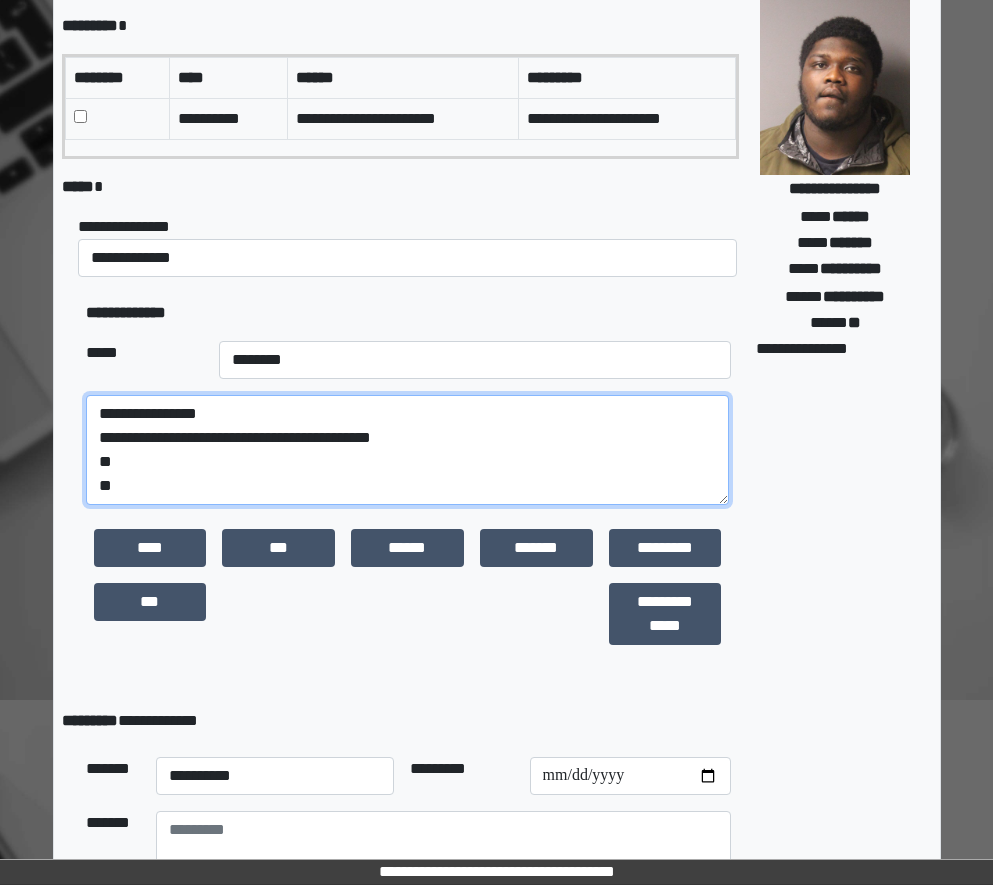 scroll, scrollTop: 0, scrollLeft: 0, axis: both 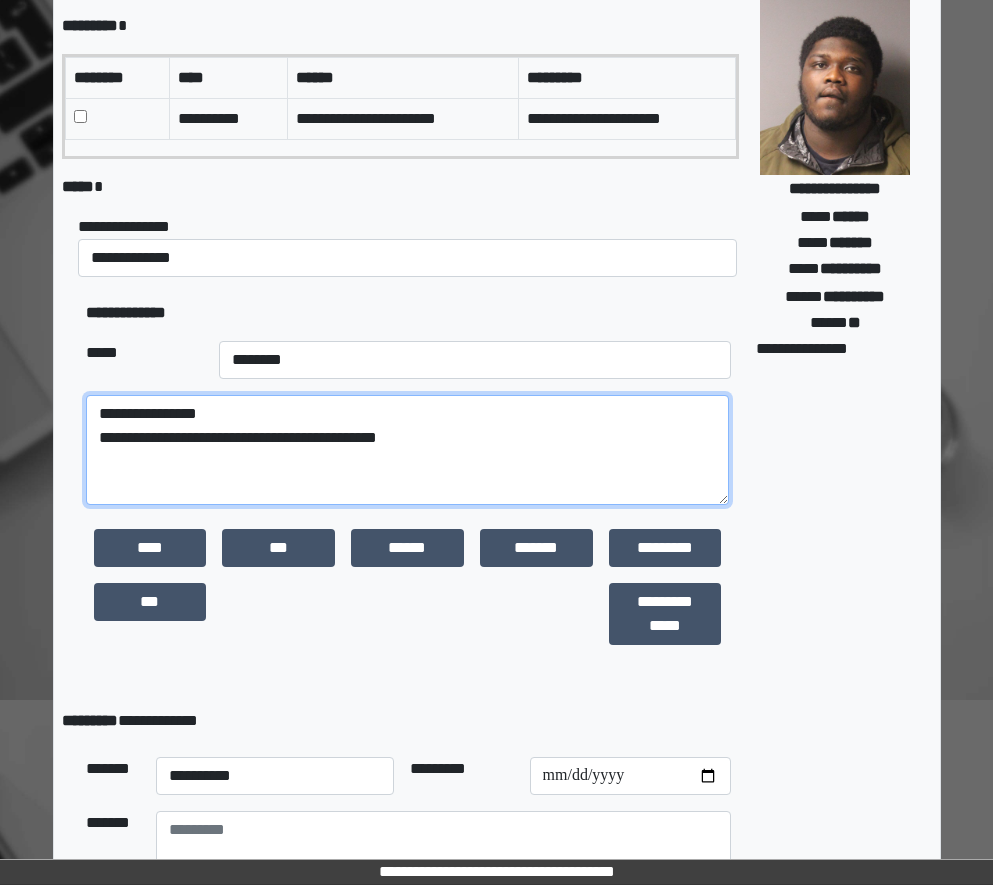 paste on "**********" 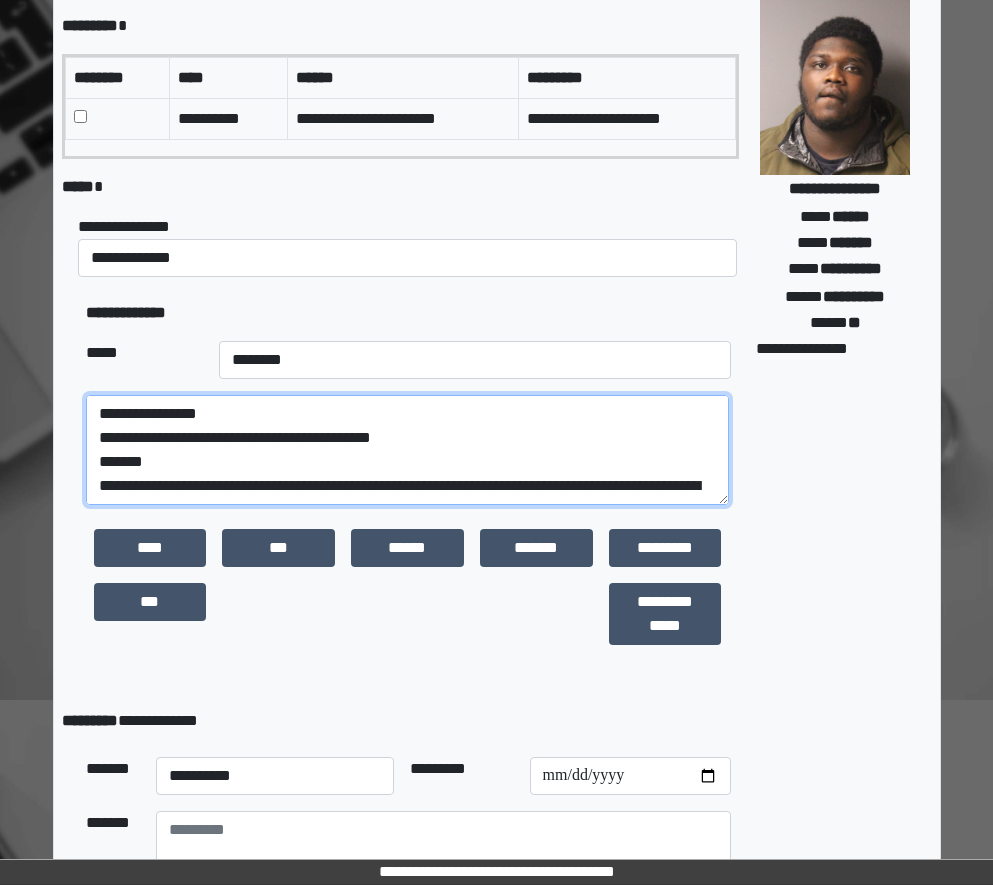 scroll, scrollTop: 100, scrollLeft: 0, axis: vertical 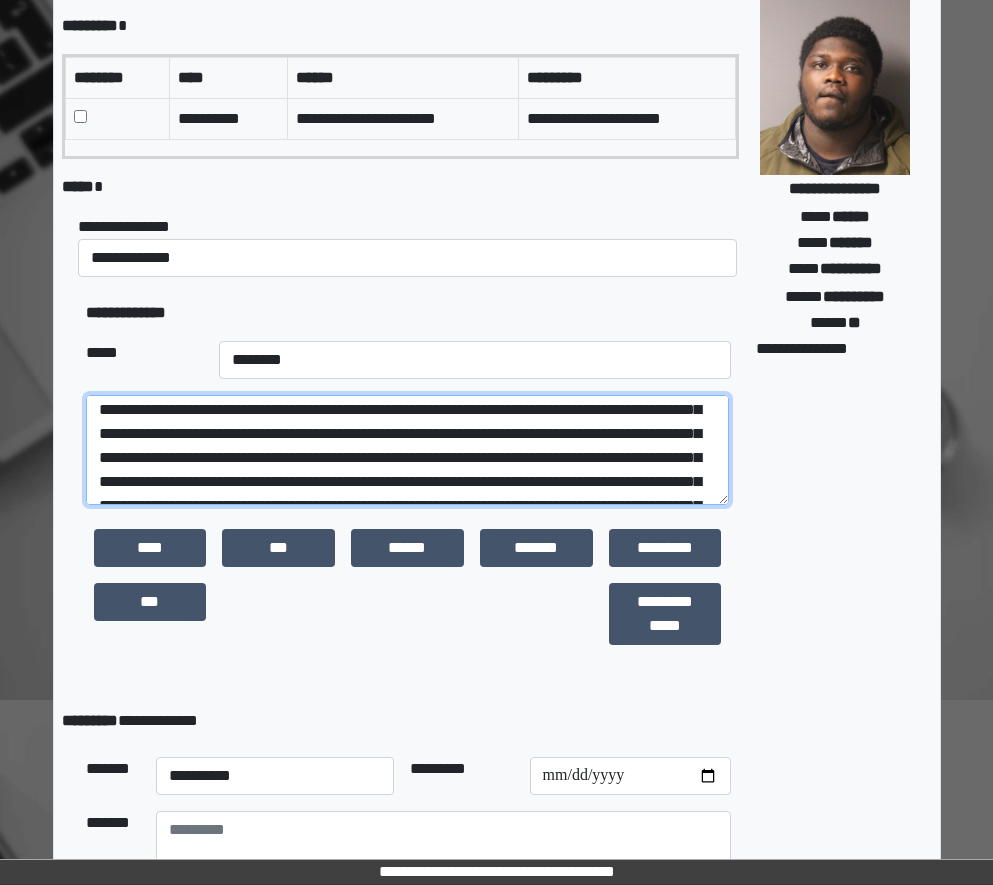click at bounding box center (408, 450) 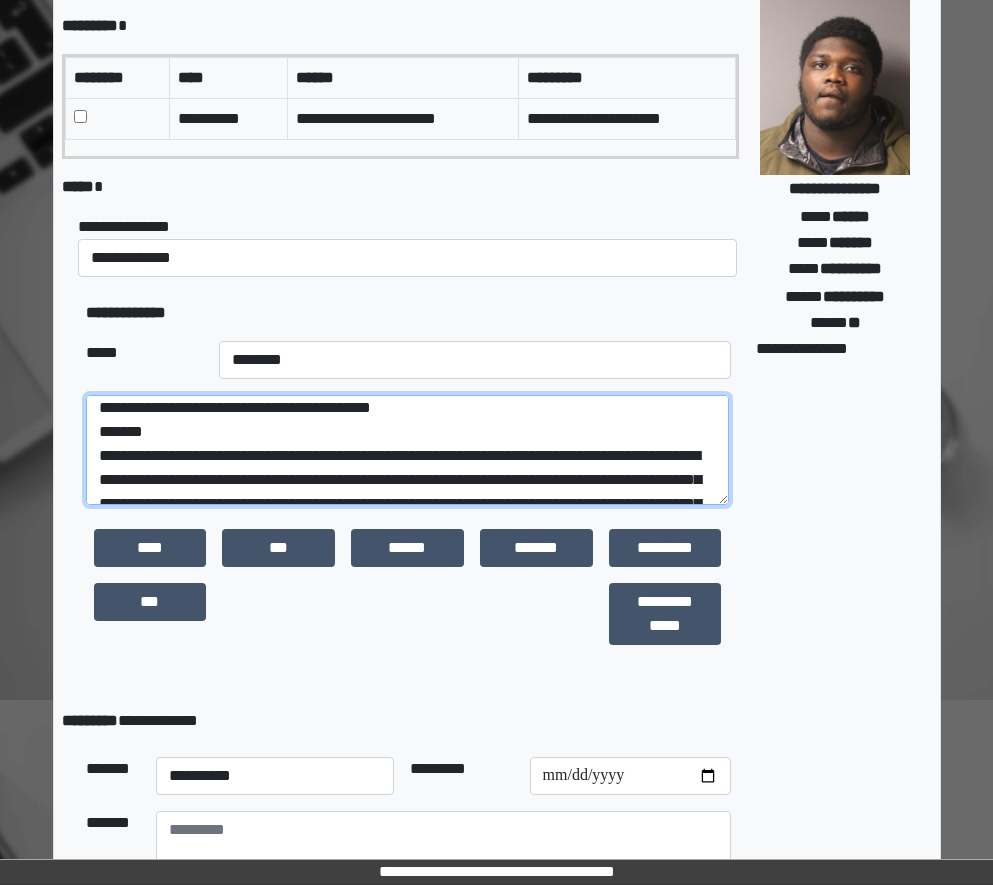 scroll, scrollTop: 6, scrollLeft: 0, axis: vertical 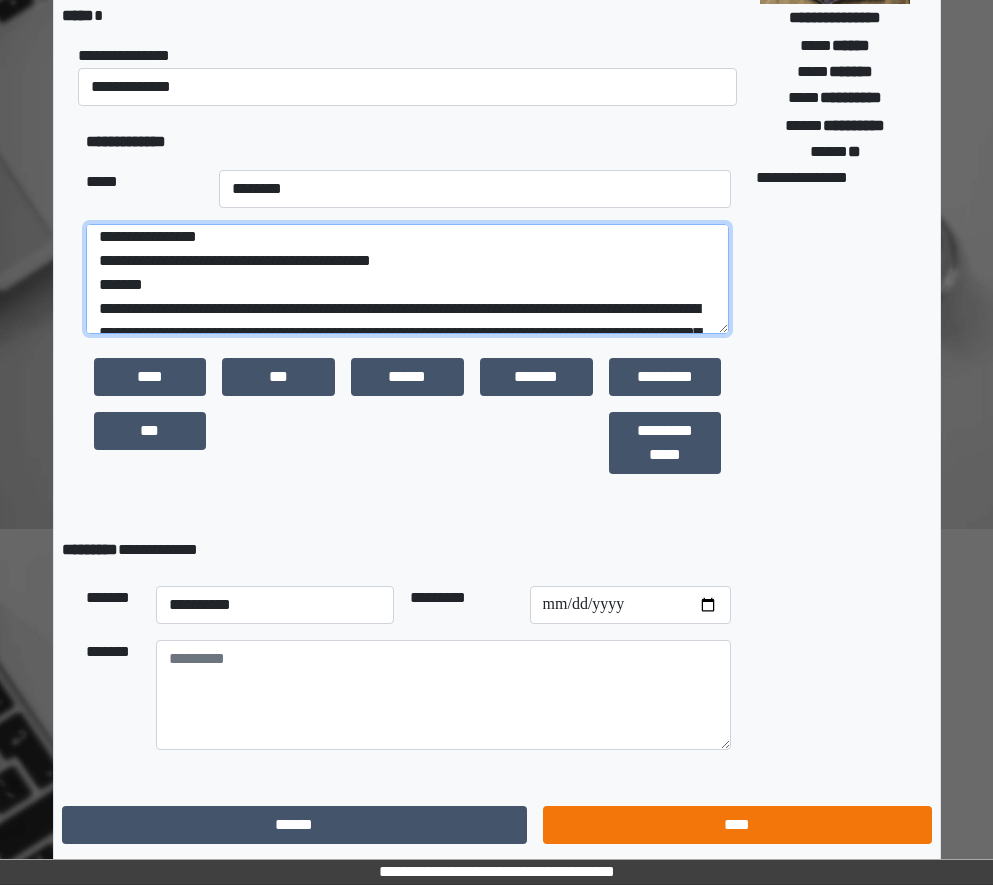 type on "**********" 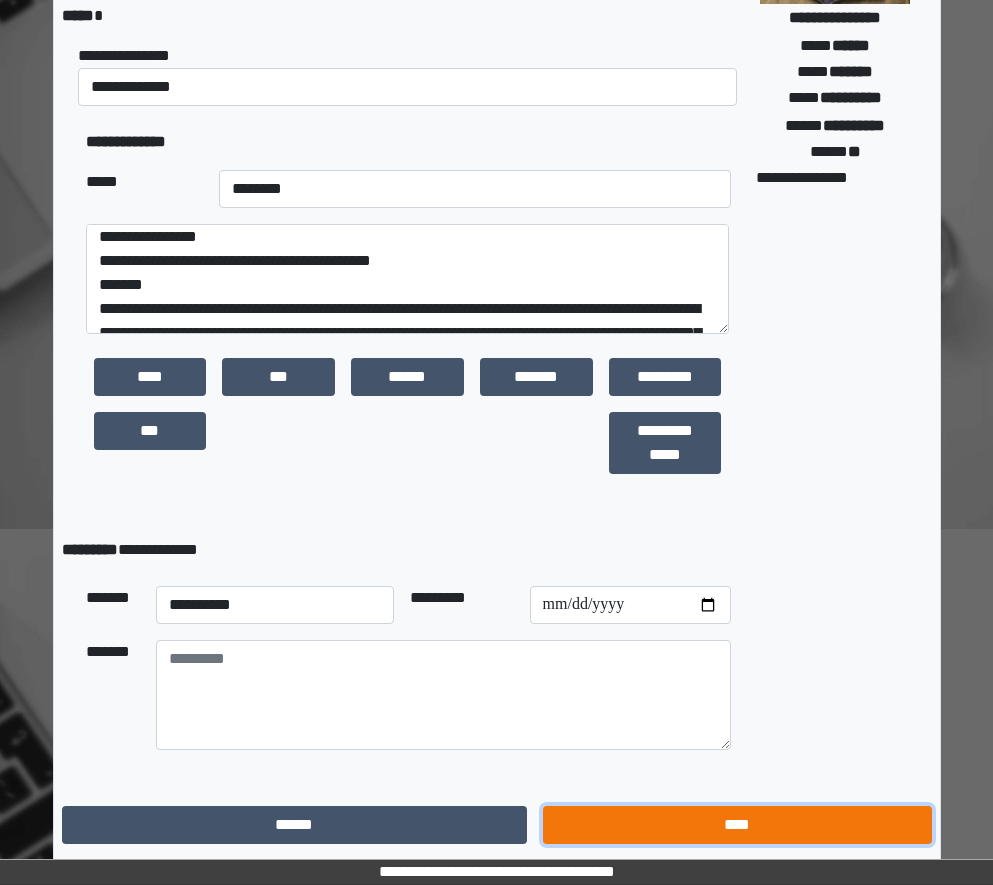 click on "****" at bounding box center [737, 825] 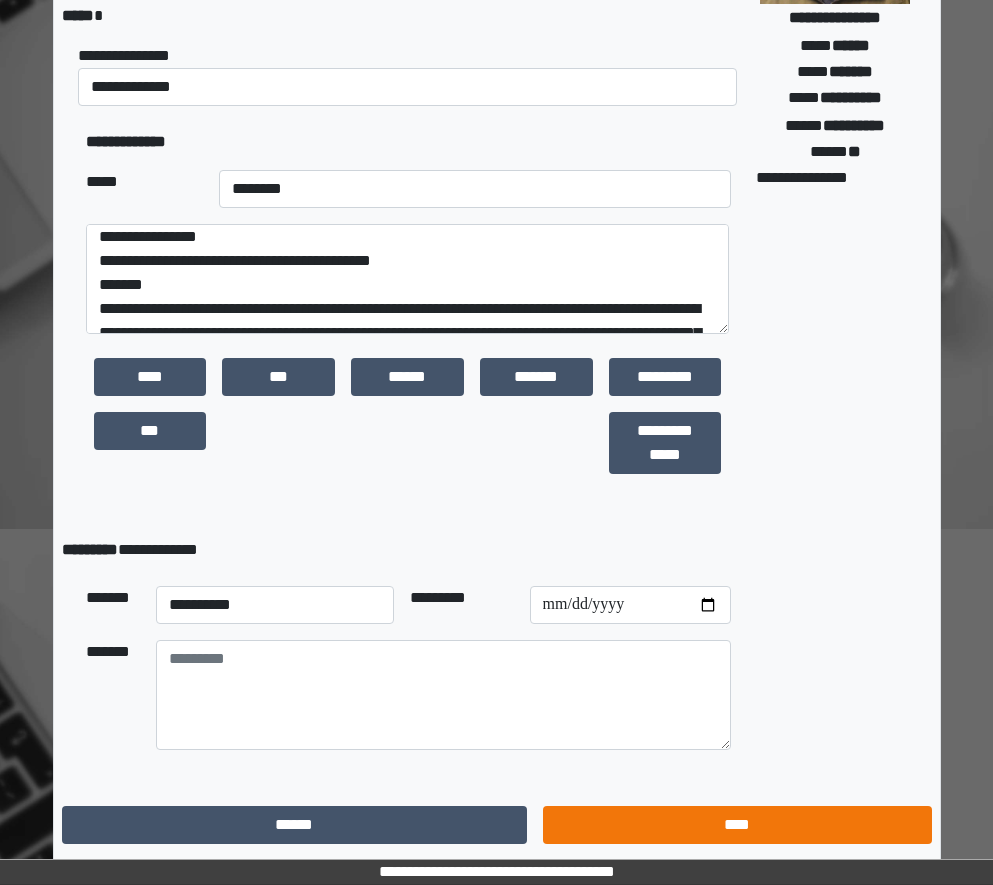 scroll, scrollTop: 15, scrollLeft: 0, axis: vertical 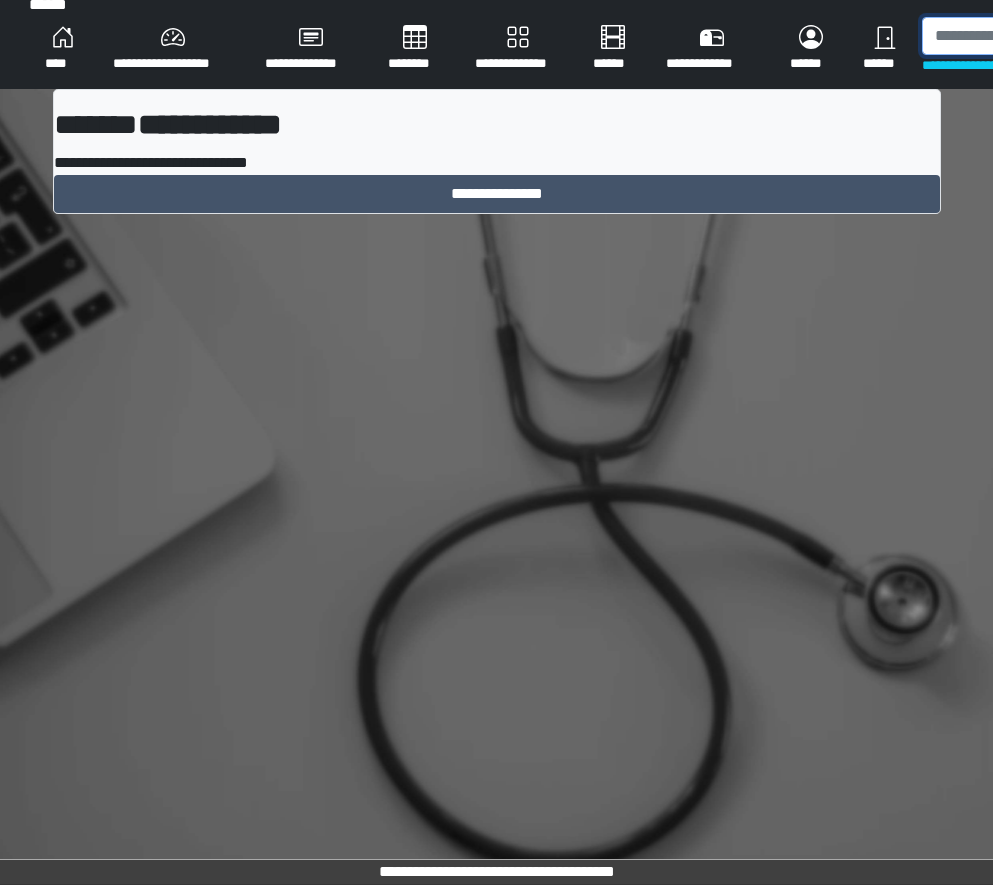 click at bounding box center [1025, 36] 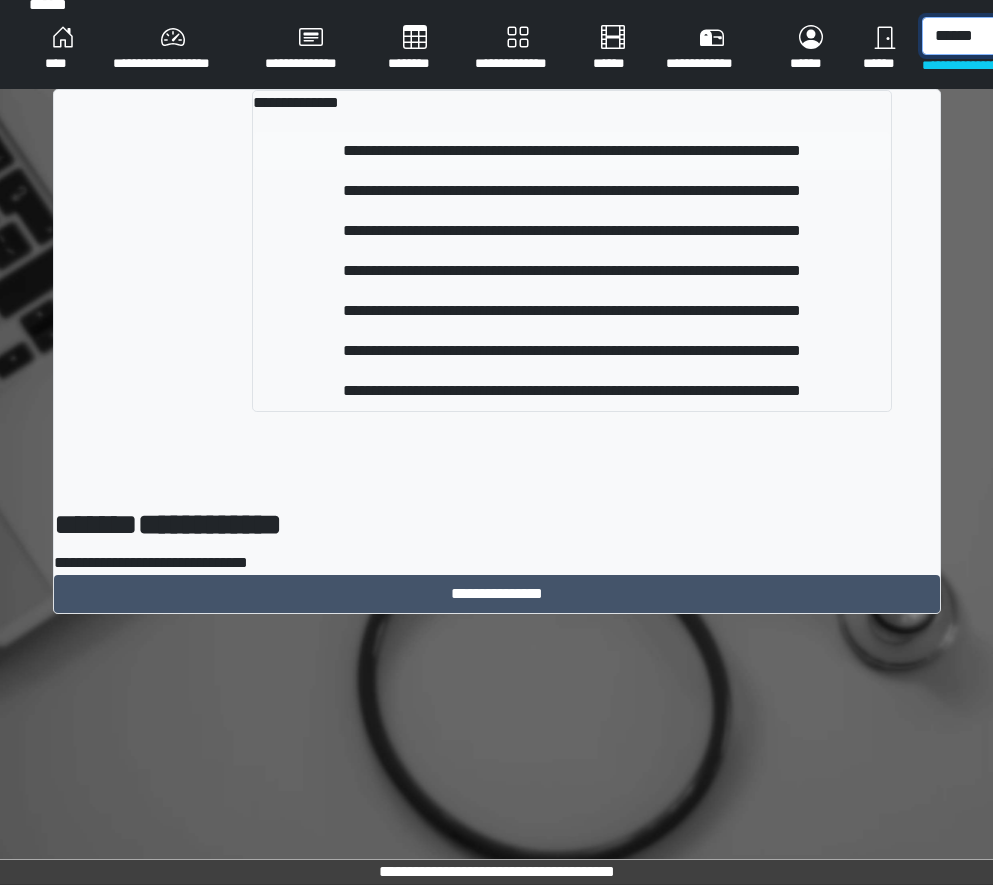 type on "******" 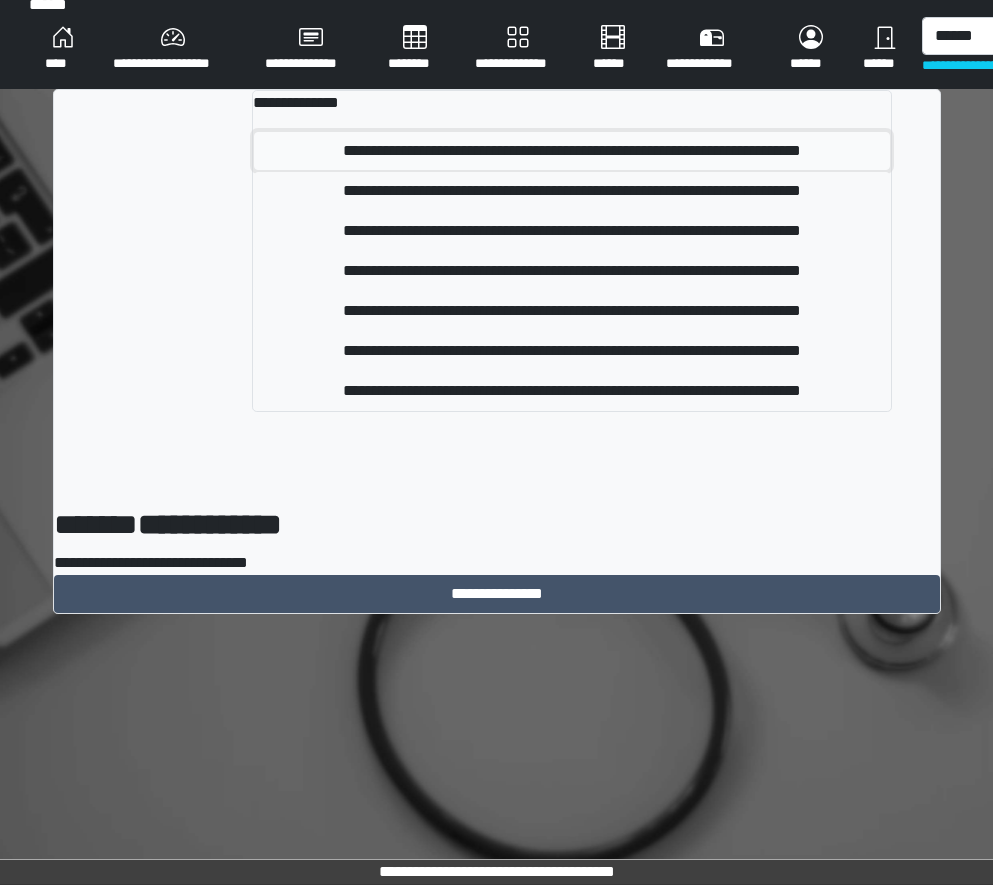 click on "**********" at bounding box center (571, 151) 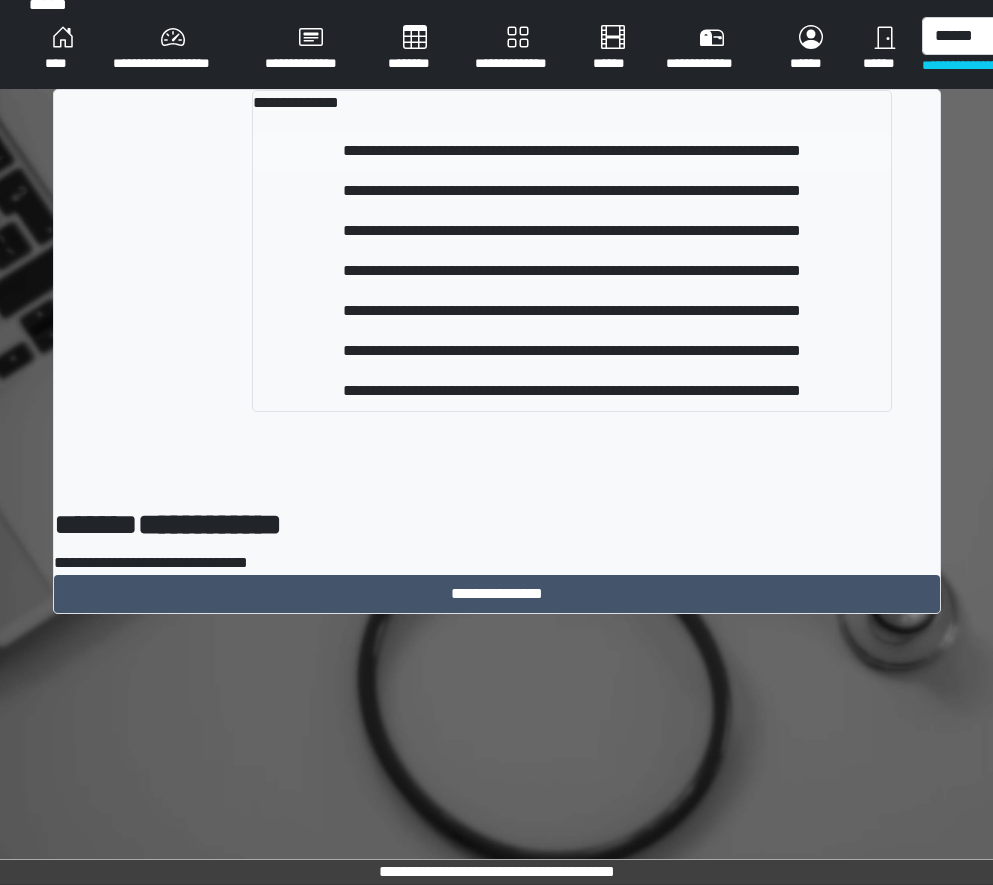 type 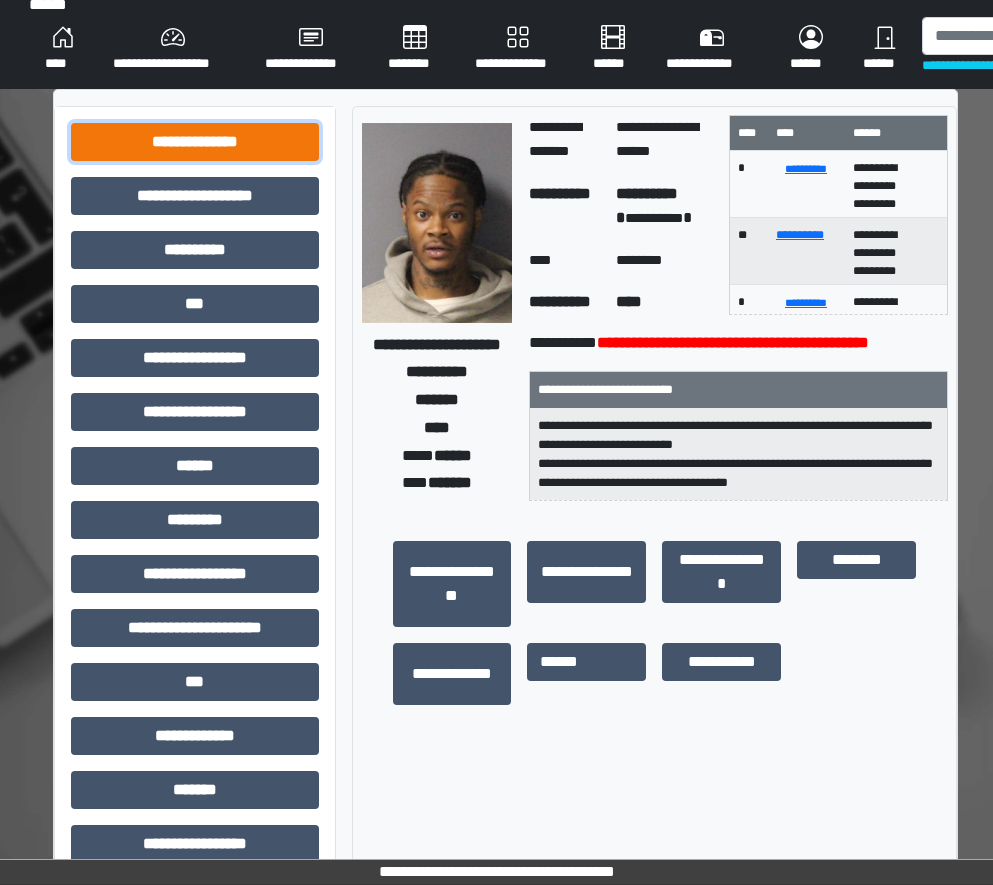 click on "**********" at bounding box center [195, 142] 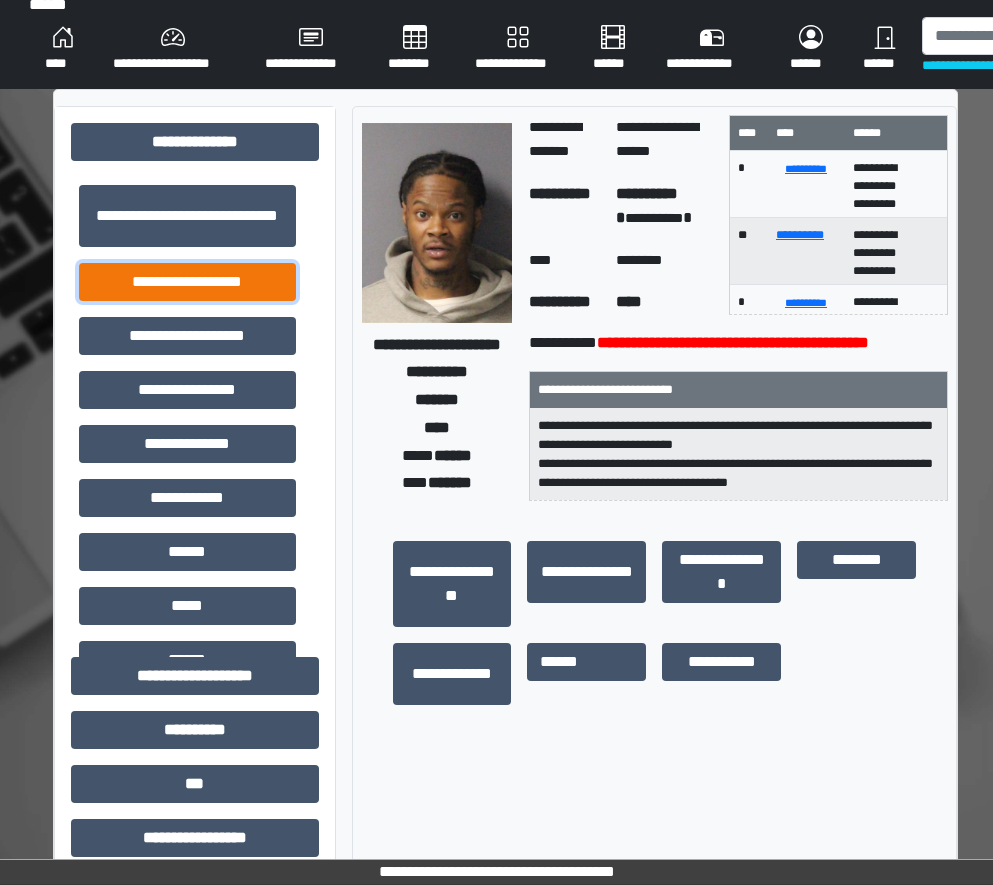 click on "**********" at bounding box center [187, 282] 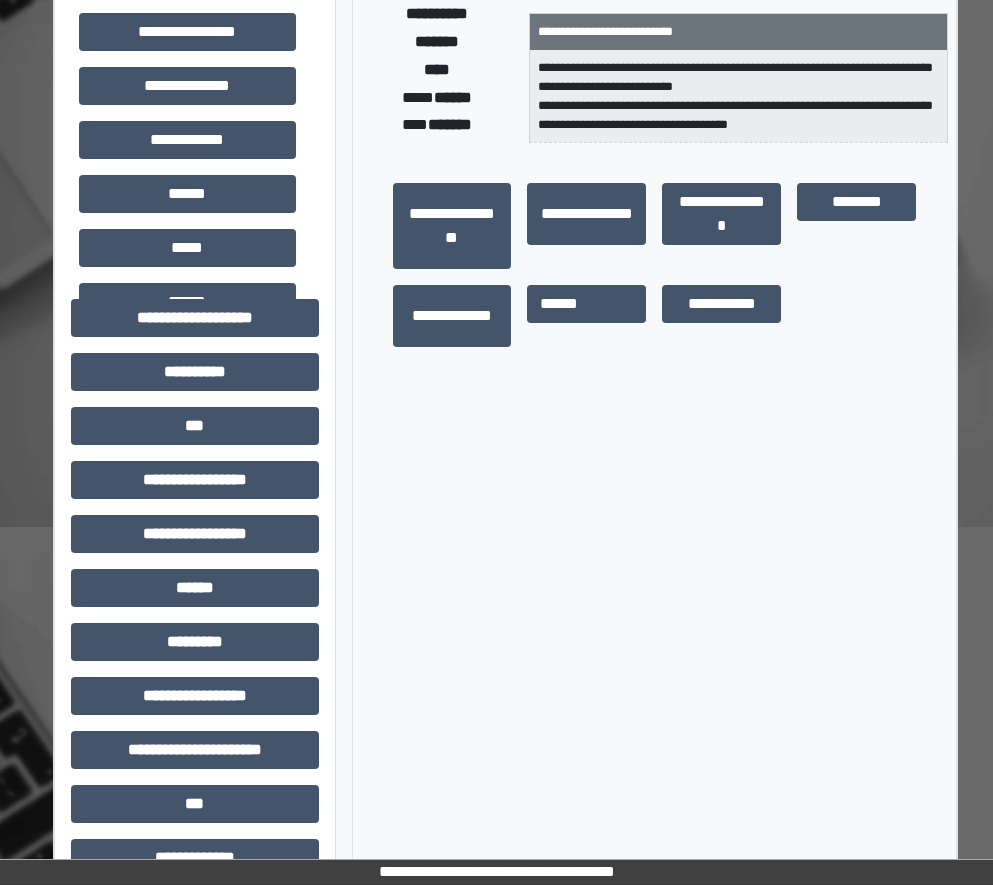 scroll, scrollTop: 715, scrollLeft: 0, axis: vertical 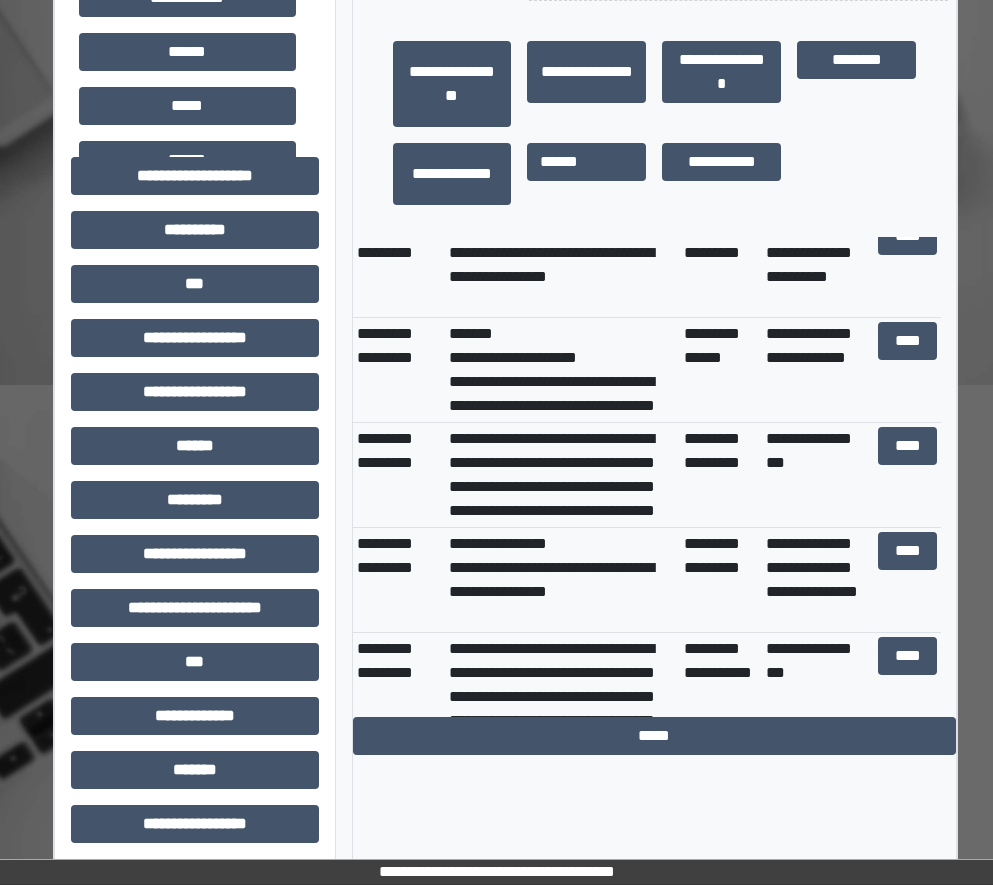 click on "**********" at bounding box center [818, 580] 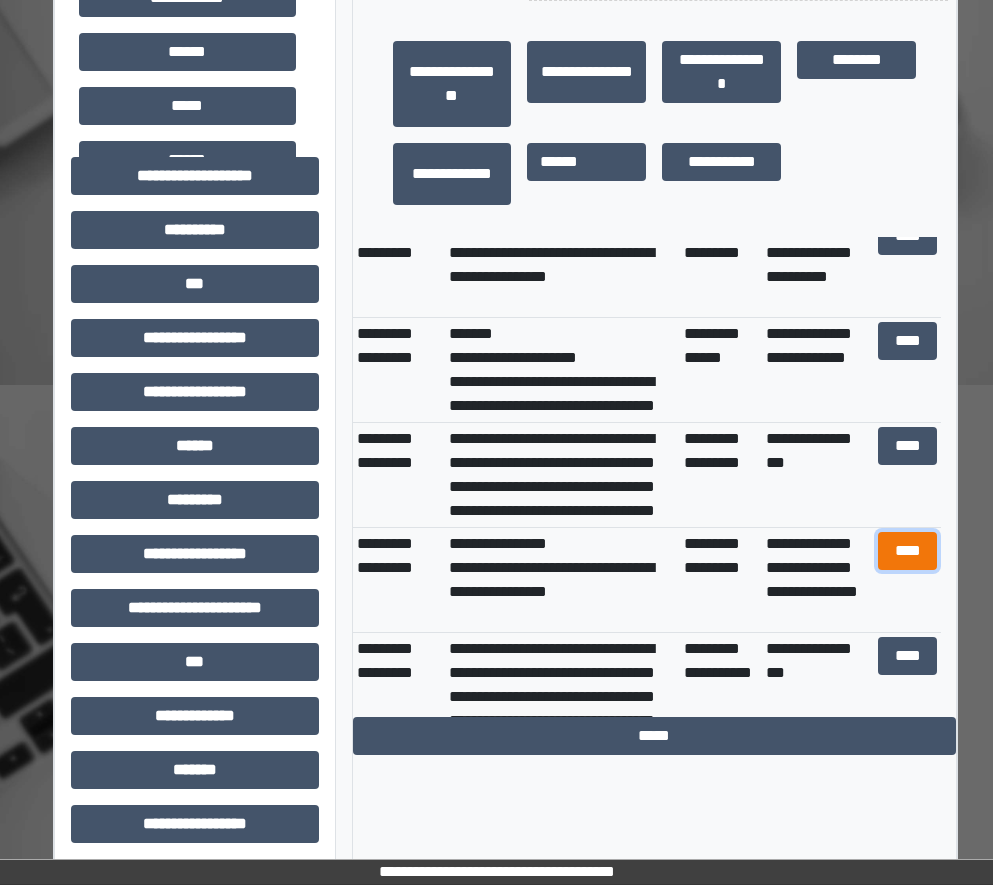 click on "****" at bounding box center (908, 551) 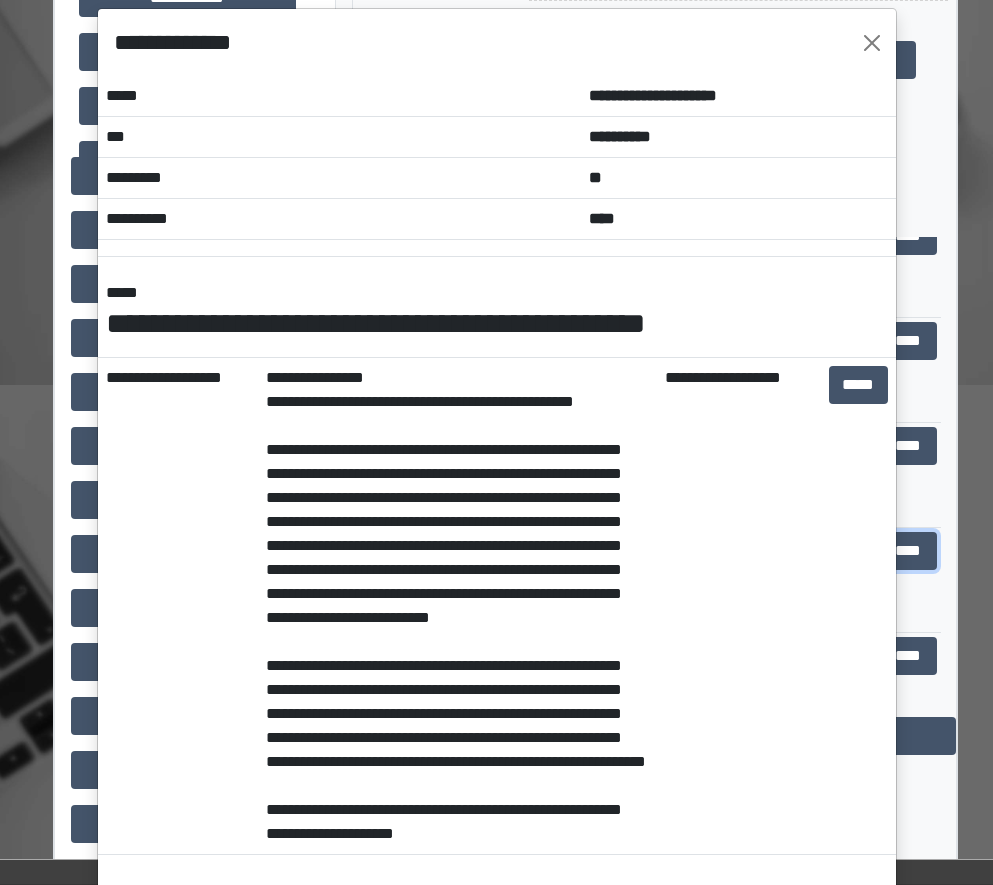 scroll, scrollTop: 0, scrollLeft: 0, axis: both 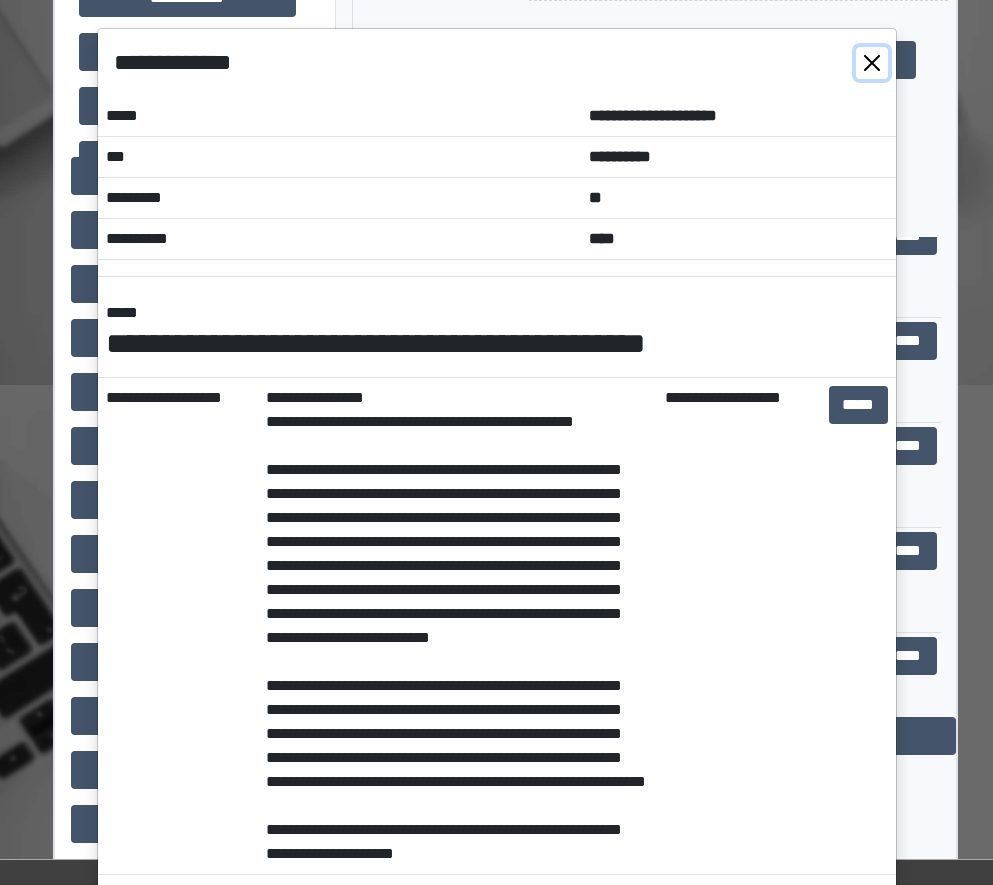click at bounding box center [872, 63] 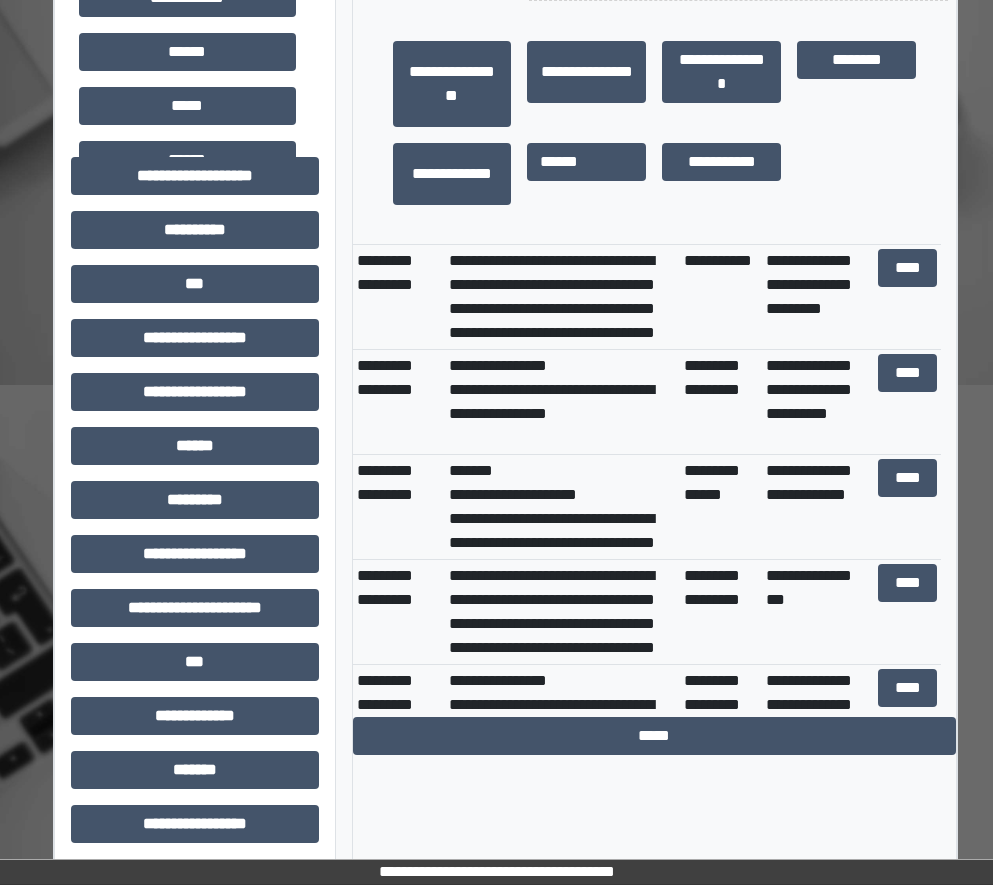 scroll, scrollTop: 0, scrollLeft: 0, axis: both 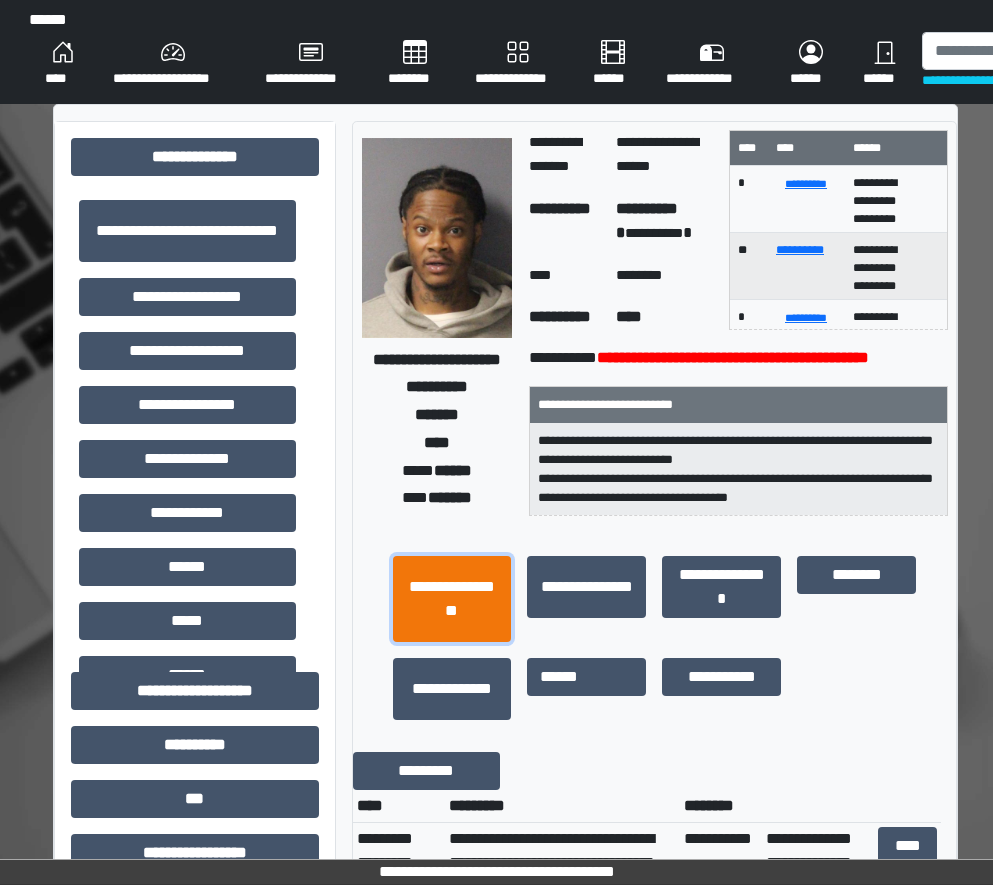 click on "**********" at bounding box center [452, 599] 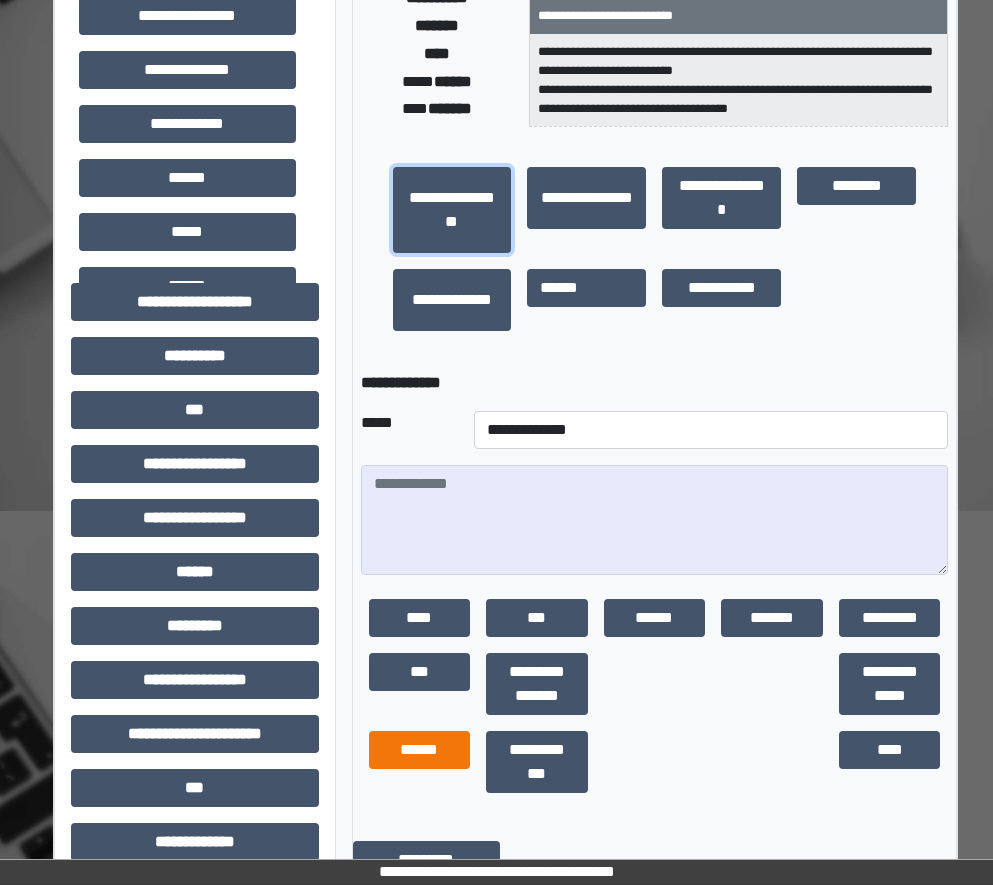 scroll, scrollTop: 600, scrollLeft: 0, axis: vertical 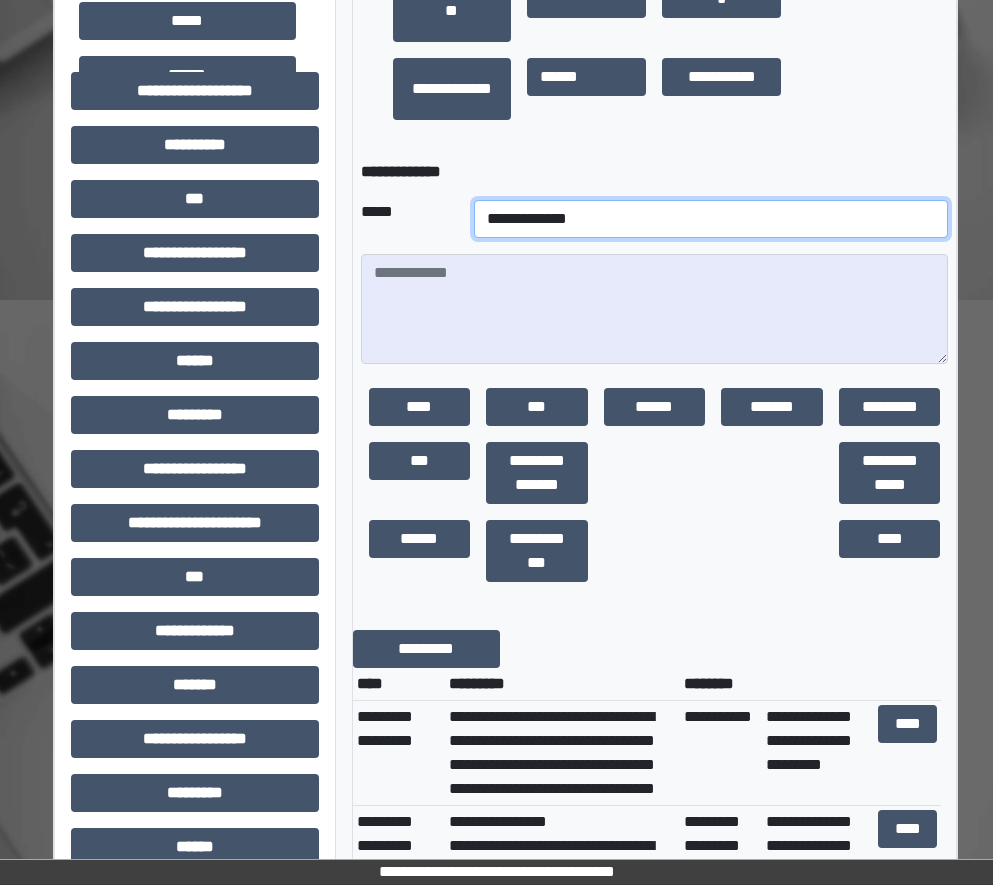 click on "**********" at bounding box center [711, 219] 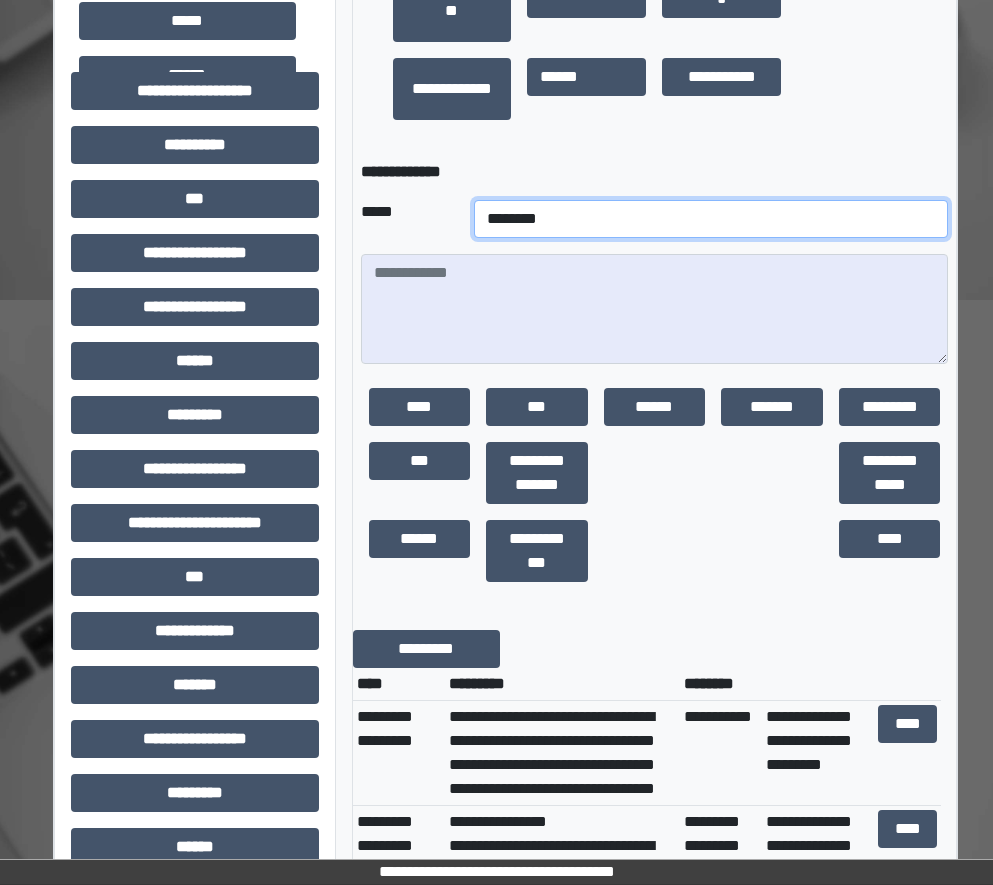 click on "**********" at bounding box center [711, 219] 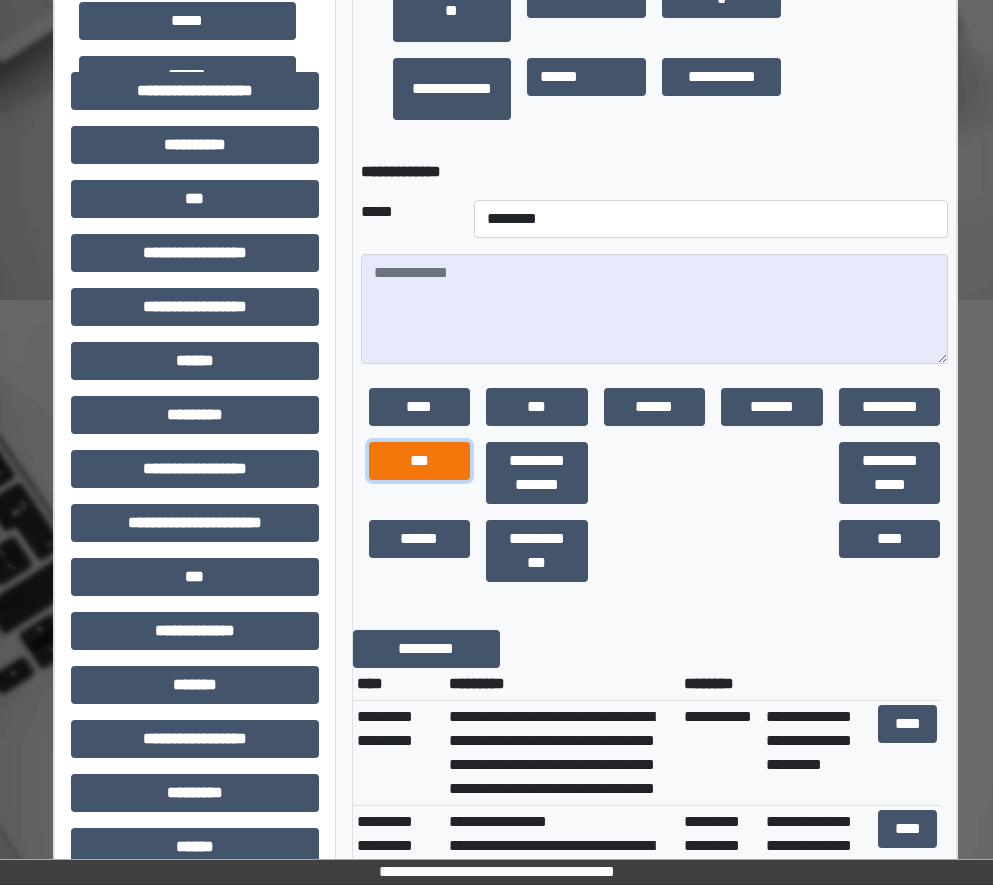 click on "***" at bounding box center (420, 461) 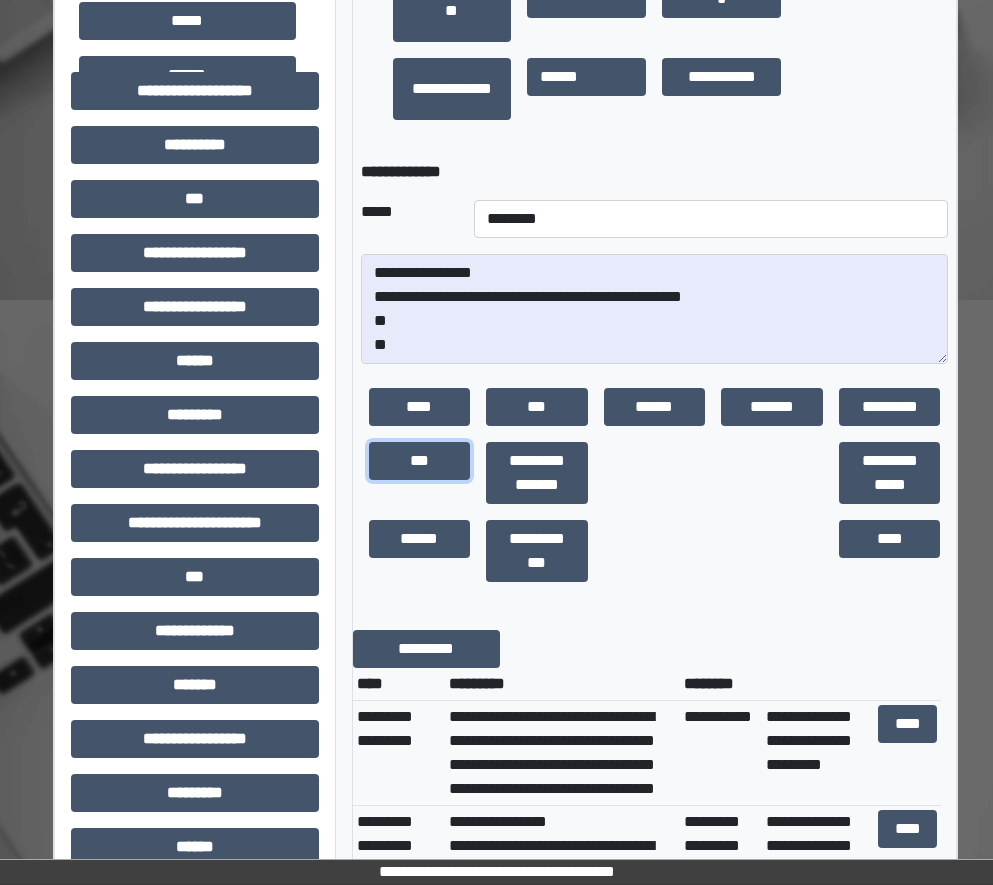 scroll, scrollTop: 24, scrollLeft: 0, axis: vertical 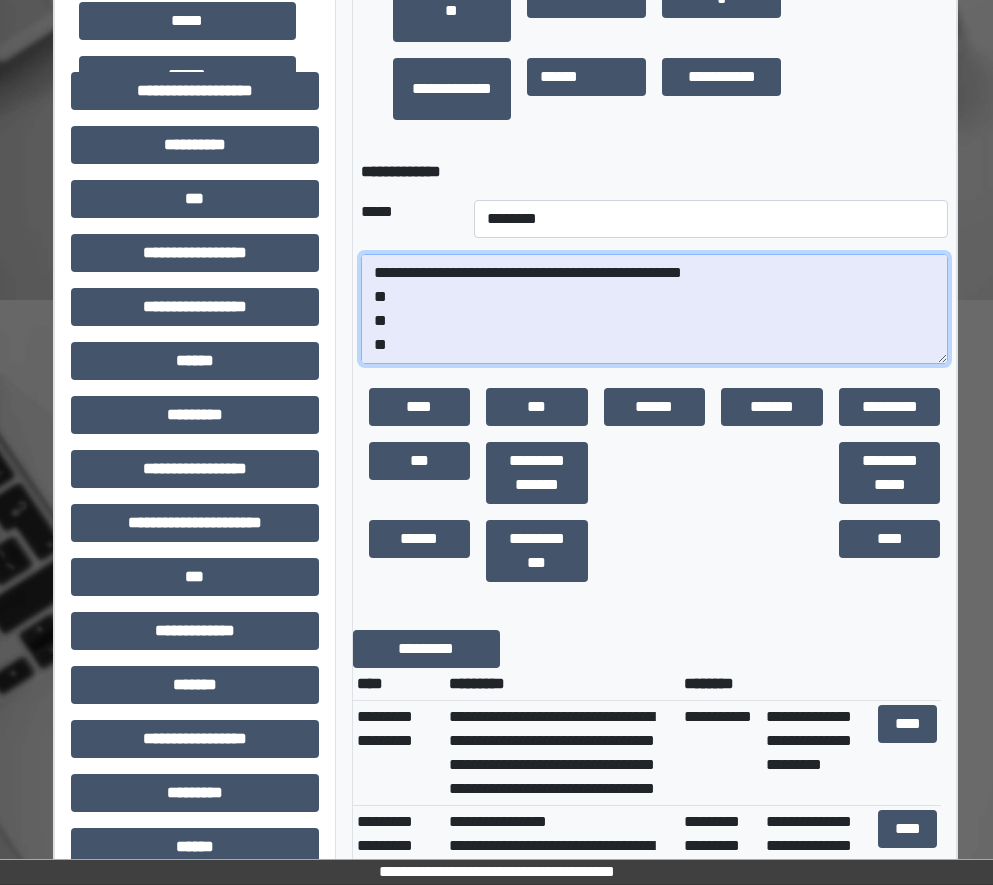 click on "**********" at bounding box center [655, 309] 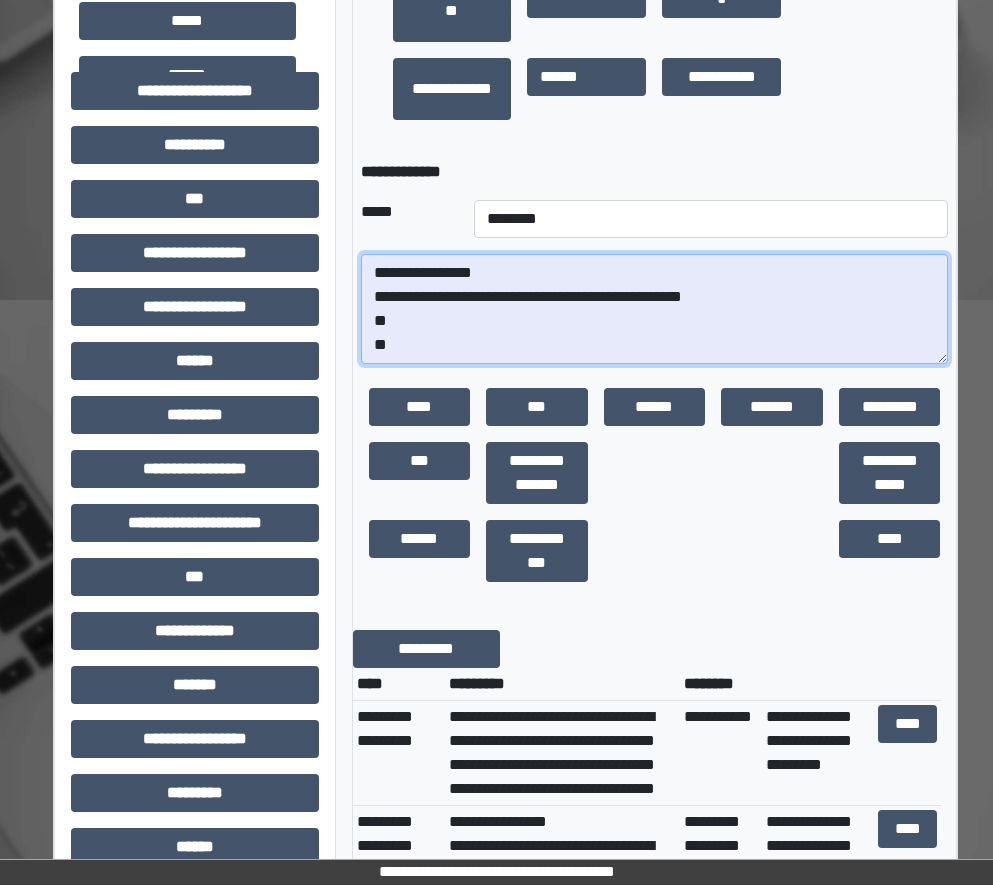 scroll, scrollTop: 0, scrollLeft: 0, axis: both 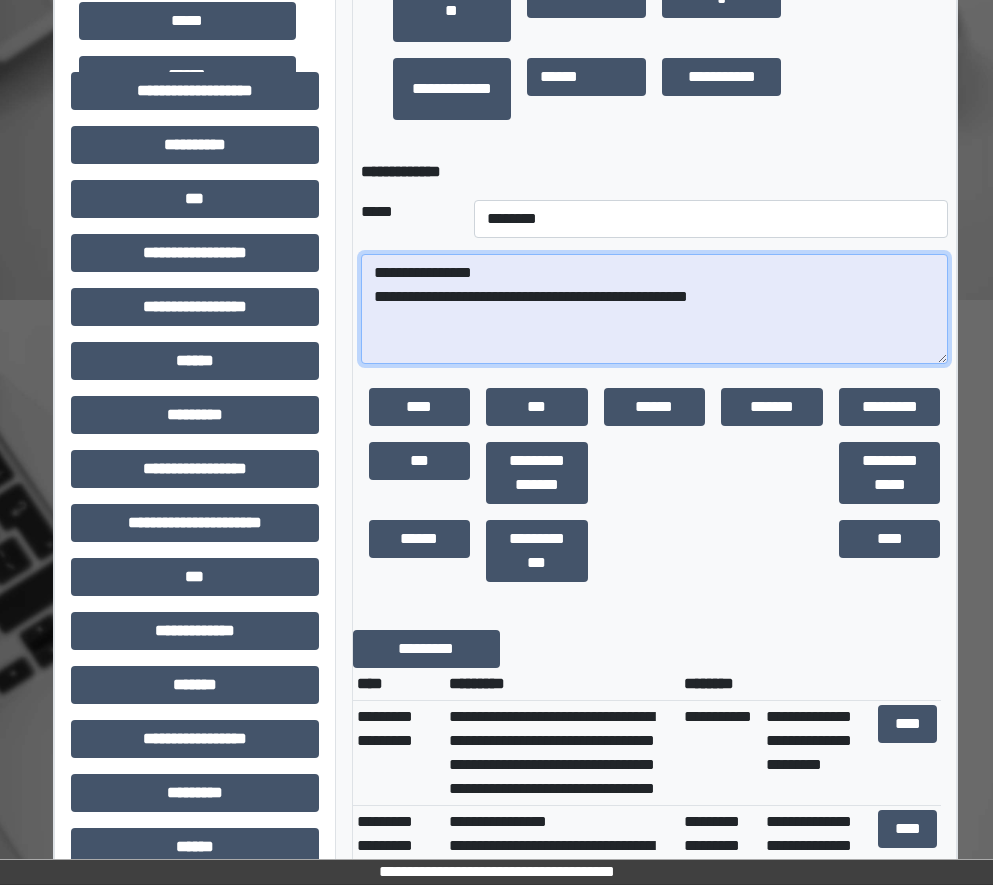 paste on "**********" 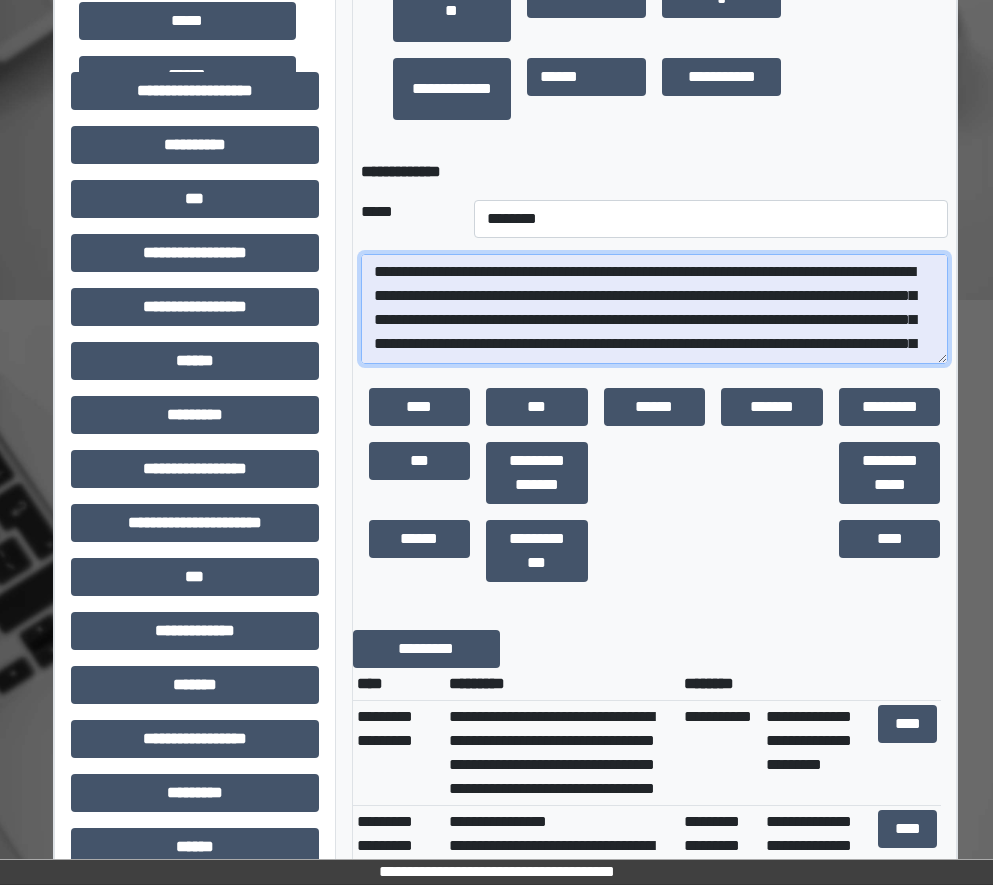 scroll, scrollTop: 109, scrollLeft: 0, axis: vertical 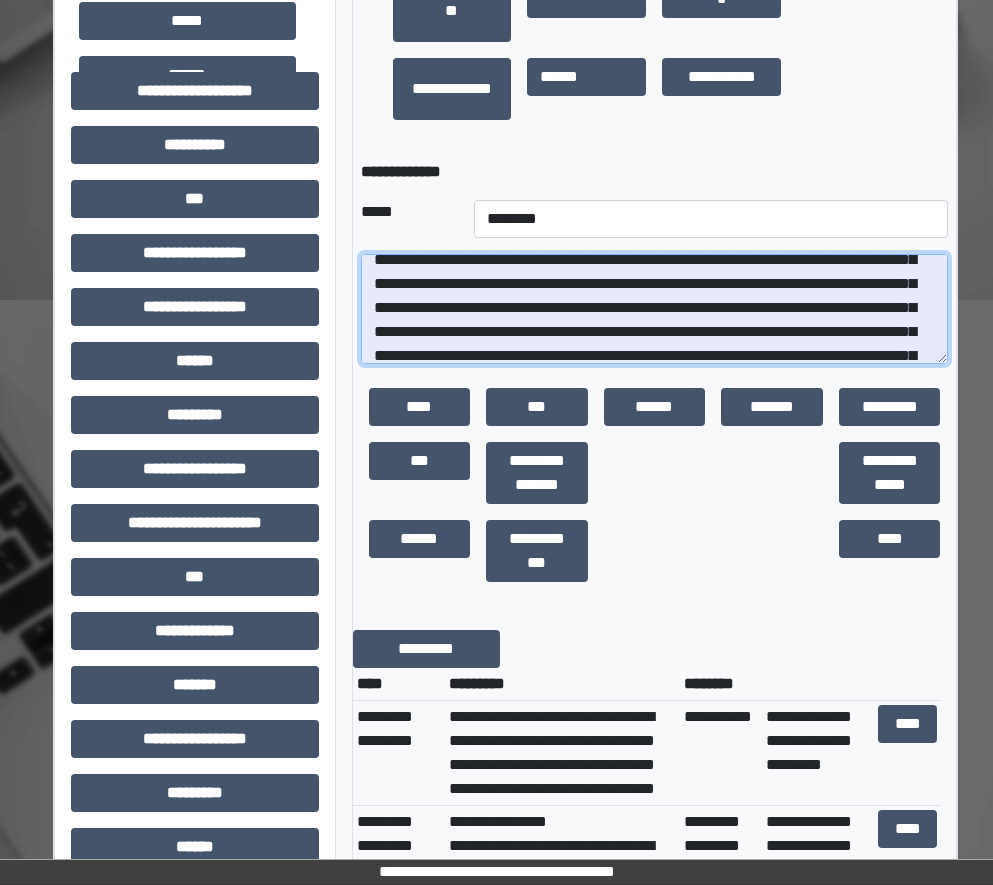 click at bounding box center [655, 309] 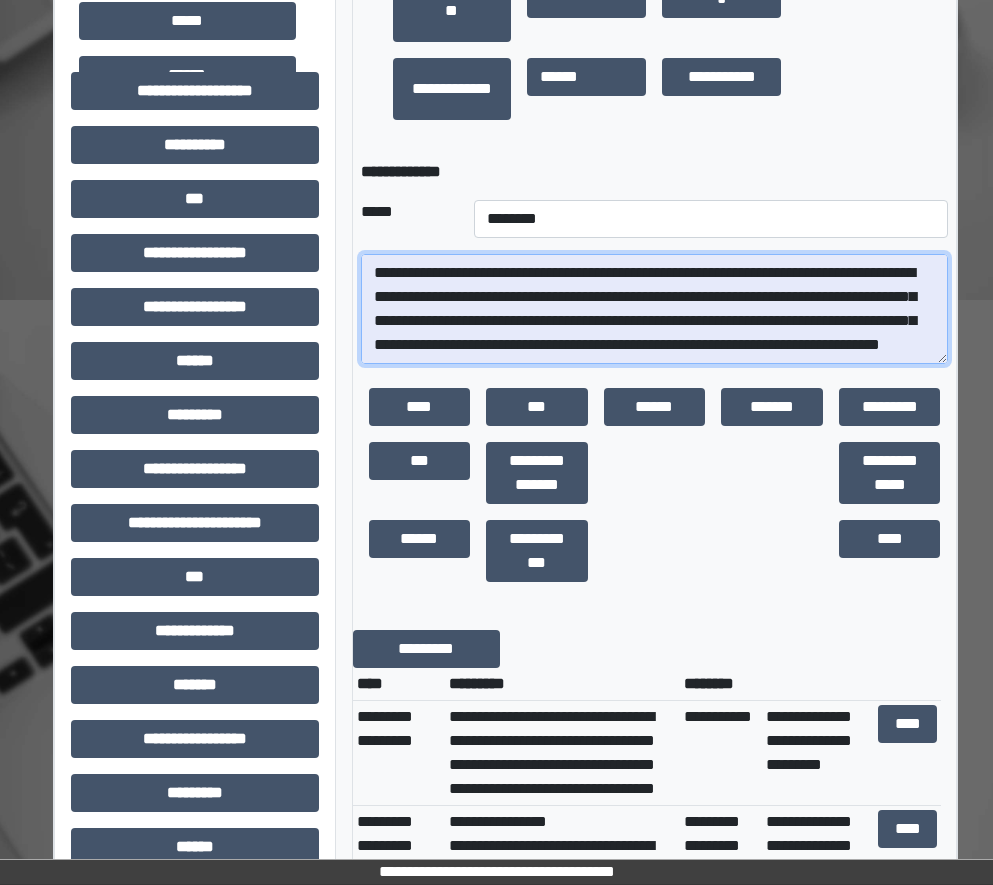 scroll, scrollTop: 809, scrollLeft: 0, axis: vertical 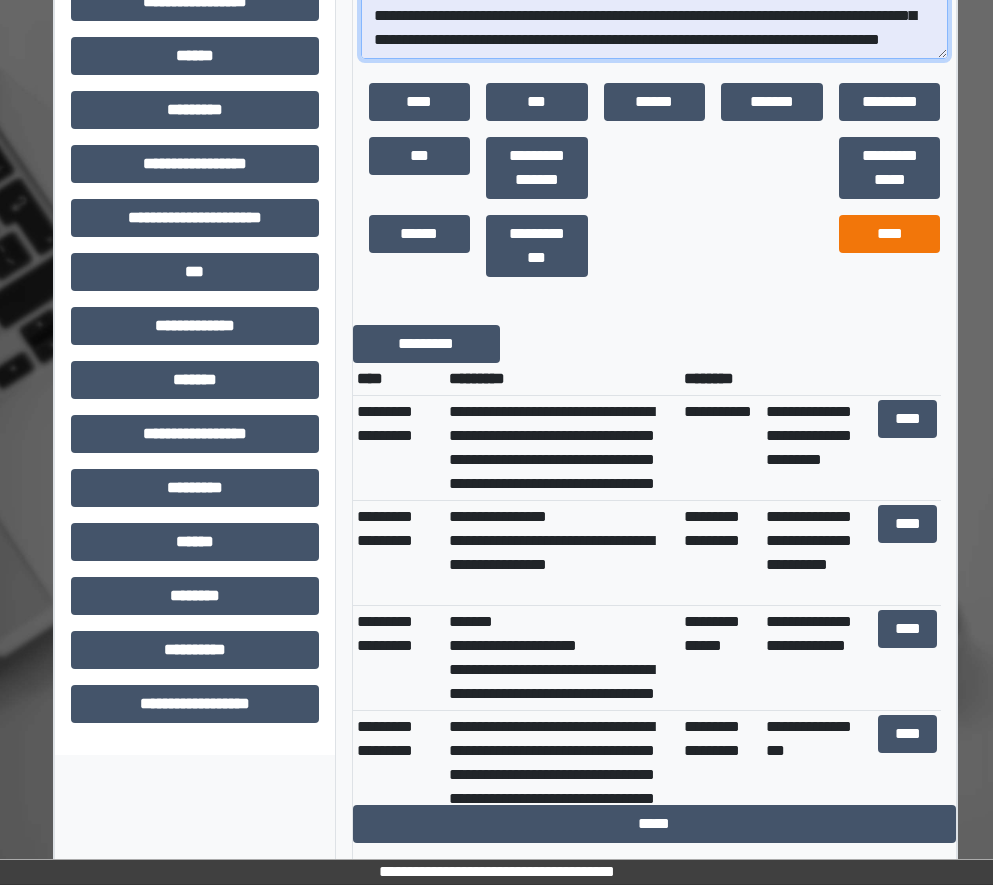 type on "**********" 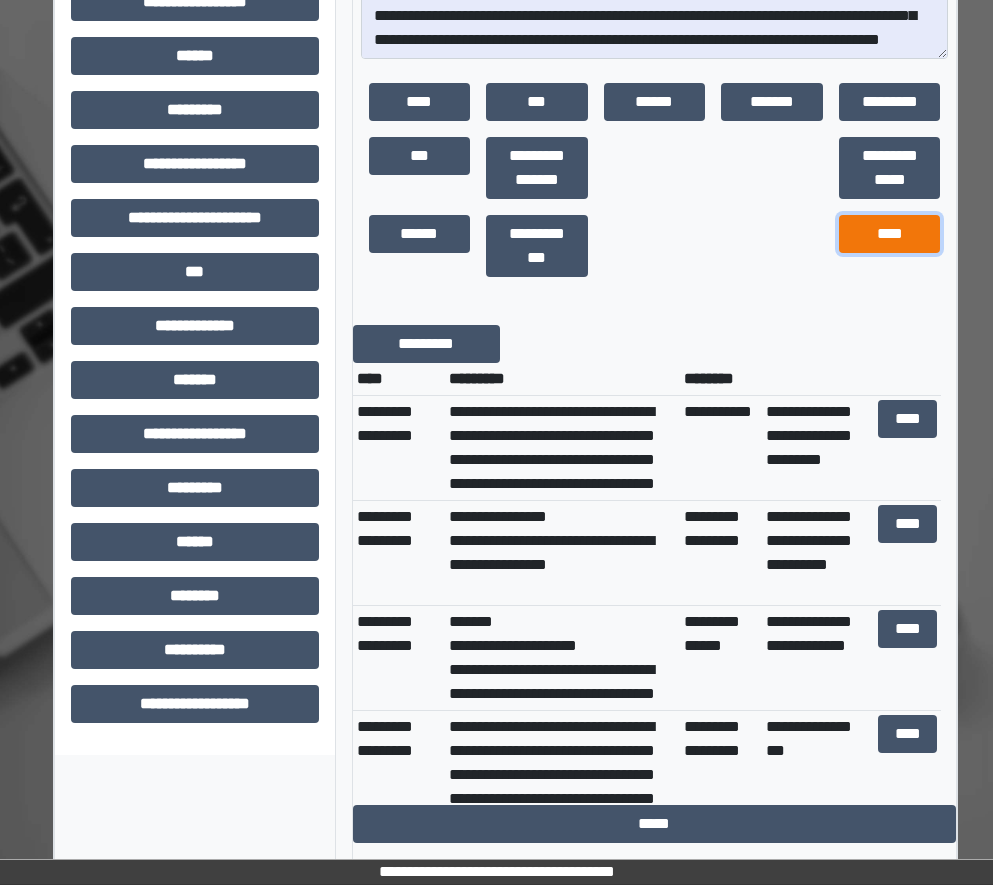 click on "****" at bounding box center [890, 234] 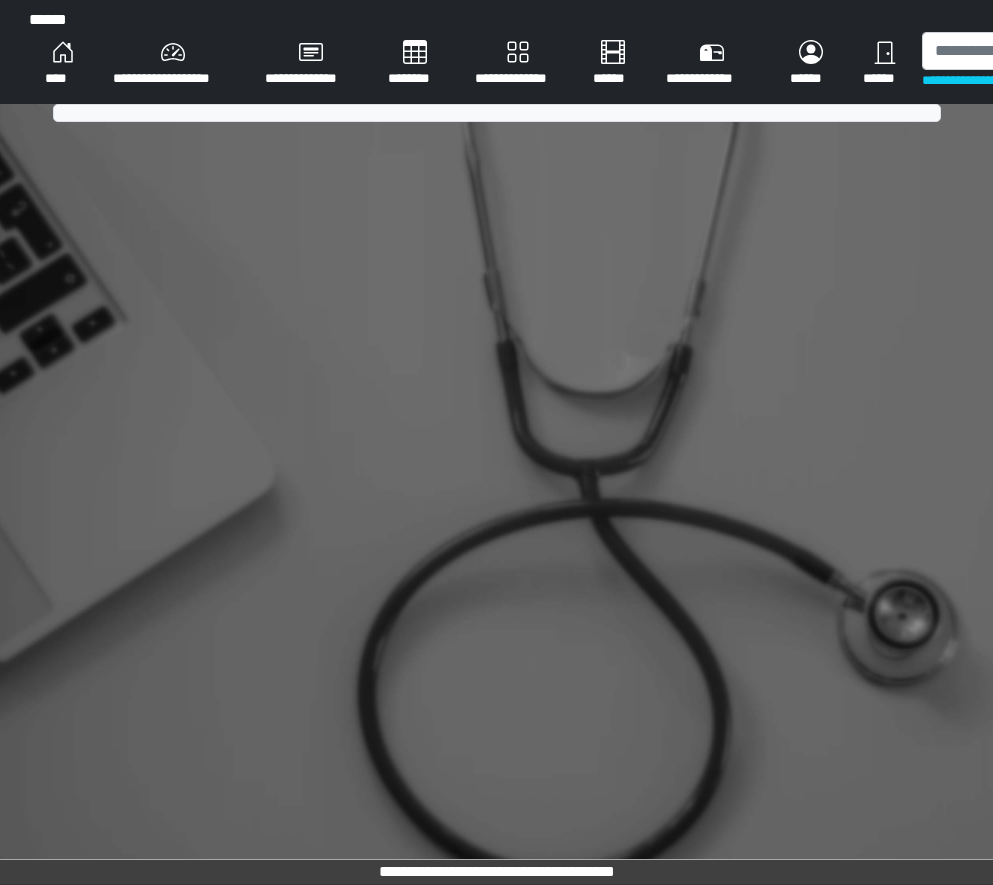 scroll, scrollTop: 0, scrollLeft: 0, axis: both 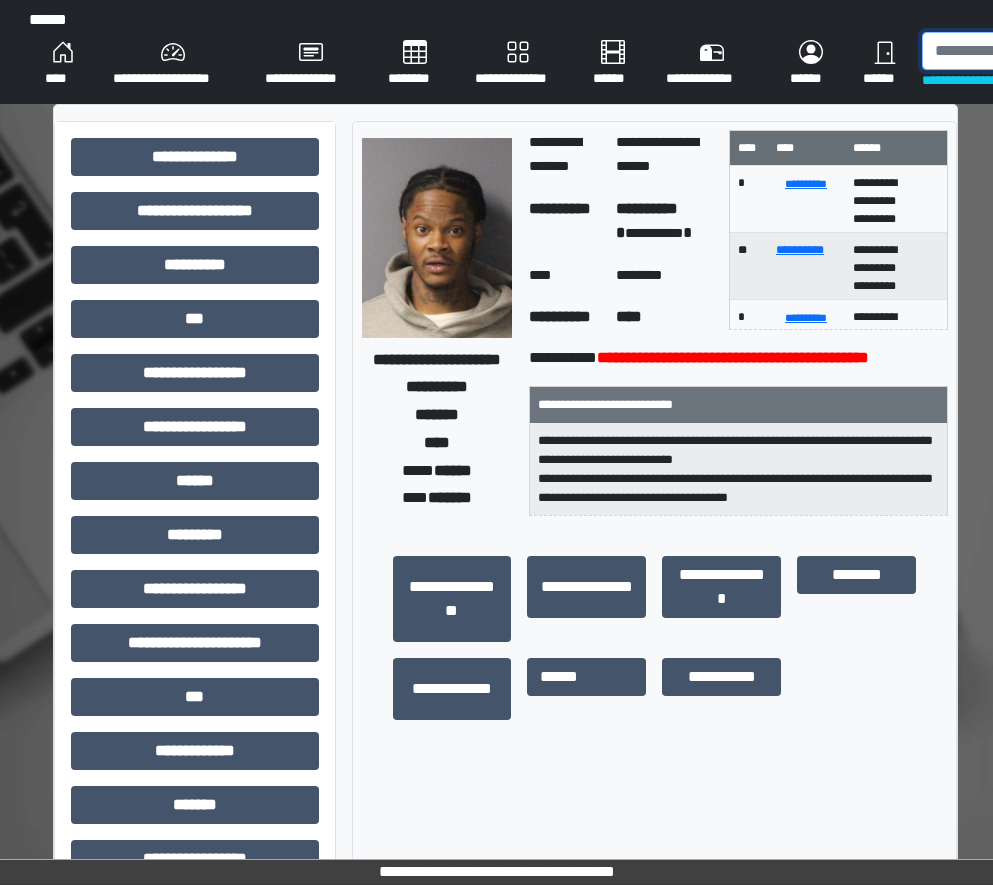 click at bounding box center [1025, 51] 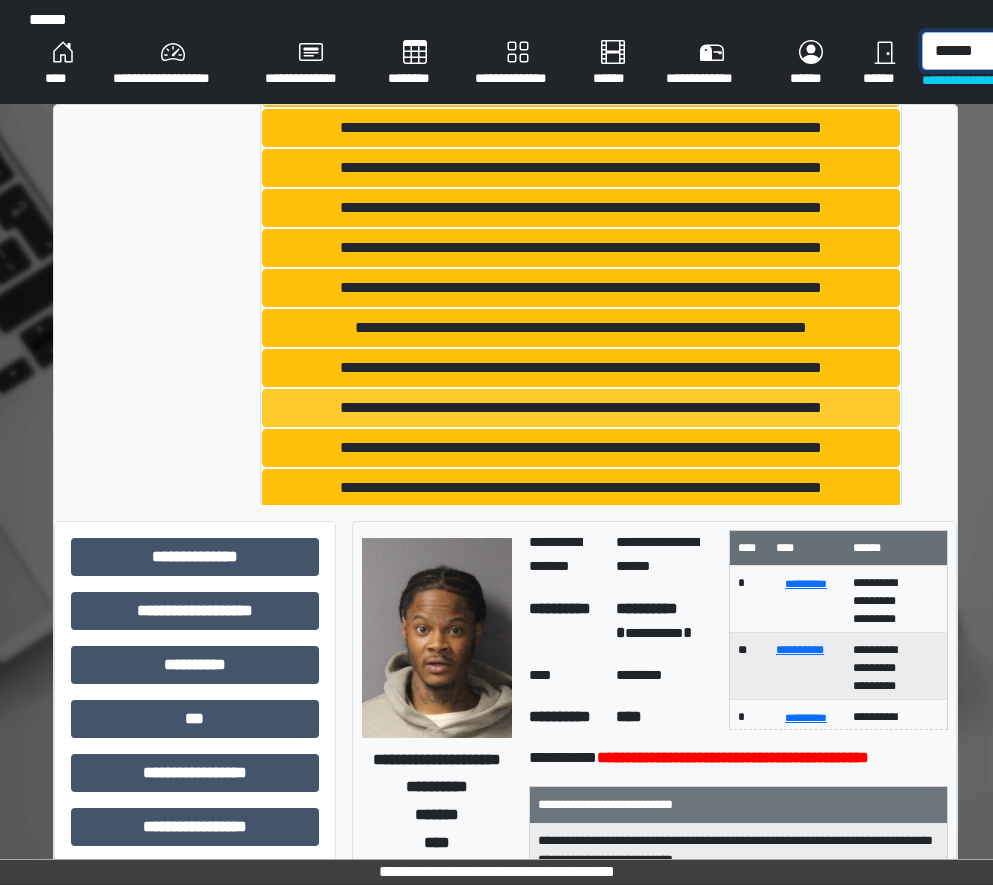 scroll, scrollTop: 400, scrollLeft: 0, axis: vertical 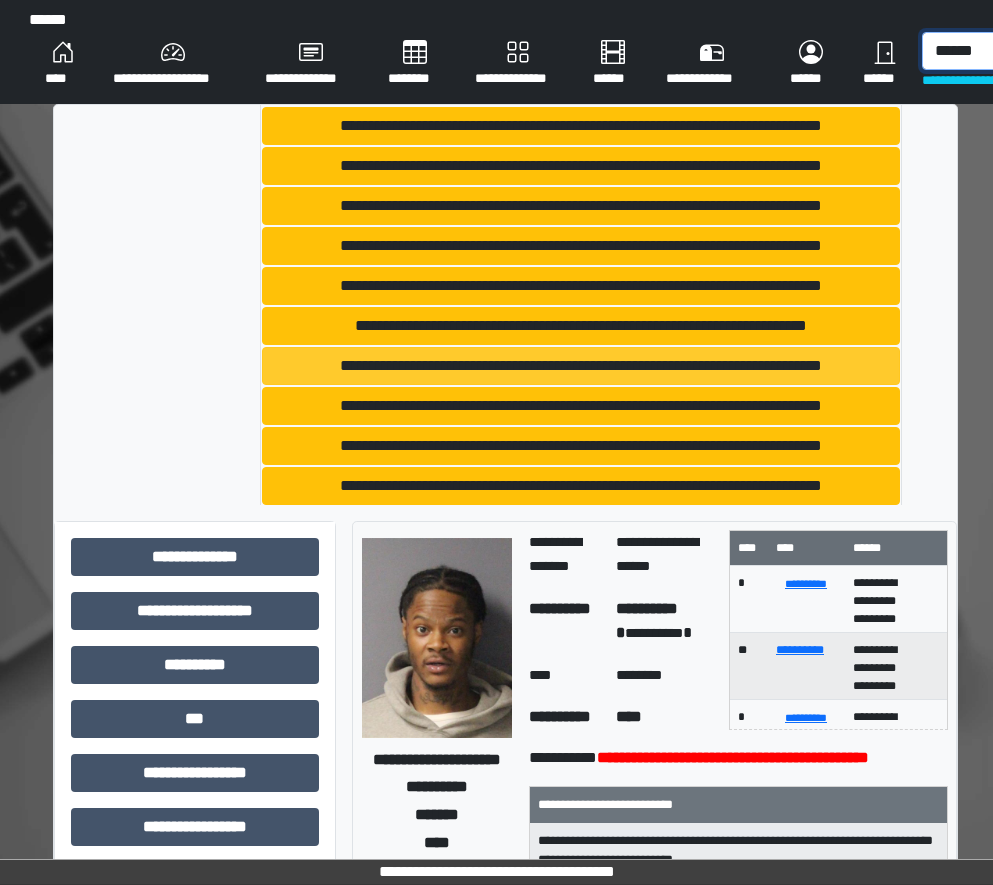 type on "******" 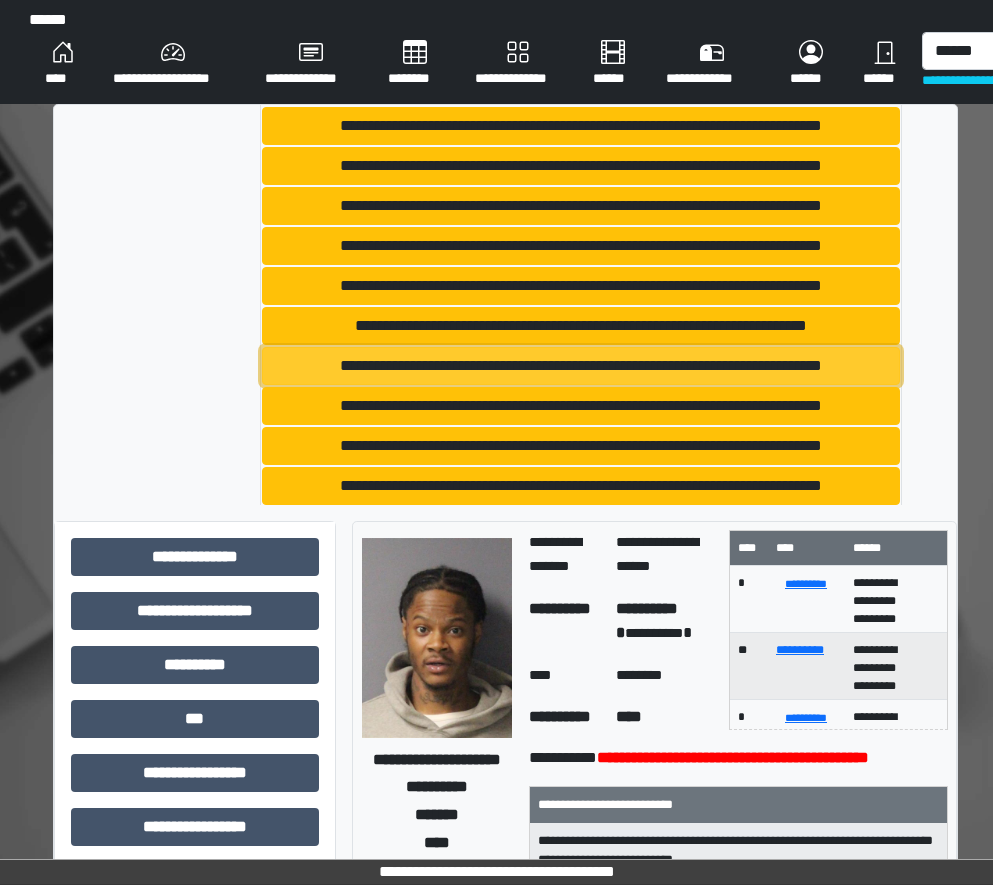 click on "**********" at bounding box center (581, 366) 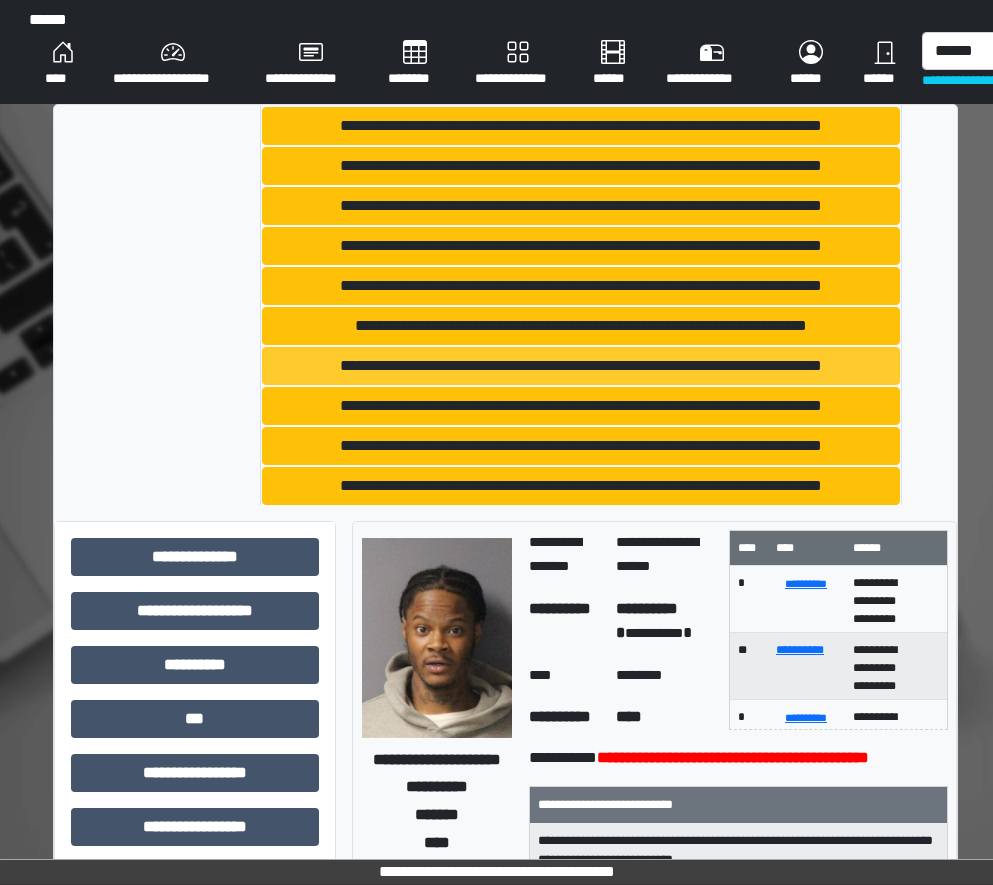 type 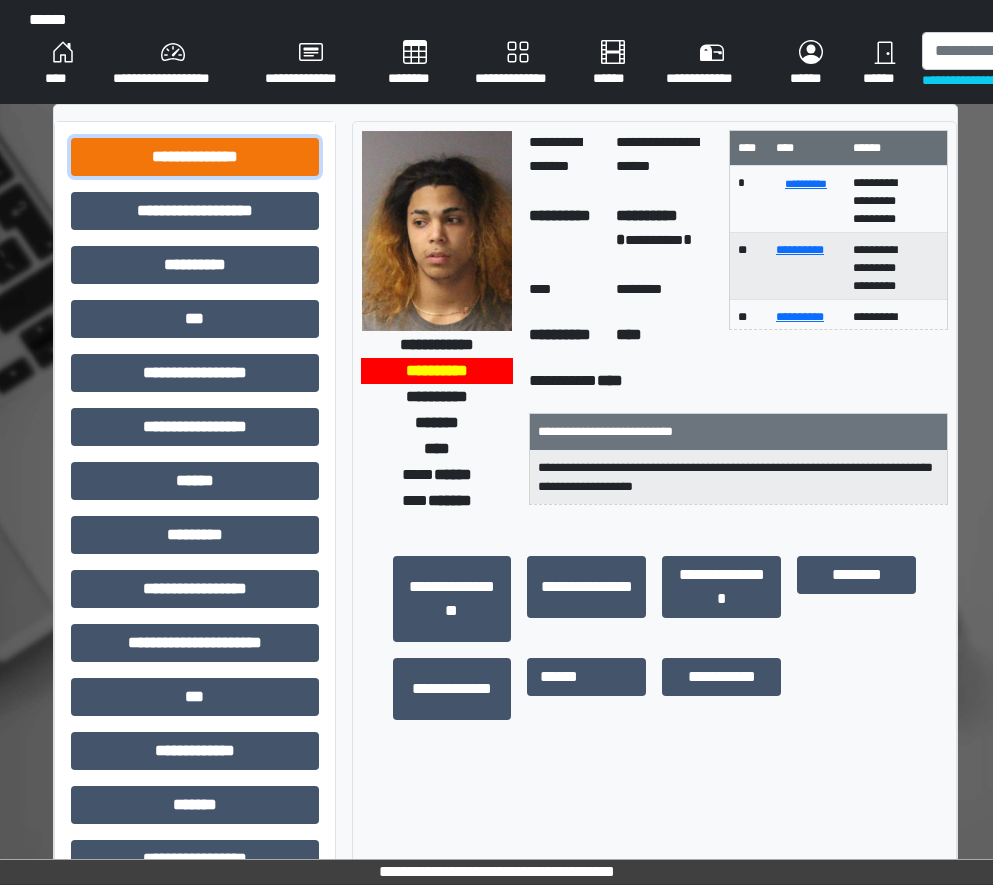 click on "**********" at bounding box center [195, 157] 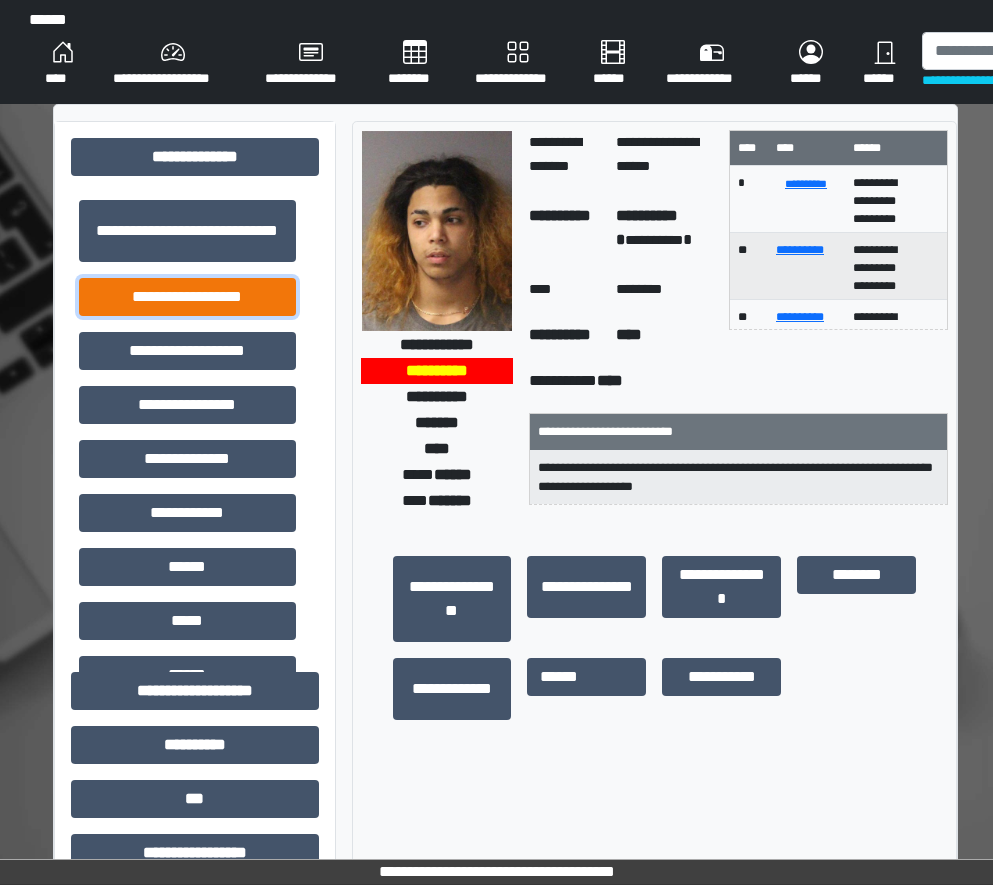 click on "**********" at bounding box center [187, 297] 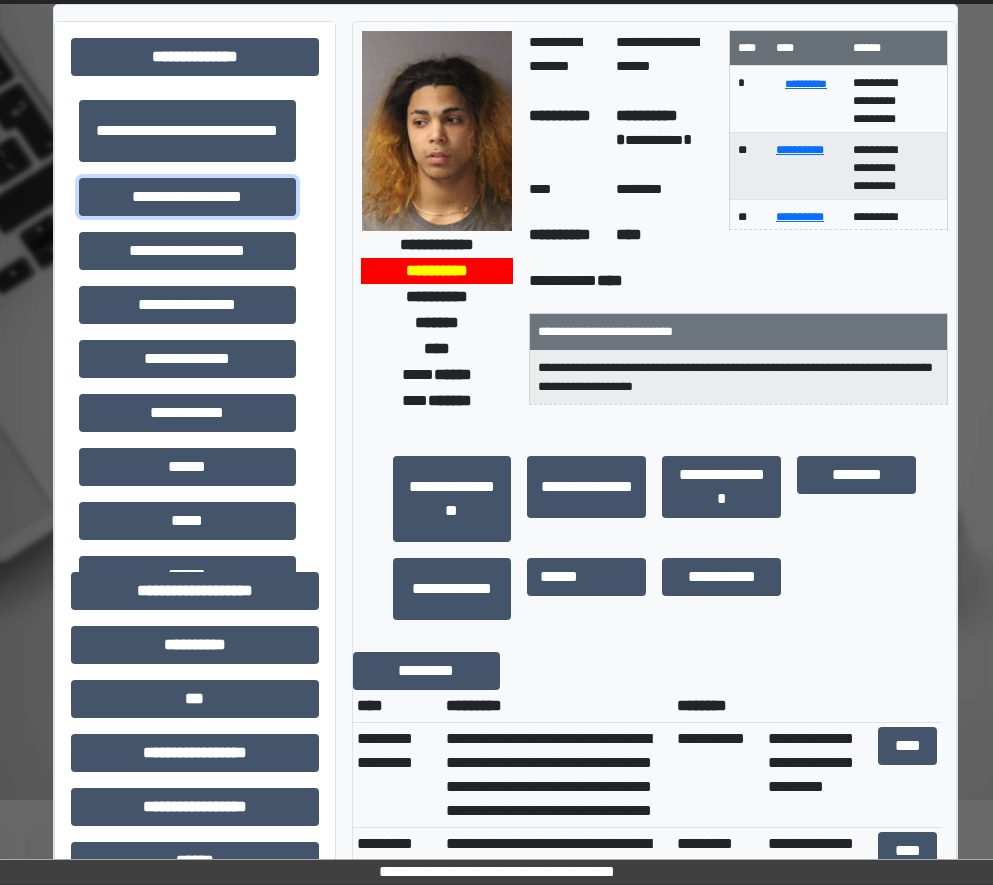 scroll, scrollTop: 200, scrollLeft: 0, axis: vertical 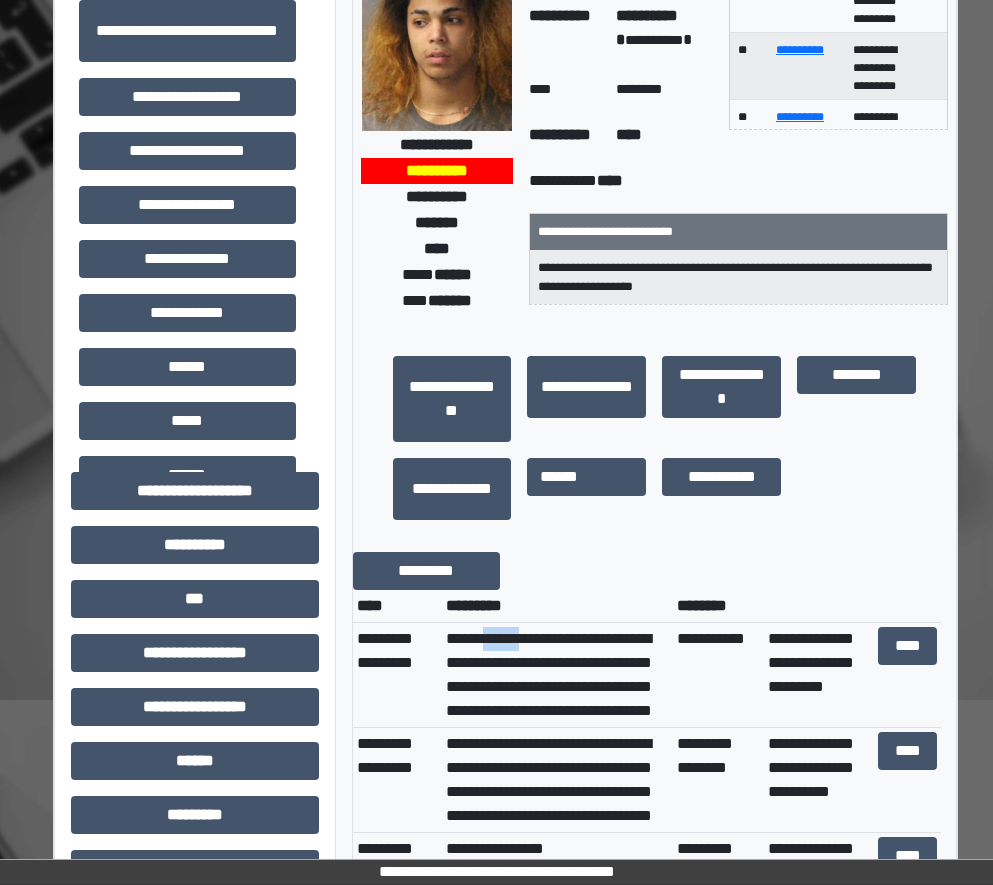 drag, startPoint x: 490, startPoint y: 644, endPoint x: 538, endPoint y: 651, distance: 48.507732 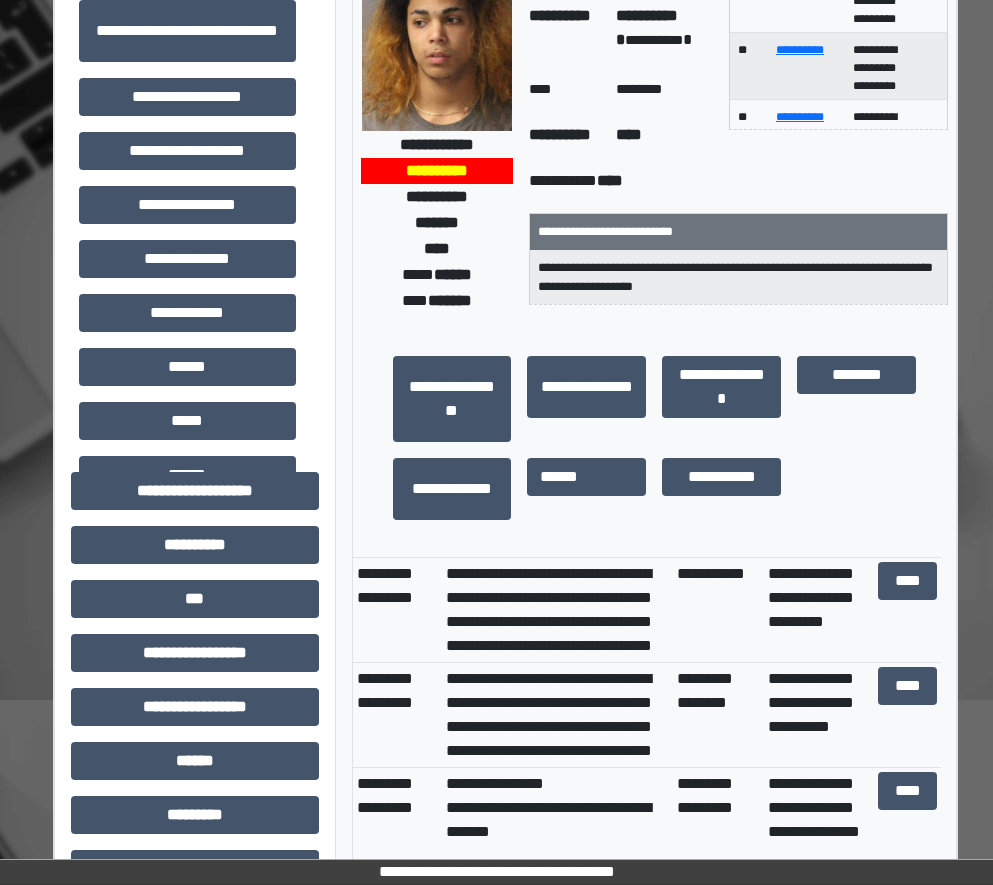 scroll, scrollTop: 100, scrollLeft: 0, axis: vertical 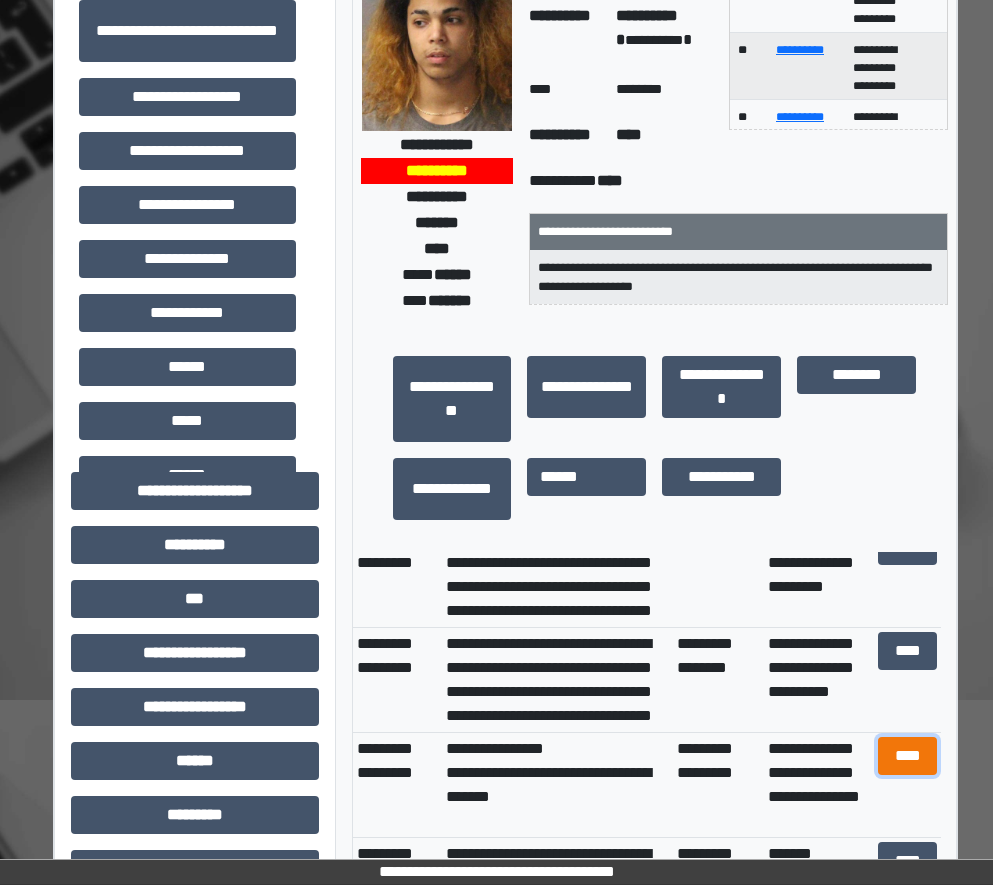 click on "****" at bounding box center [908, 756] 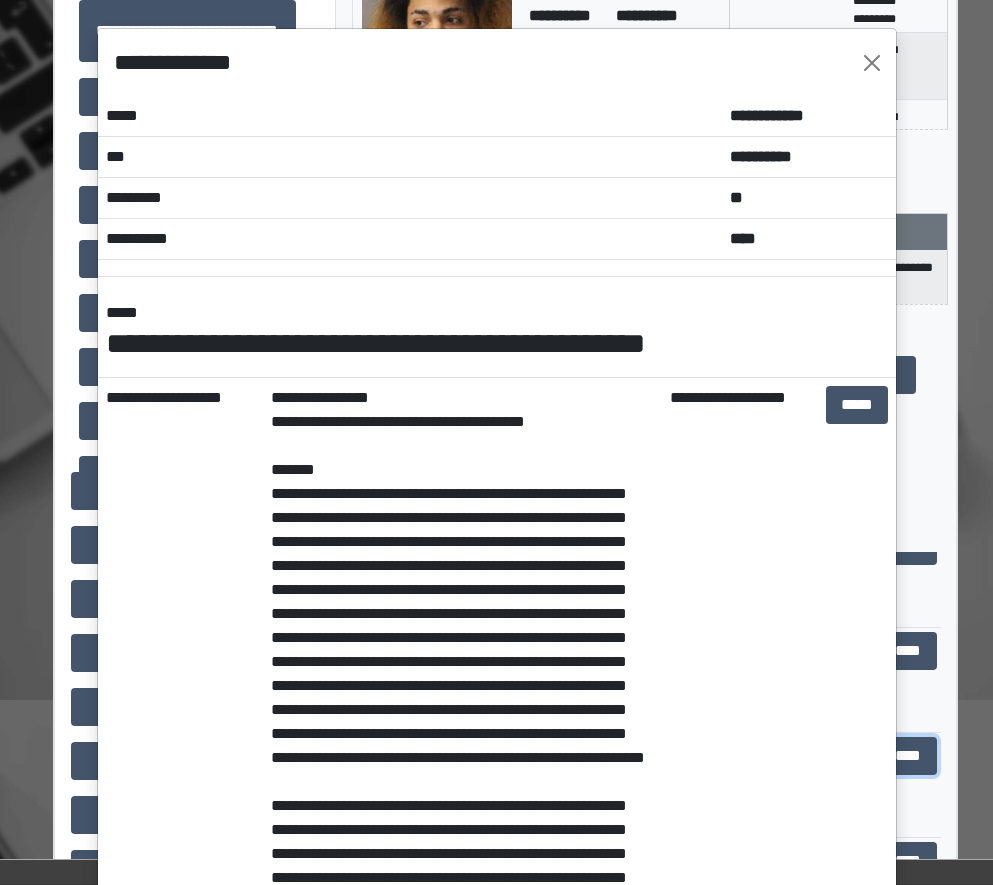 scroll, scrollTop: 100, scrollLeft: 0, axis: vertical 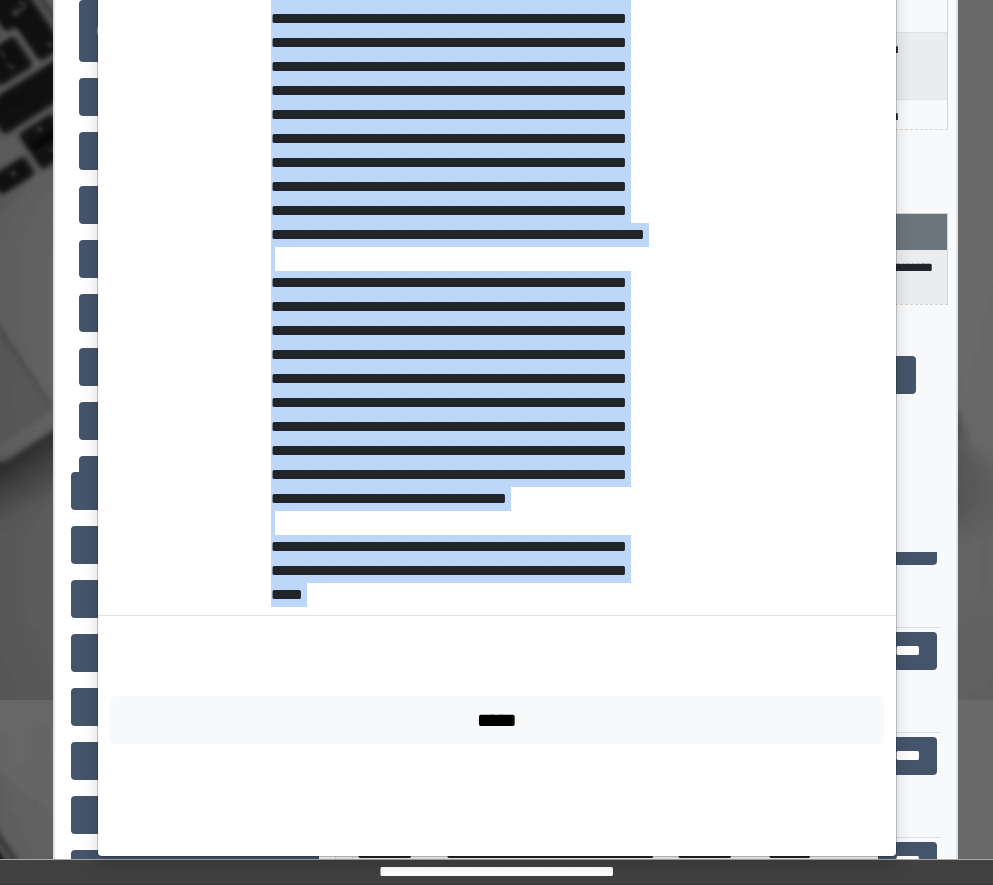drag, startPoint x: 256, startPoint y: 365, endPoint x: 604, endPoint y: 736, distance: 508.66983 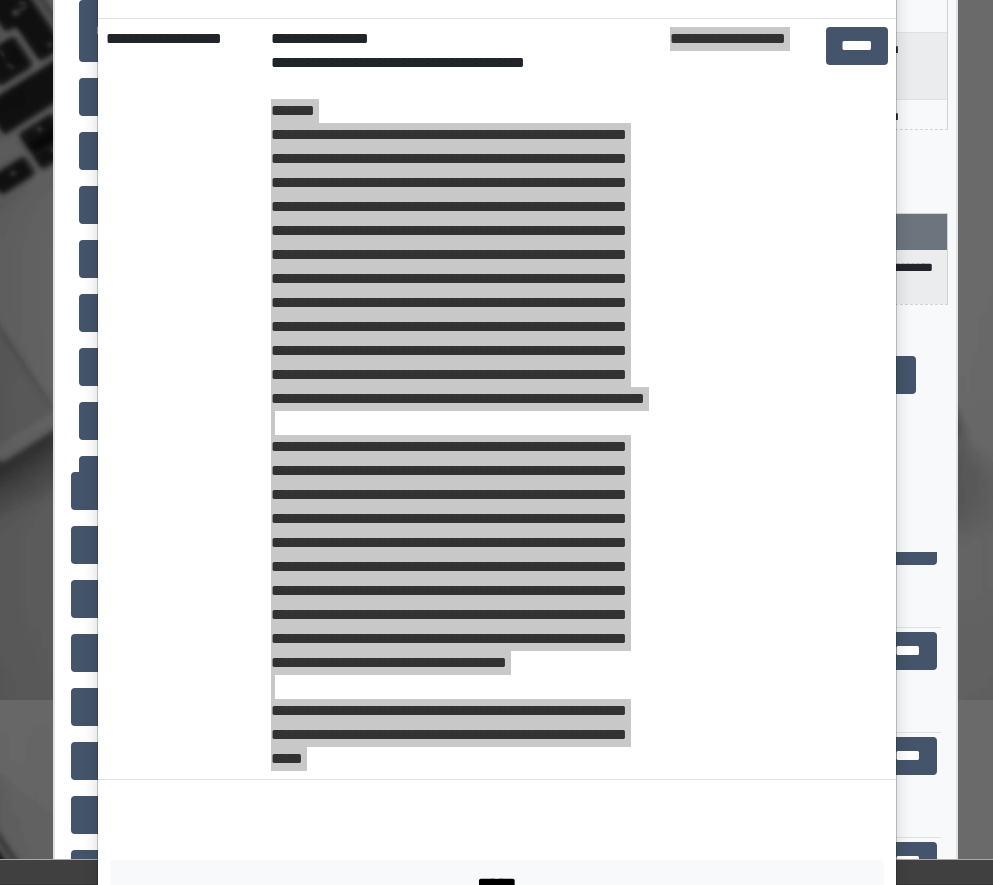 scroll, scrollTop: 0, scrollLeft: 0, axis: both 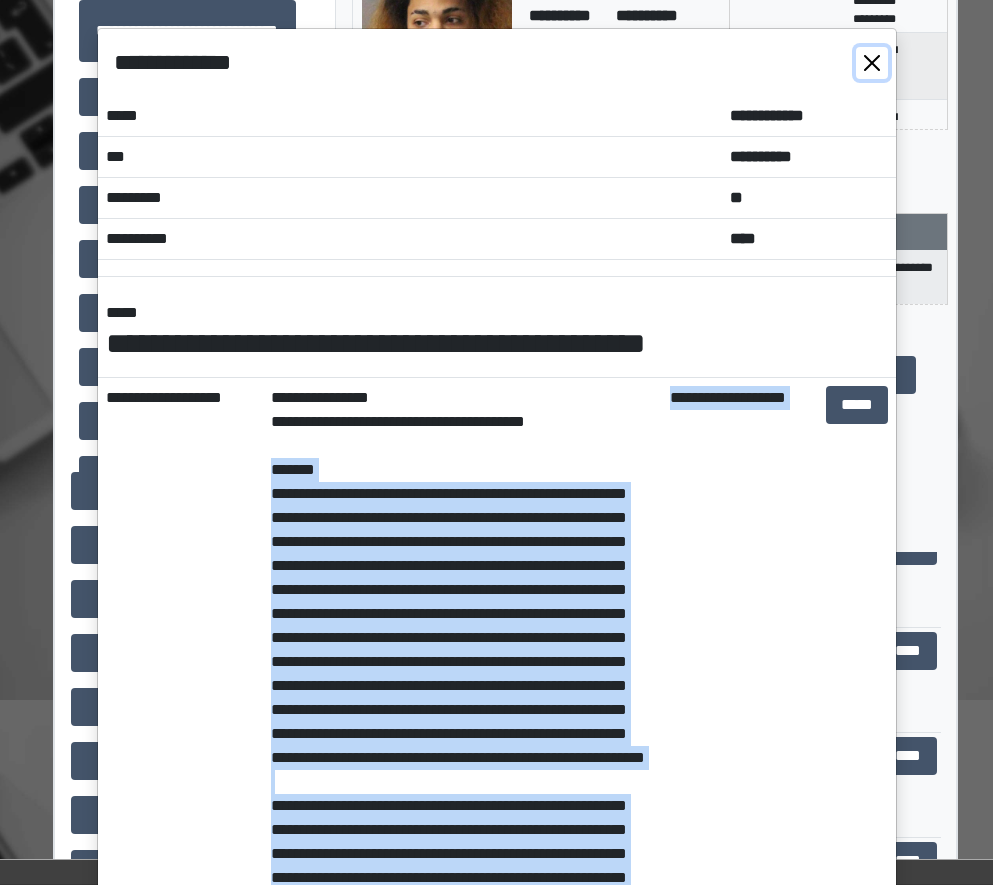 click at bounding box center [872, 63] 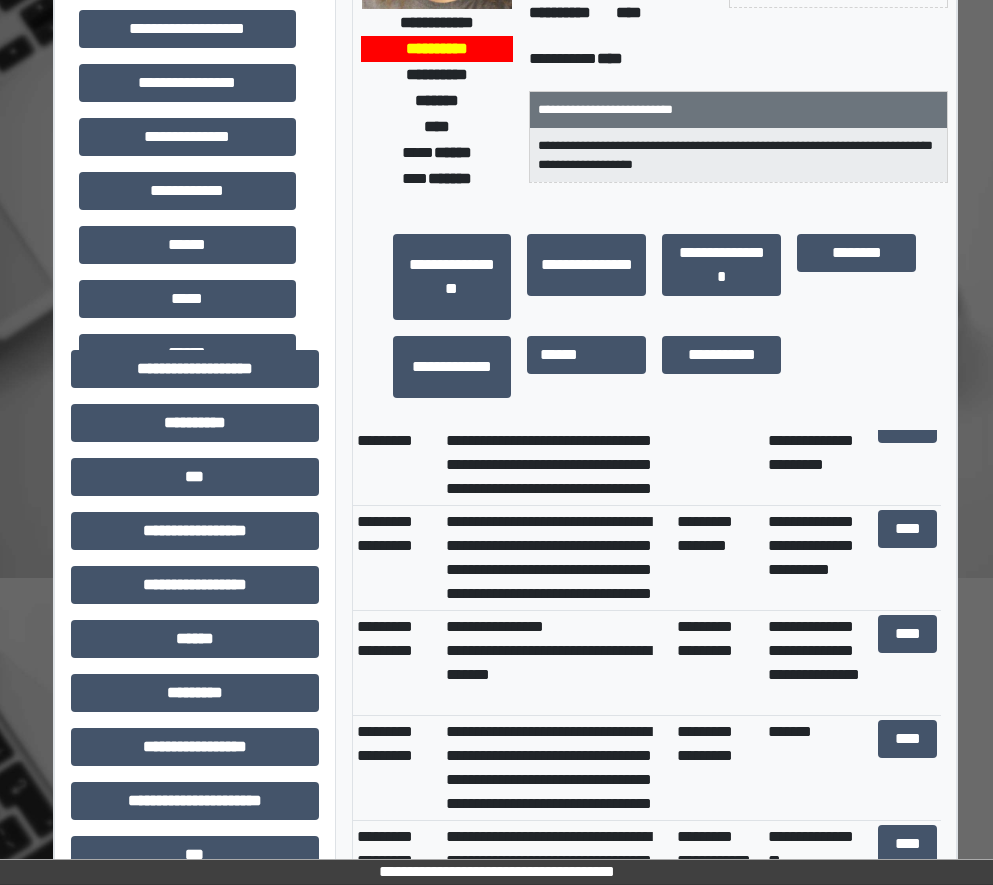 scroll, scrollTop: 400, scrollLeft: 0, axis: vertical 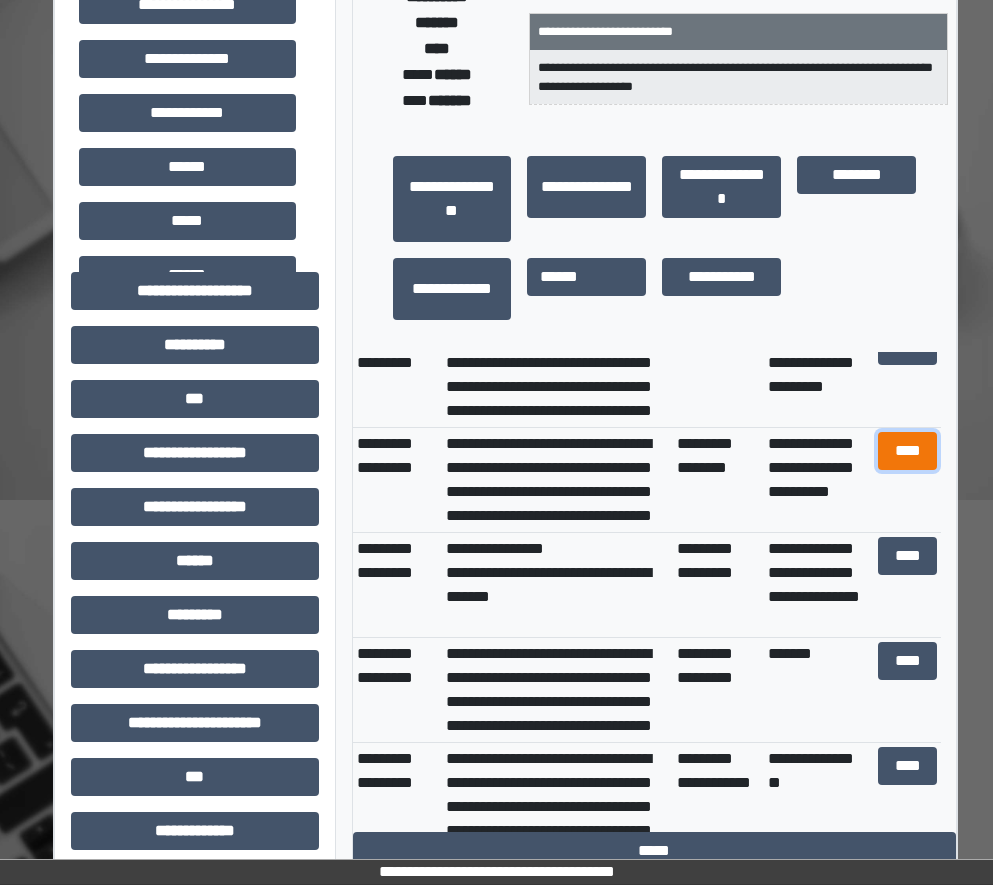 click on "****" at bounding box center (908, 451) 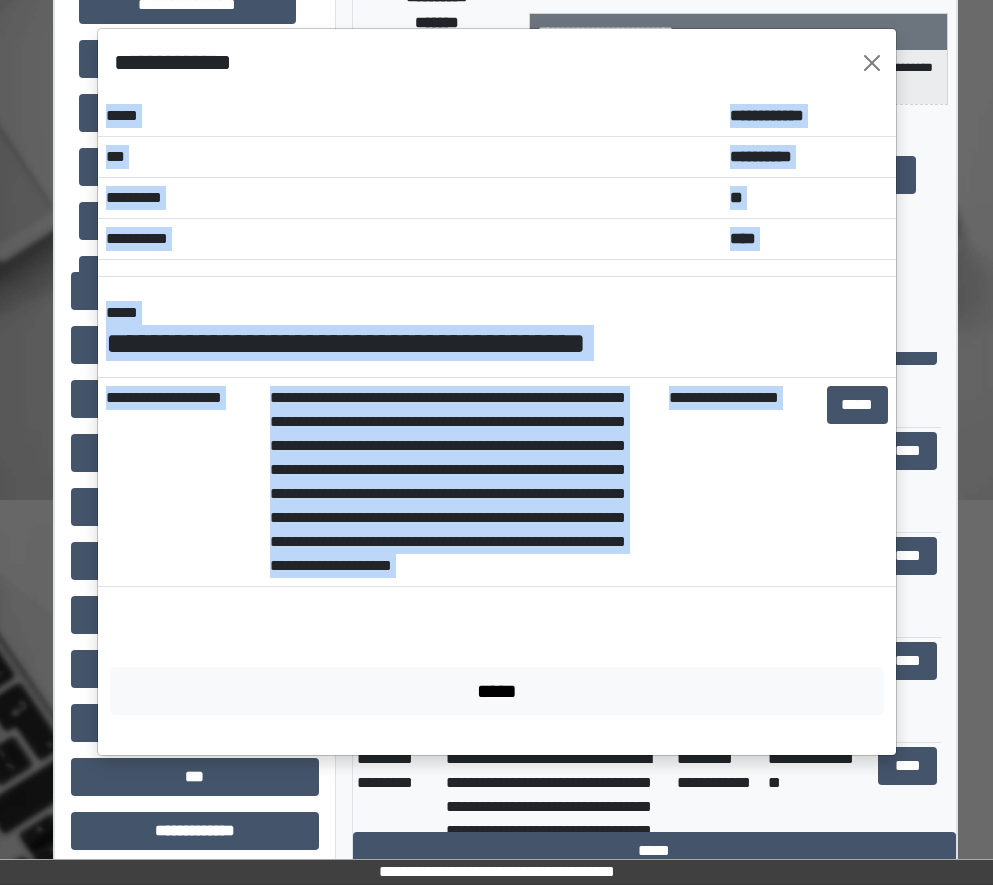click on "**********" at bounding box center [740, 482] 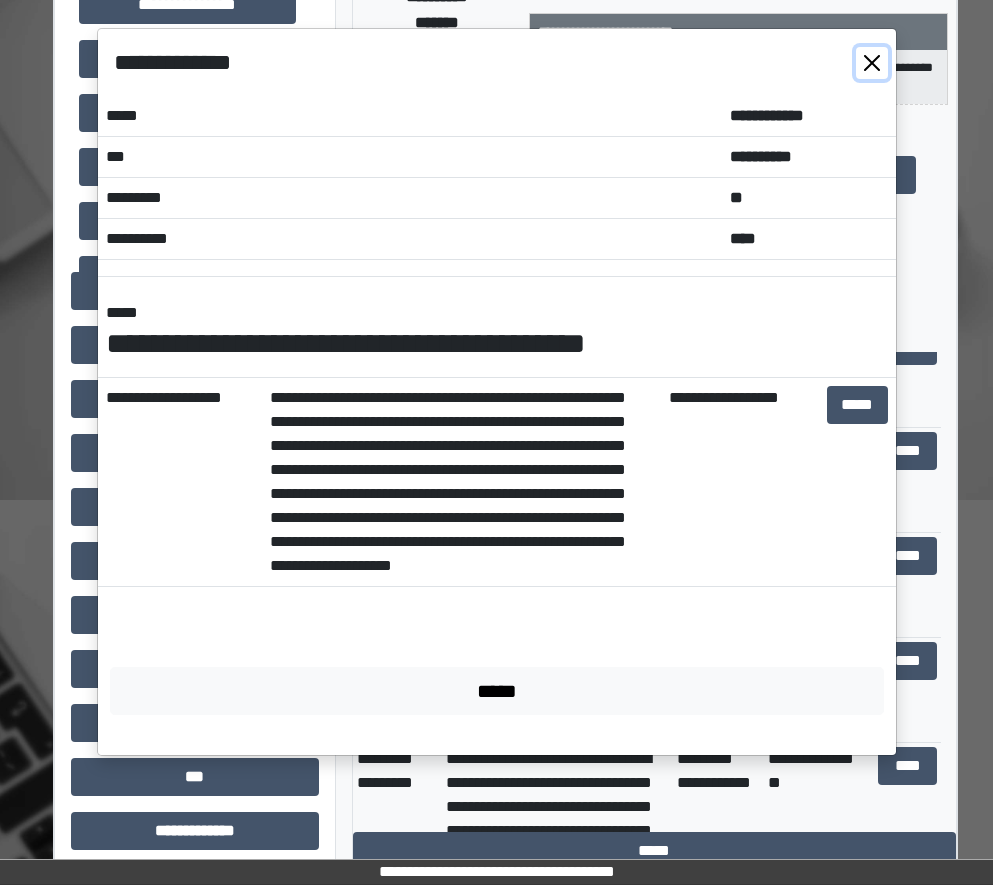 click at bounding box center (872, 63) 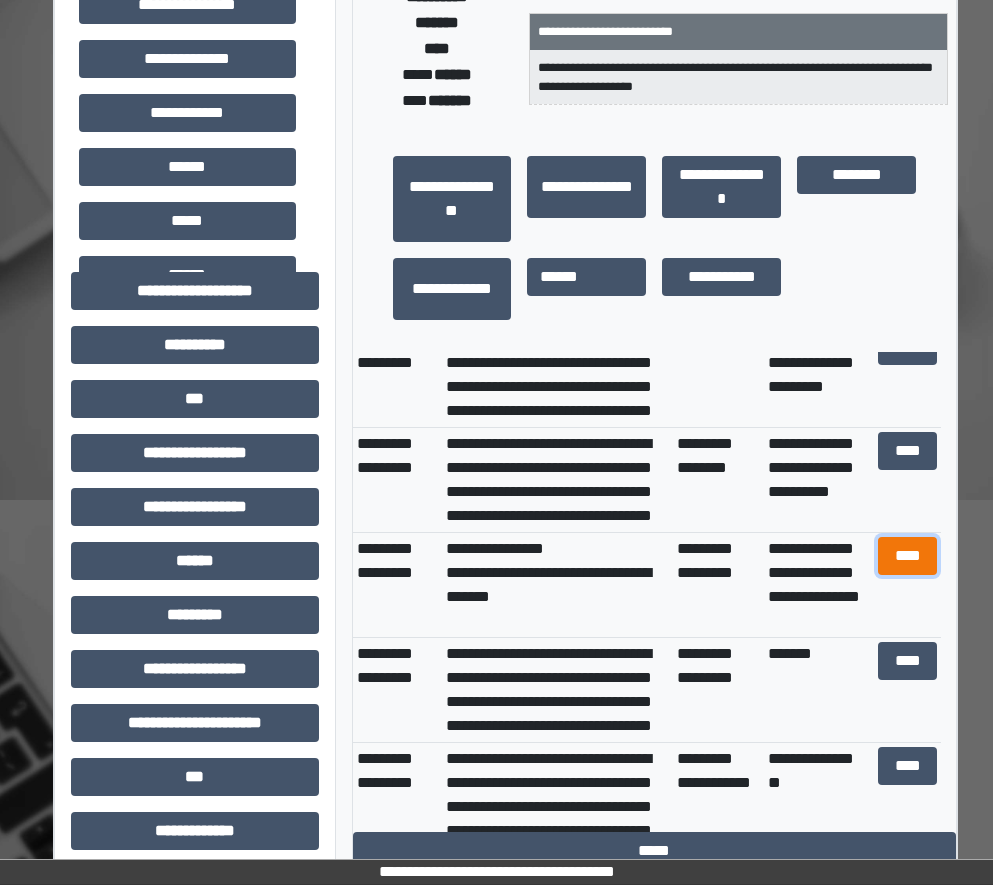 click on "****" at bounding box center (908, 556) 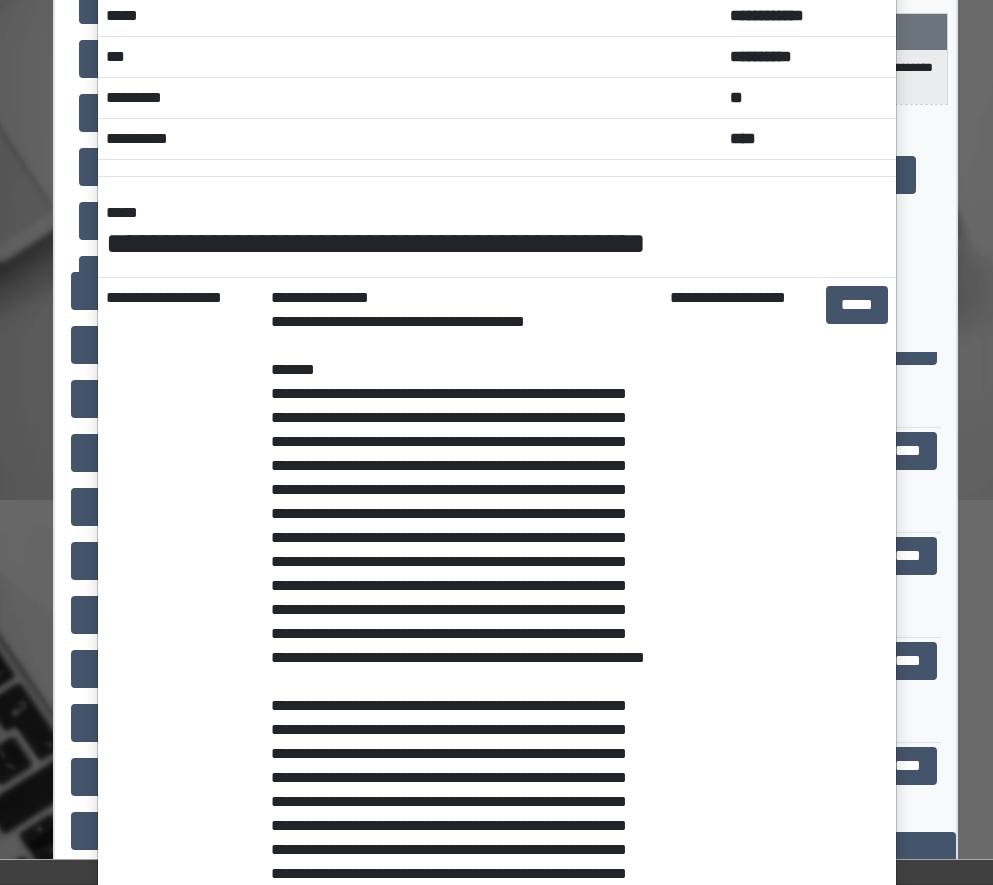 scroll, scrollTop: 0, scrollLeft: 0, axis: both 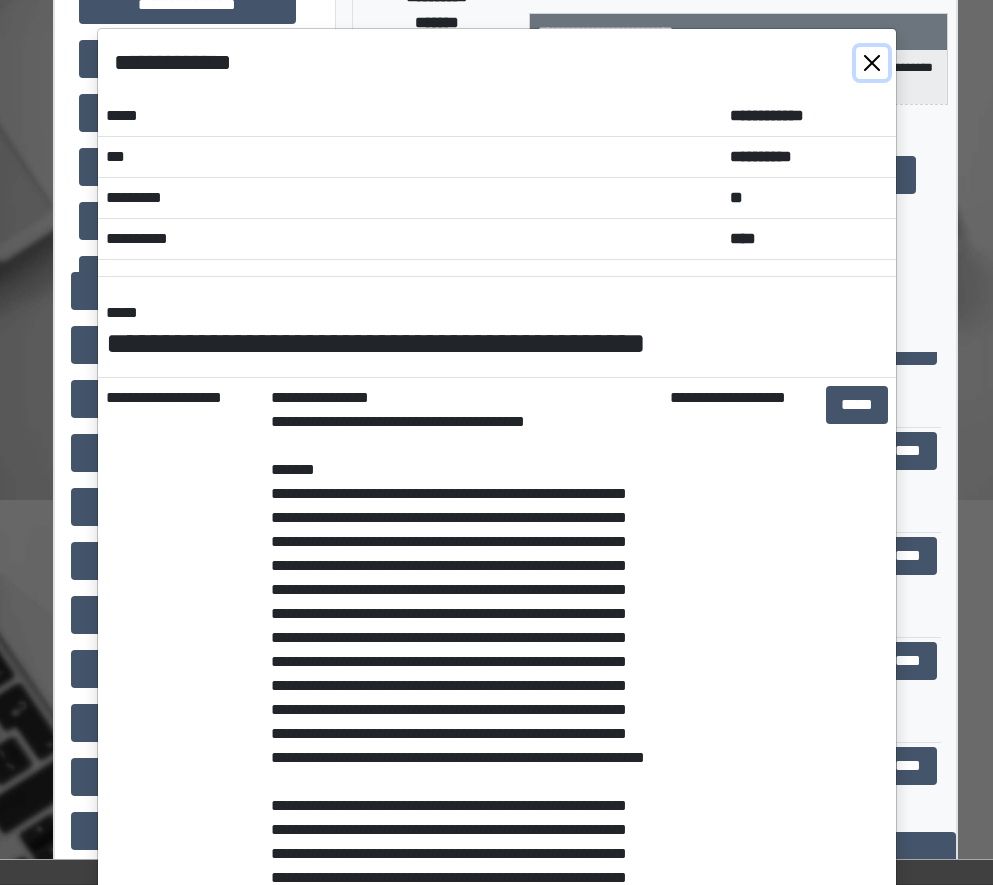 click at bounding box center [872, 63] 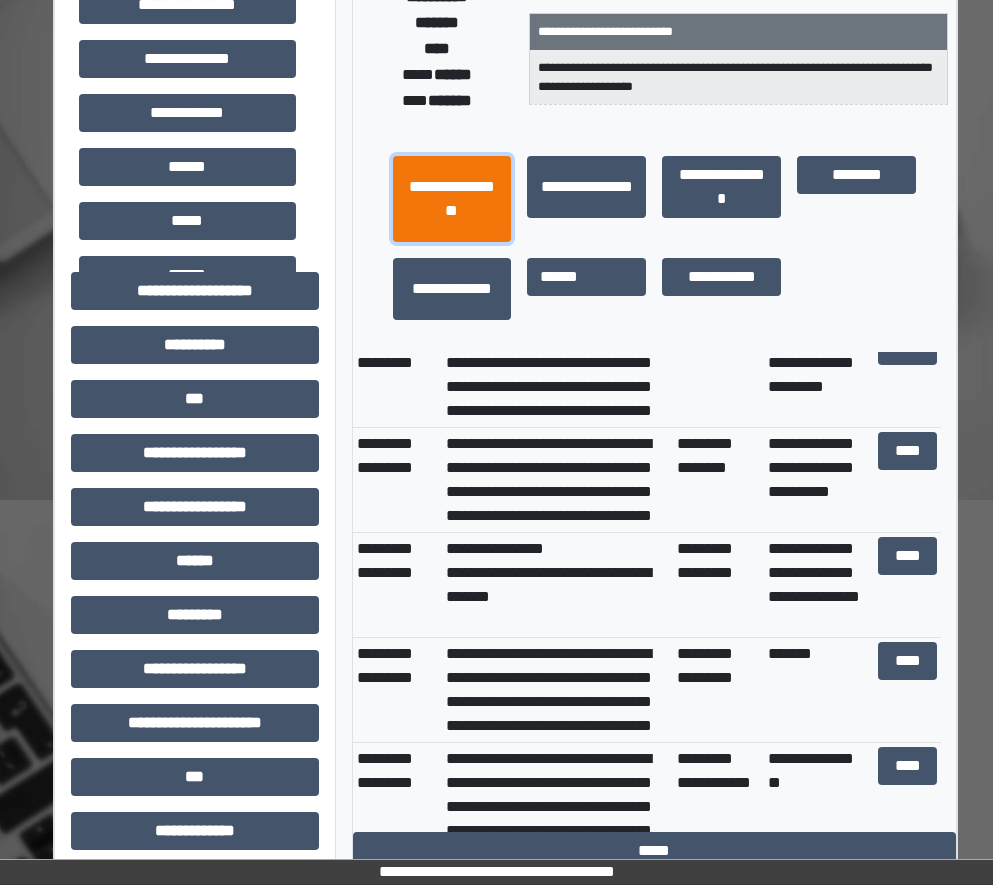 click on "**********" at bounding box center [452, 199] 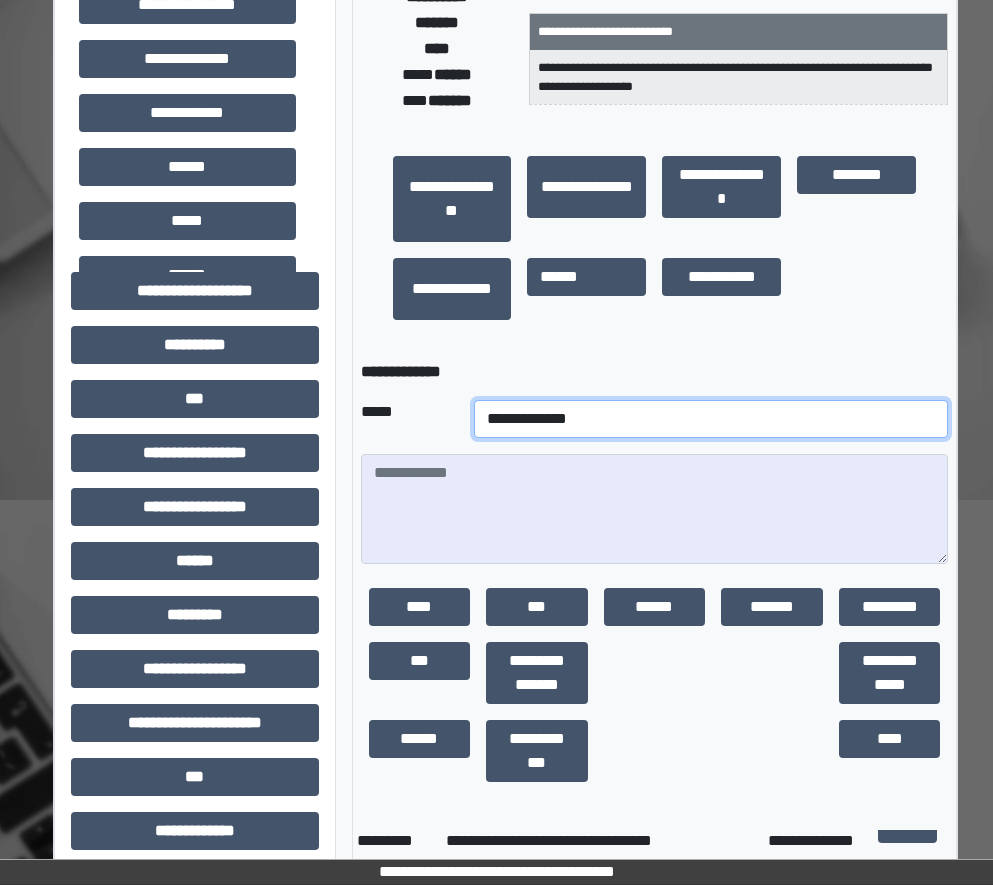 click on "**********" at bounding box center (711, 419) 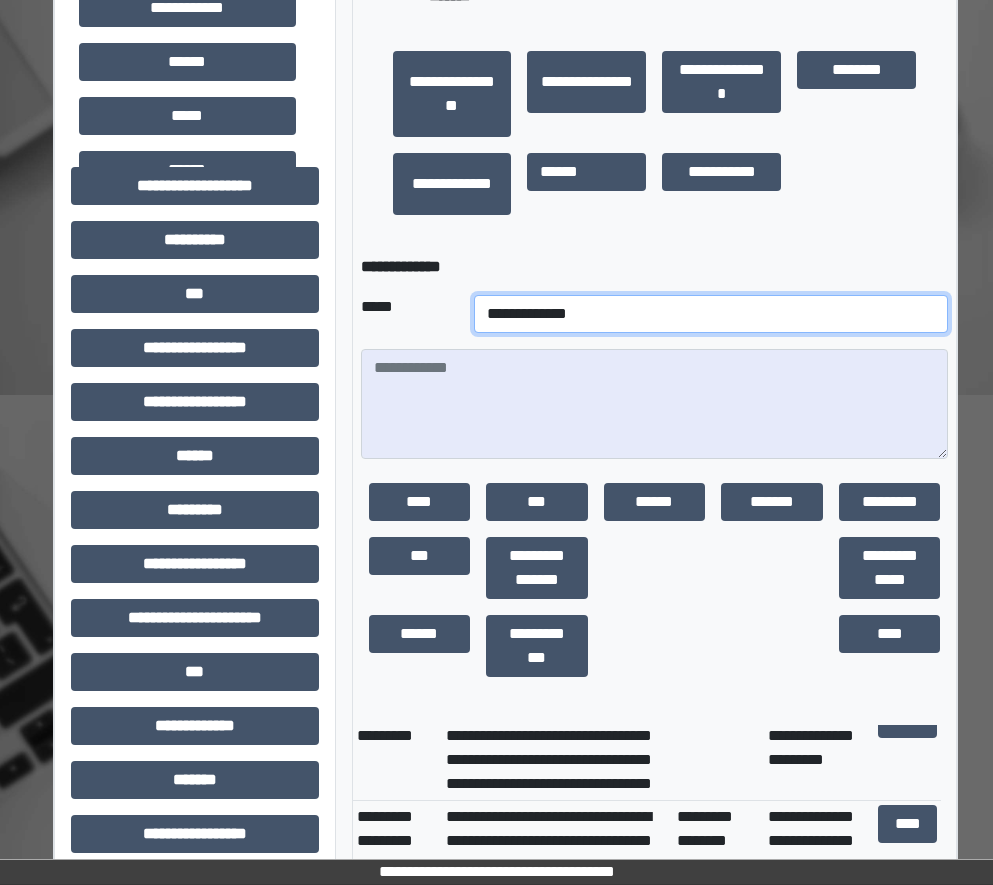 scroll, scrollTop: 400, scrollLeft: 0, axis: vertical 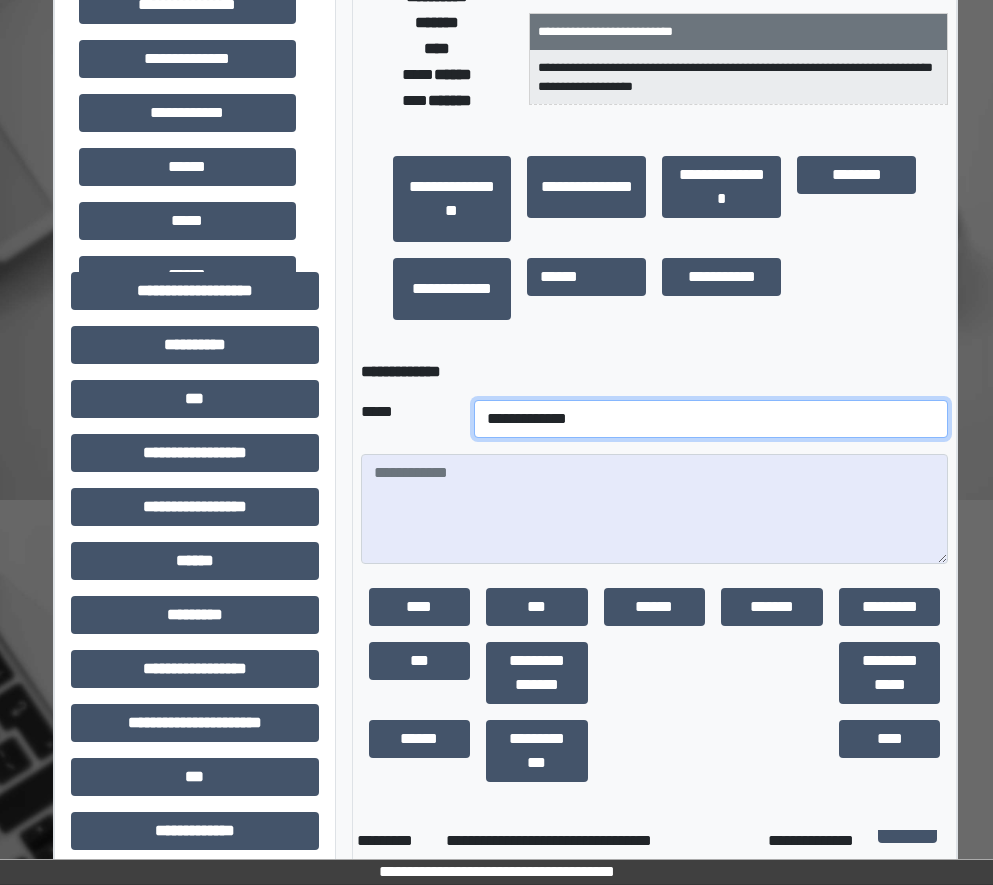 click on "**********" at bounding box center (711, 419) 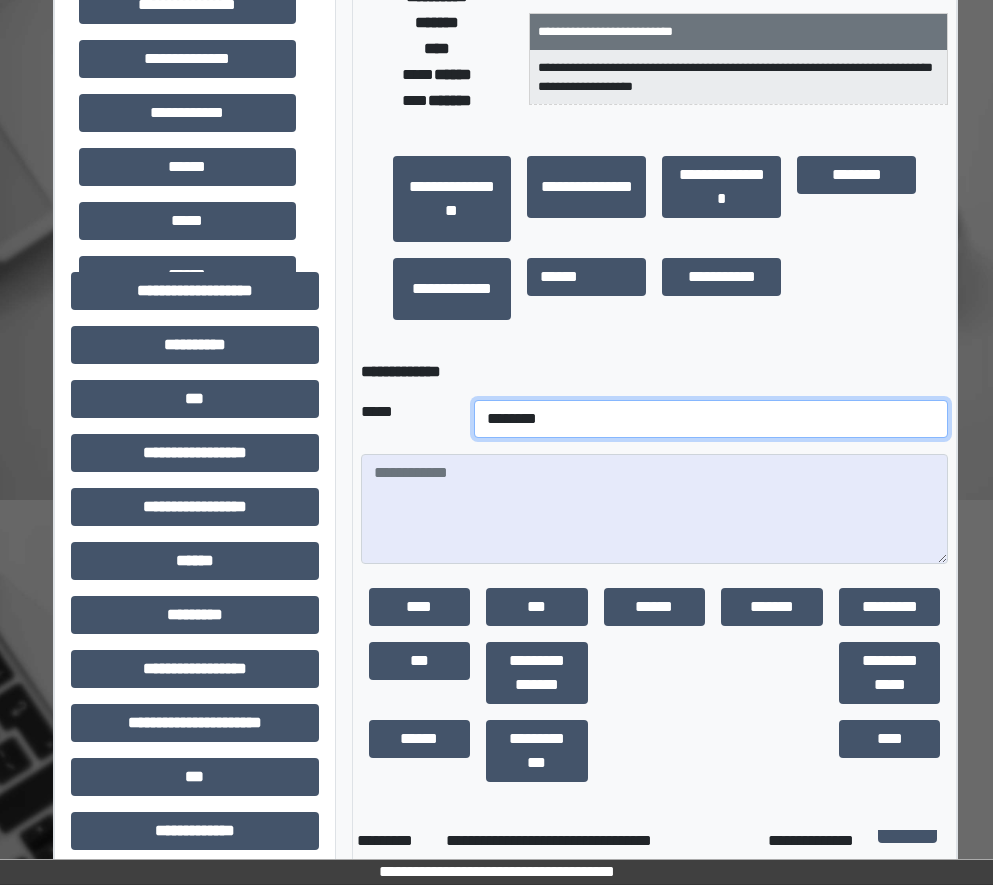 click on "**********" at bounding box center [711, 419] 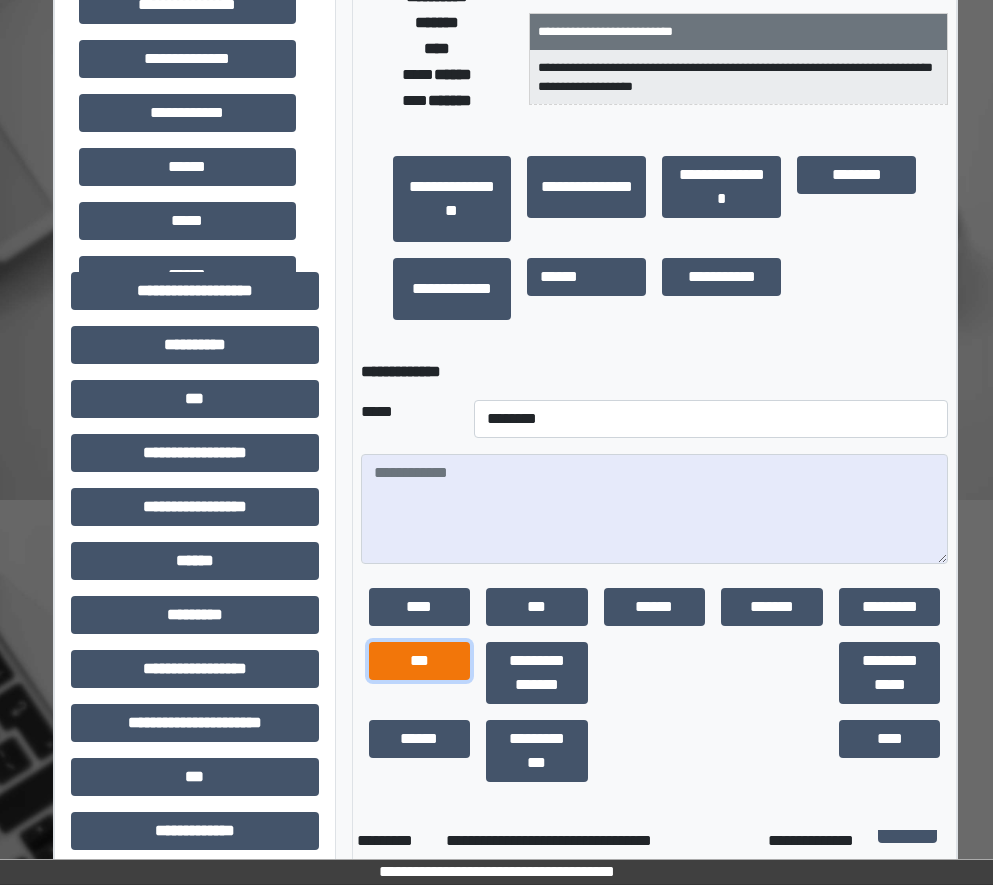 click on "***" at bounding box center (420, 661) 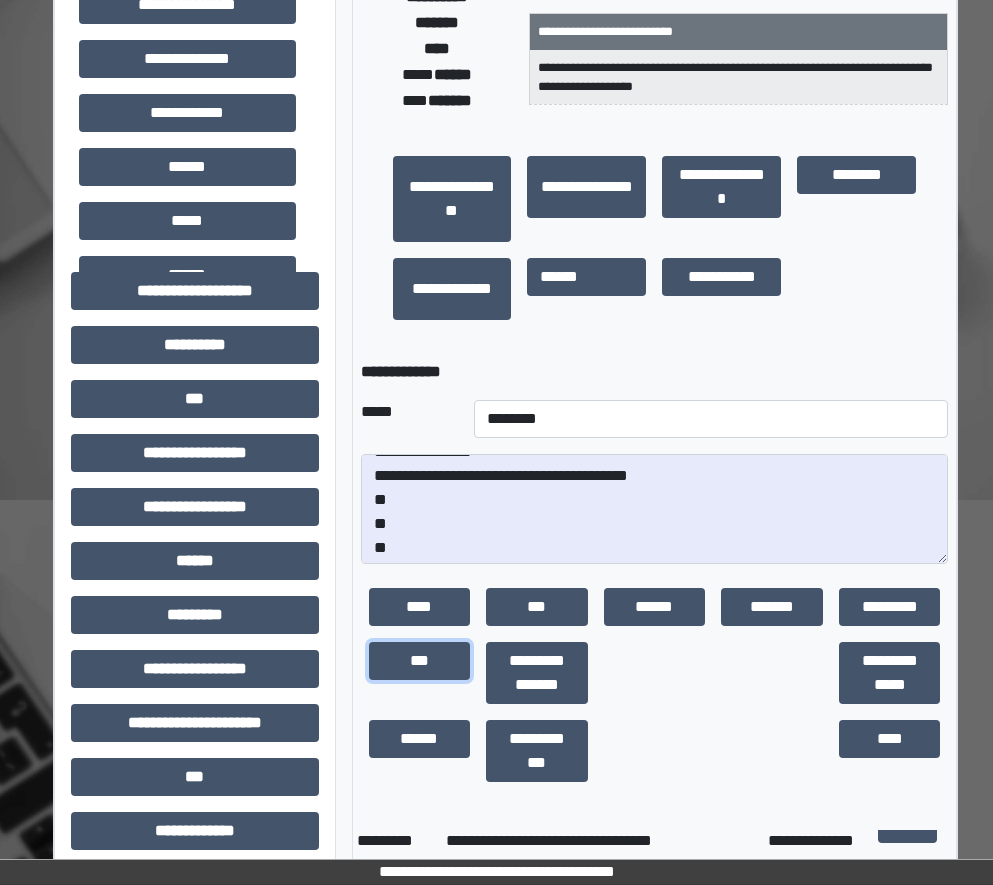 scroll, scrollTop: 24, scrollLeft: 0, axis: vertical 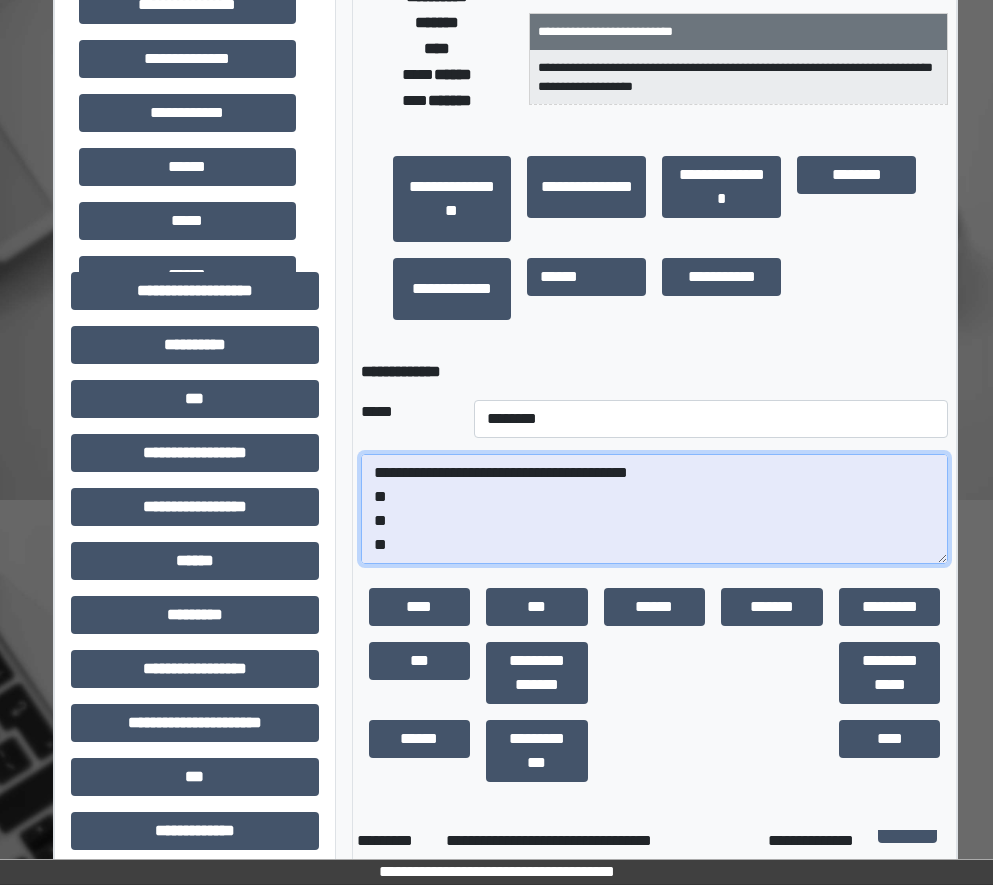 click on "**********" at bounding box center [655, 509] 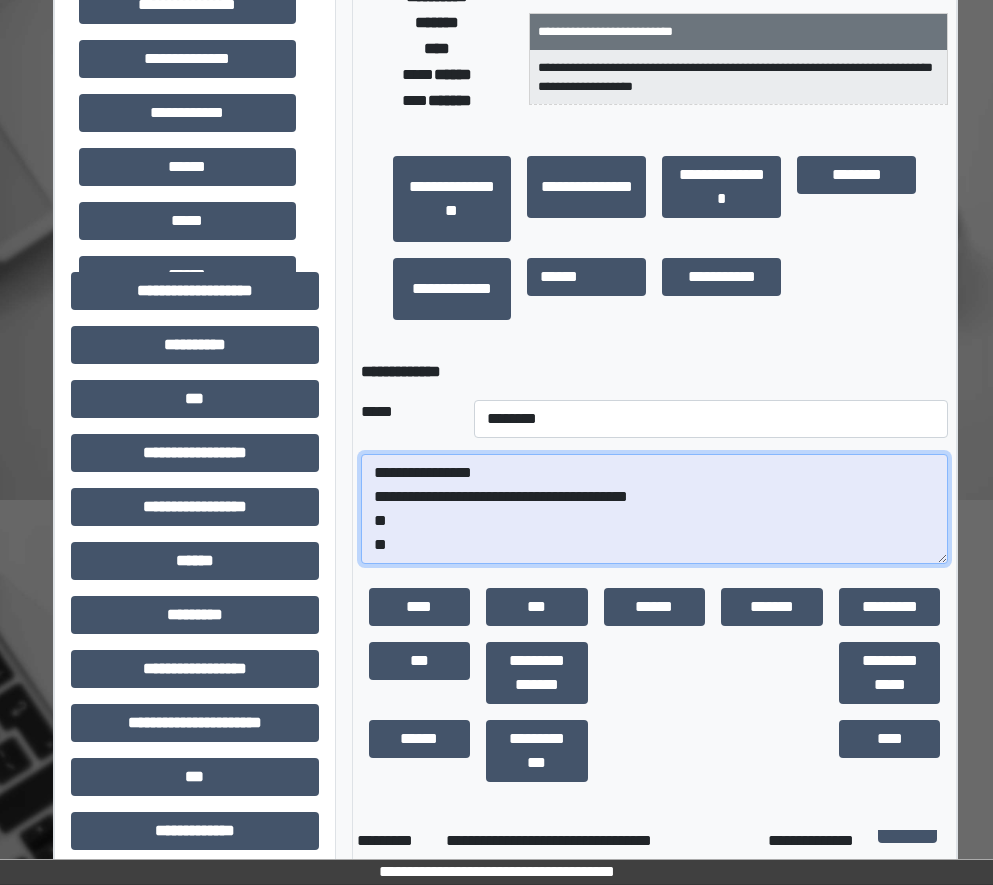 scroll, scrollTop: 0, scrollLeft: 0, axis: both 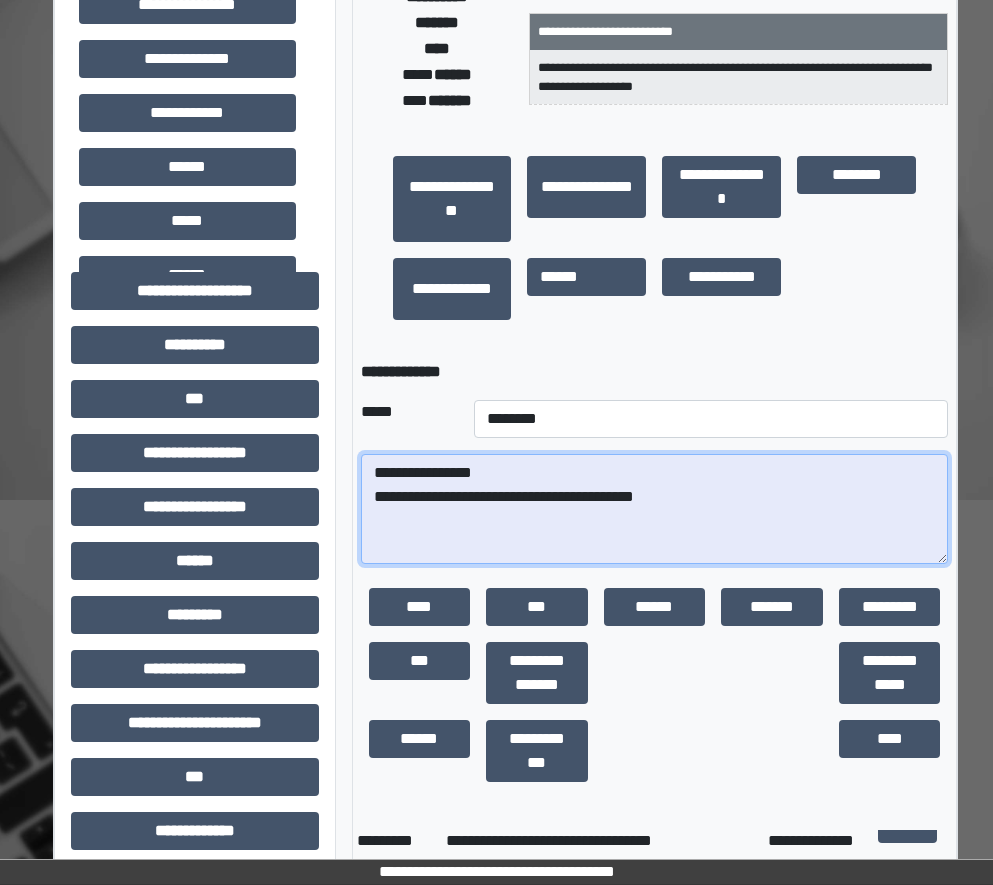 paste on "**********" 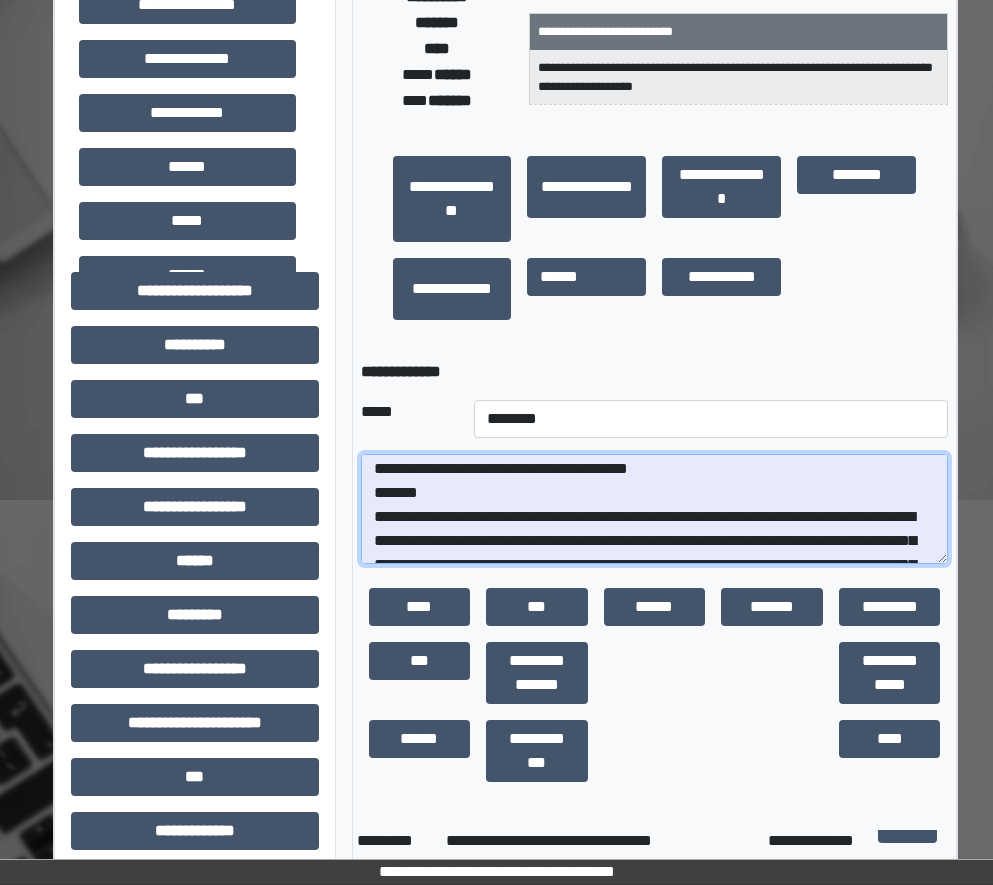 scroll, scrollTop: 0, scrollLeft: 0, axis: both 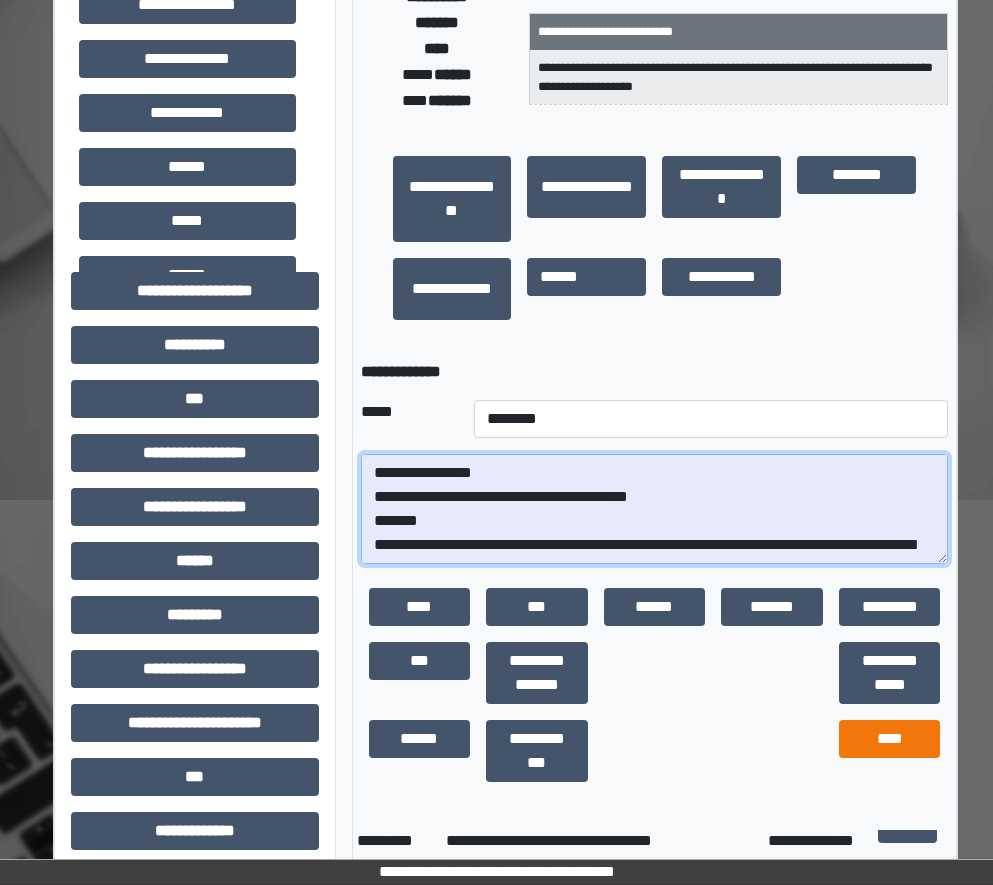 type on "**********" 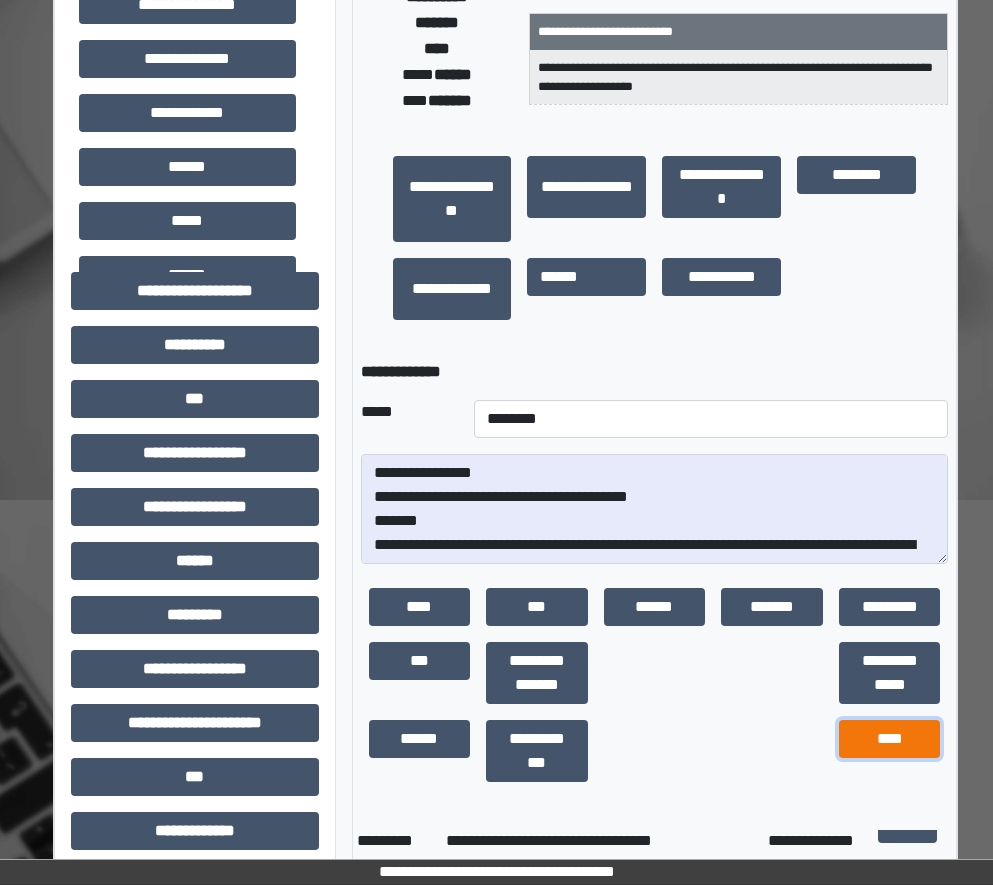click on "****" at bounding box center [890, 739] 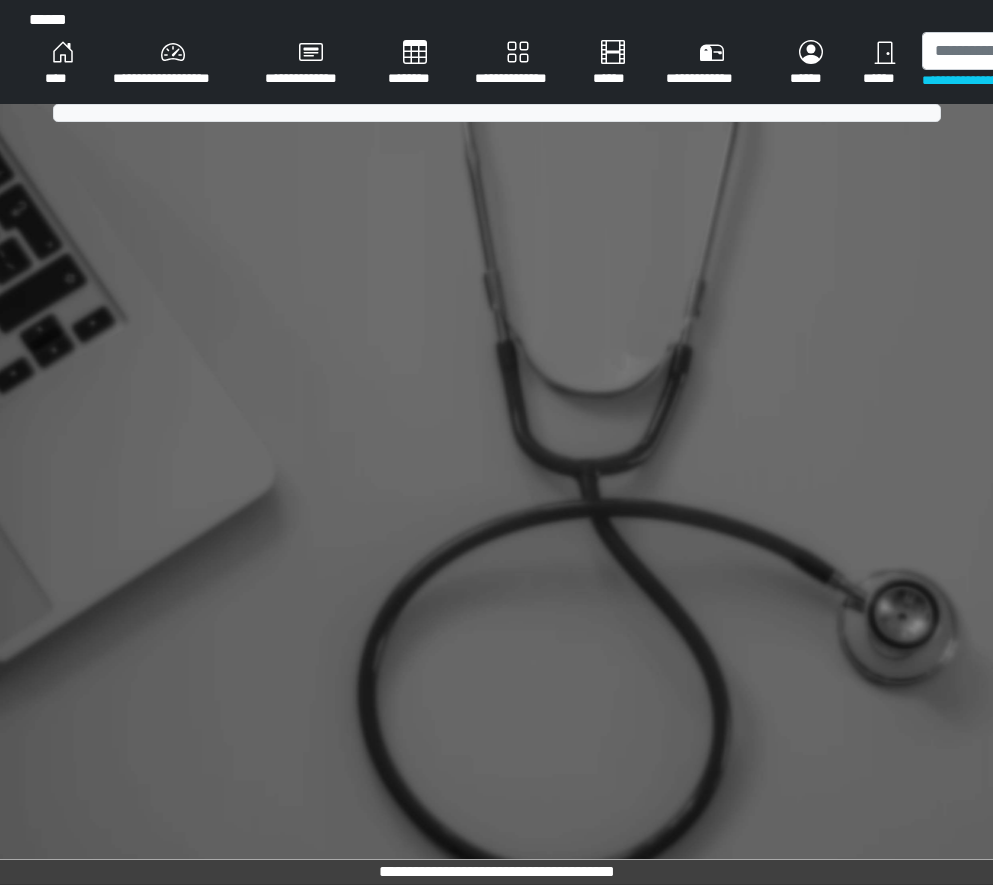 scroll, scrollTop: 0, scrollLeft: 0, axis: both 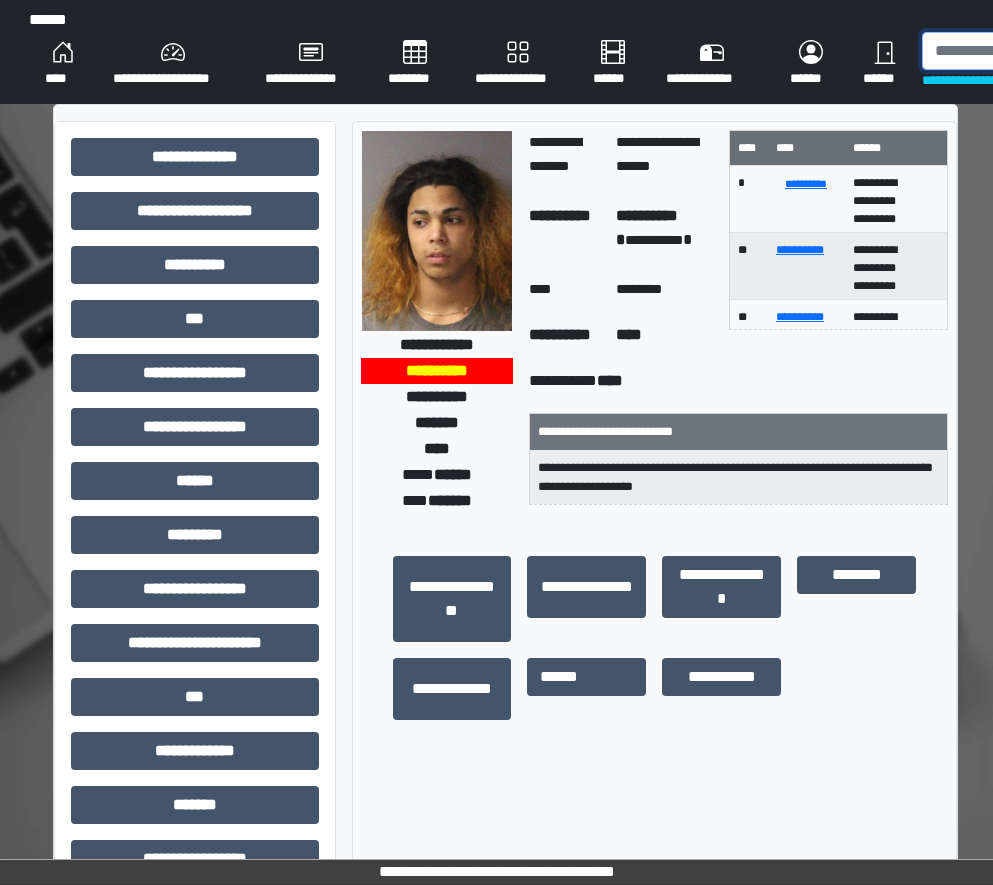 click at bounding box center (1025, 51) 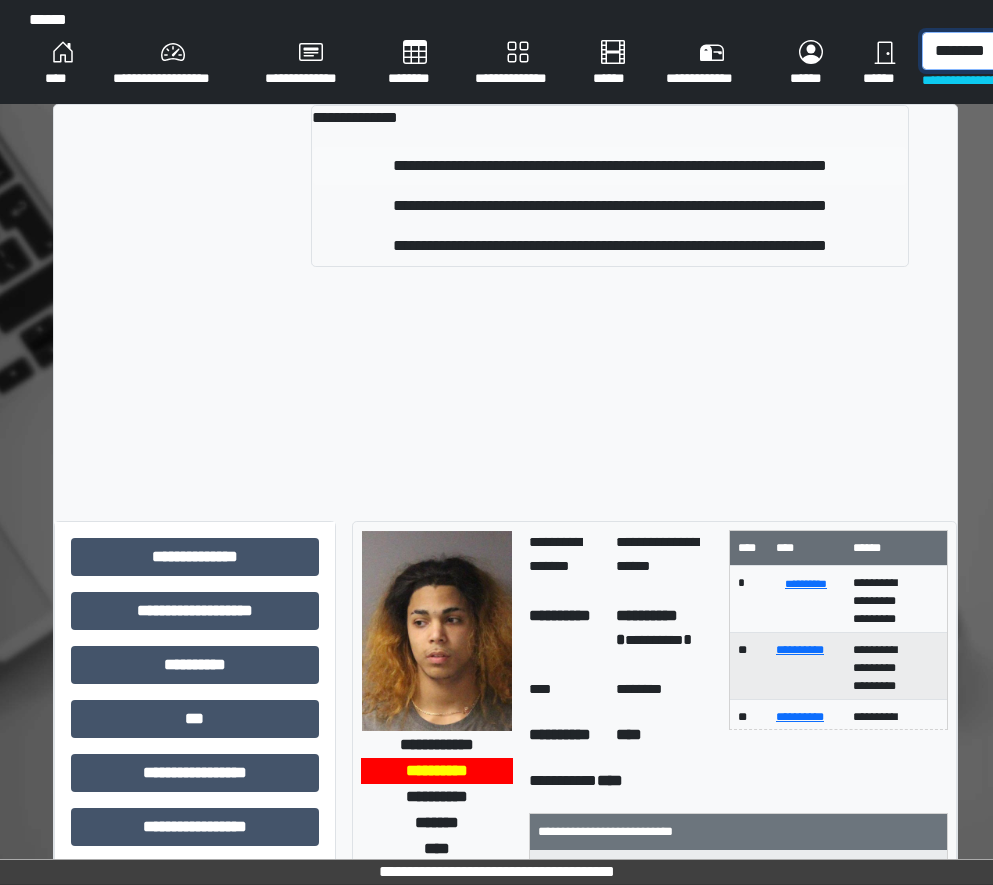 type on "********" 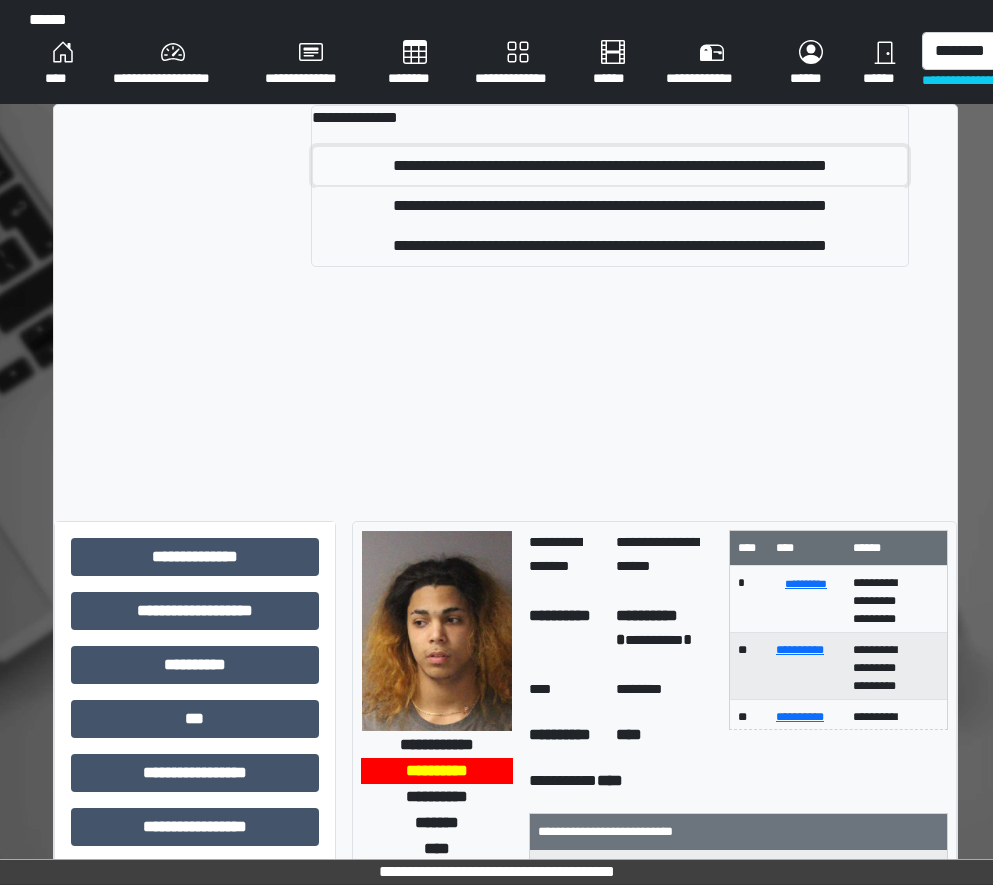 click on "**********" at bounding box center (610, 166) 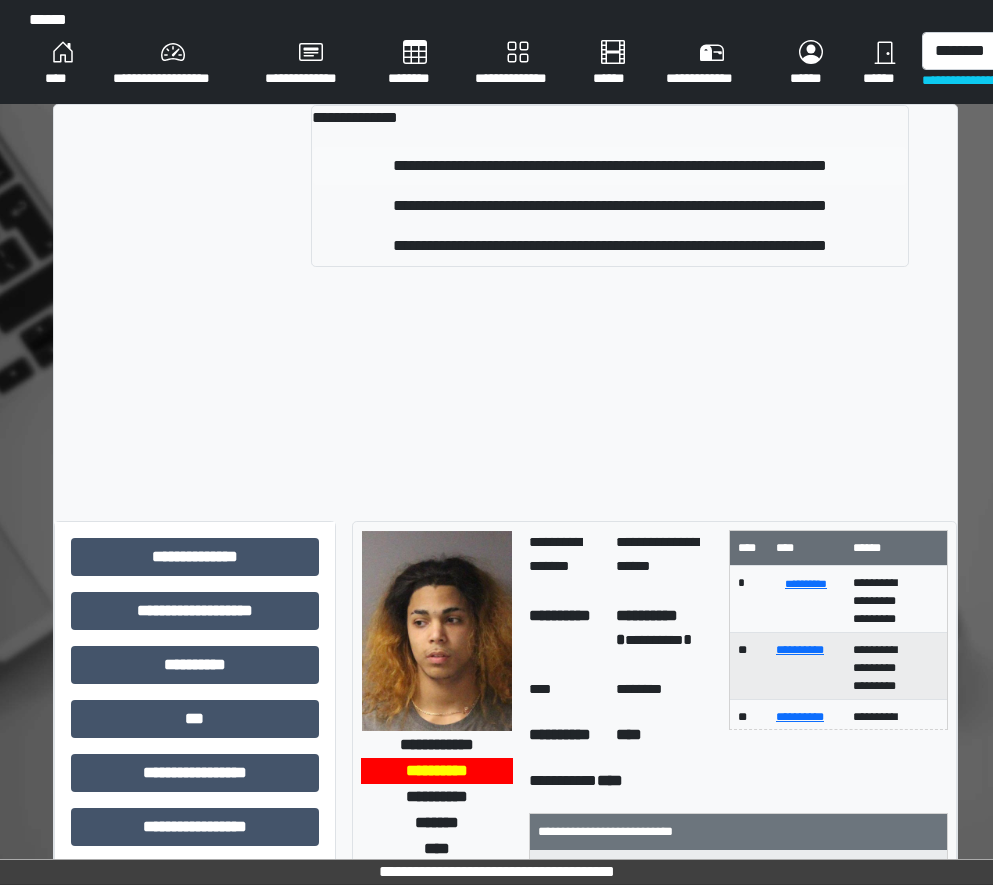 type 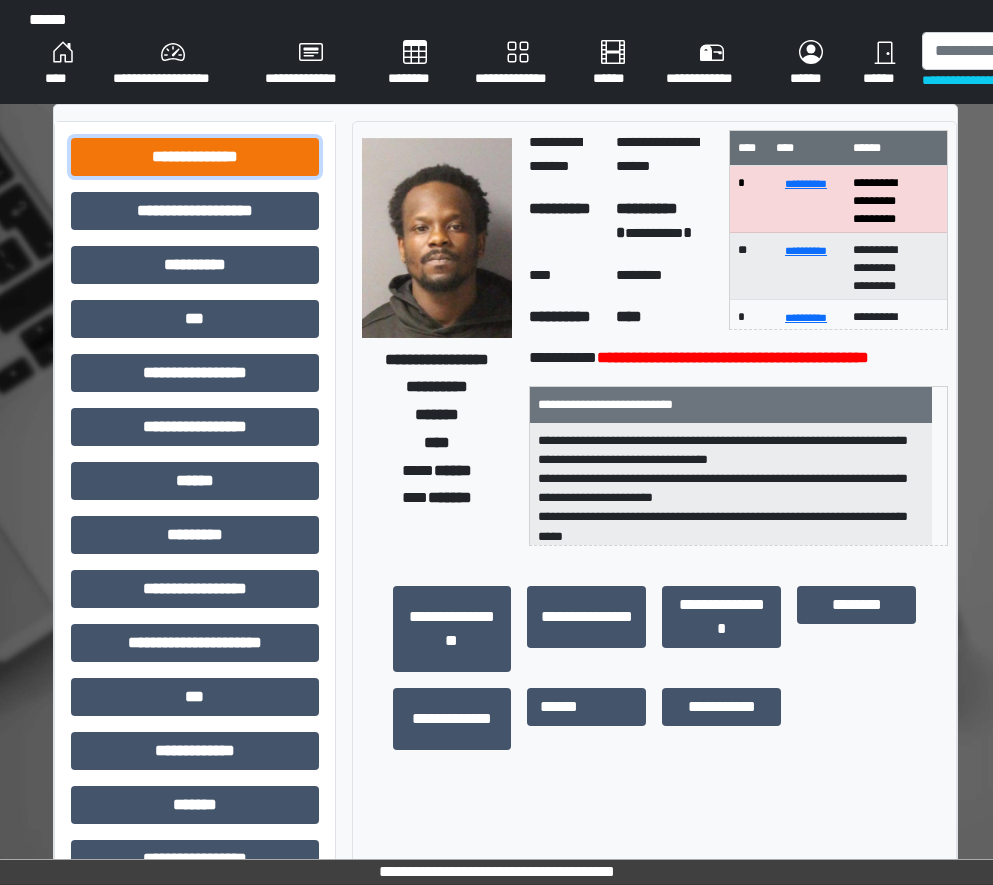 click on "**********" at bounding box center (195, 157) 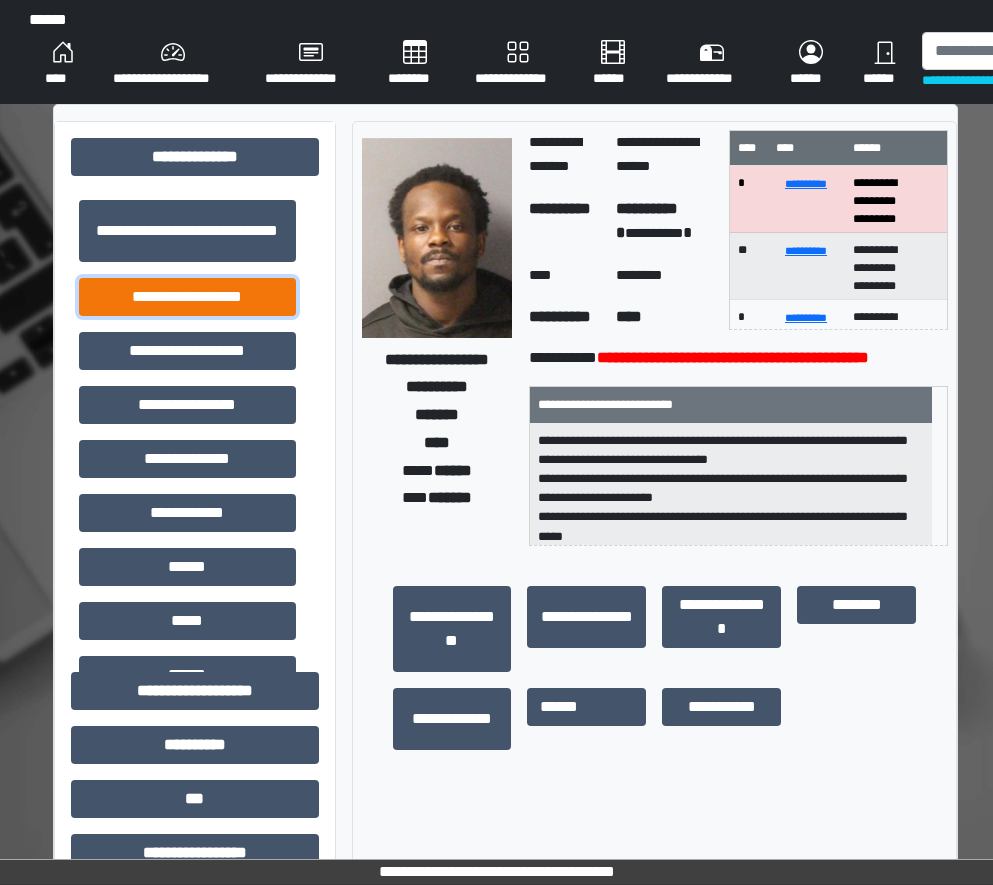 click on "**********" at bounding box center [187, 297] 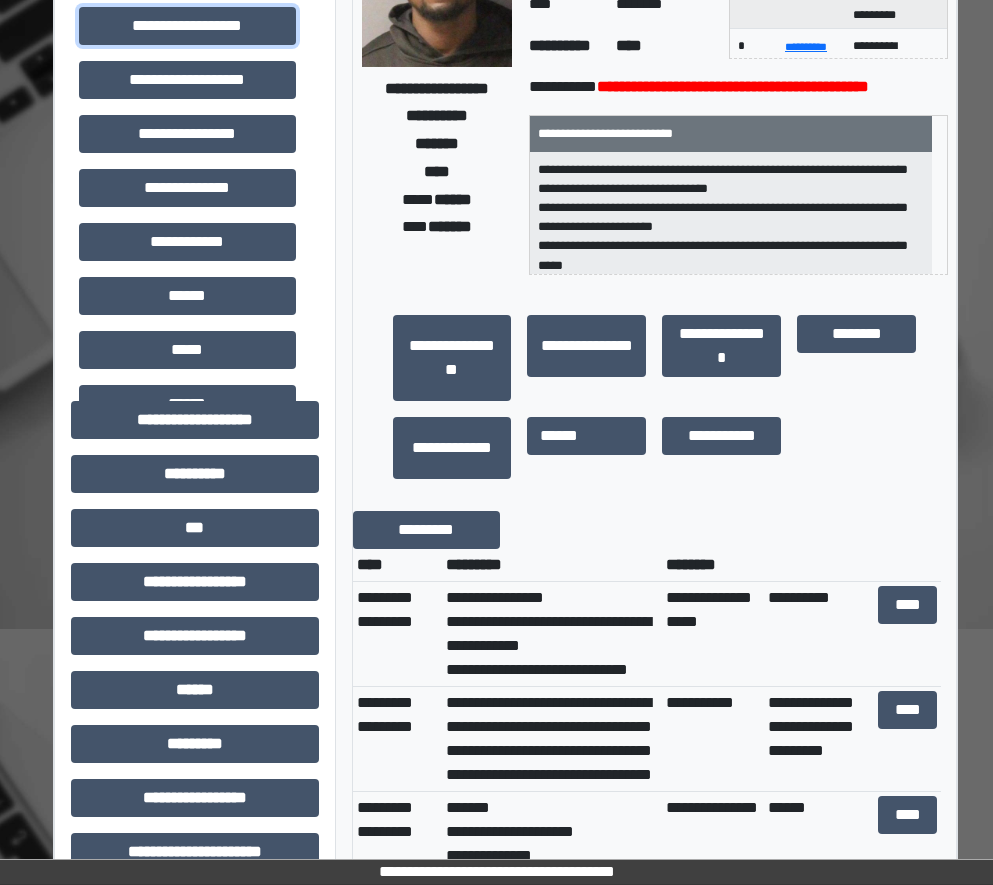 scroll, scrollTop: 300, scrollLeft: 0, axis: vertical 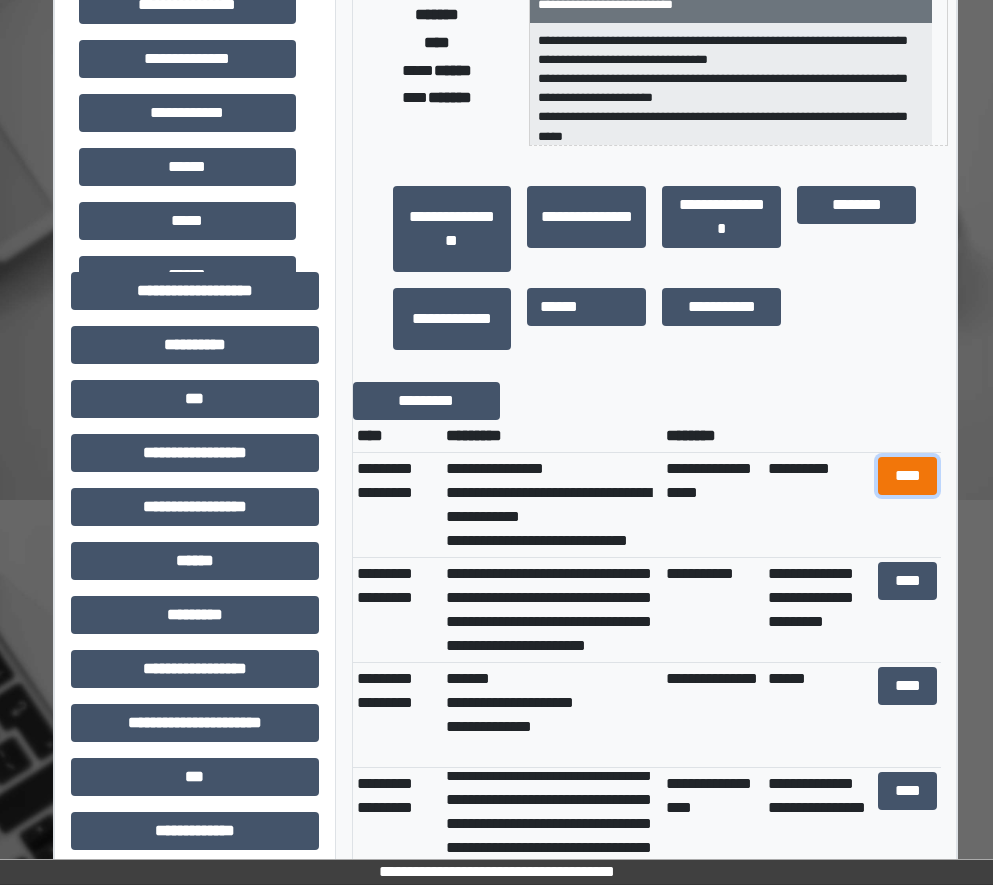 click on "****" at bounding box center [908, 476] 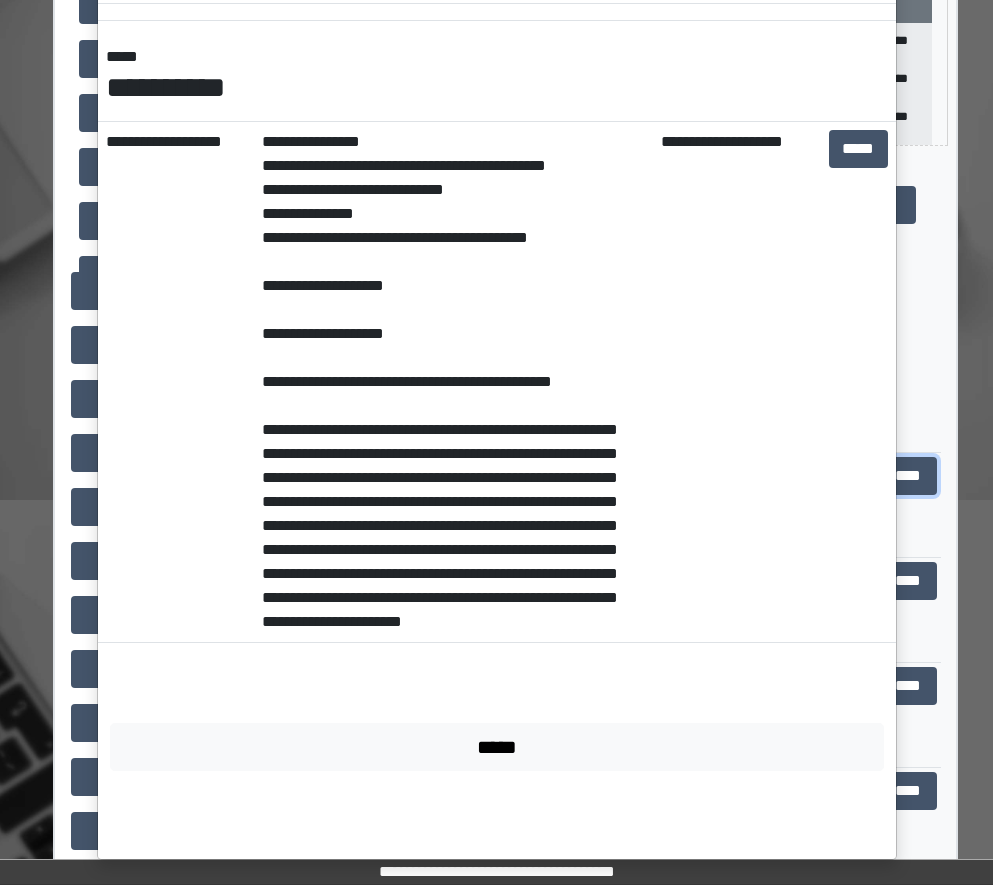 scroll, scrollTop: 259, scrollLeft: 0, axis: vertical 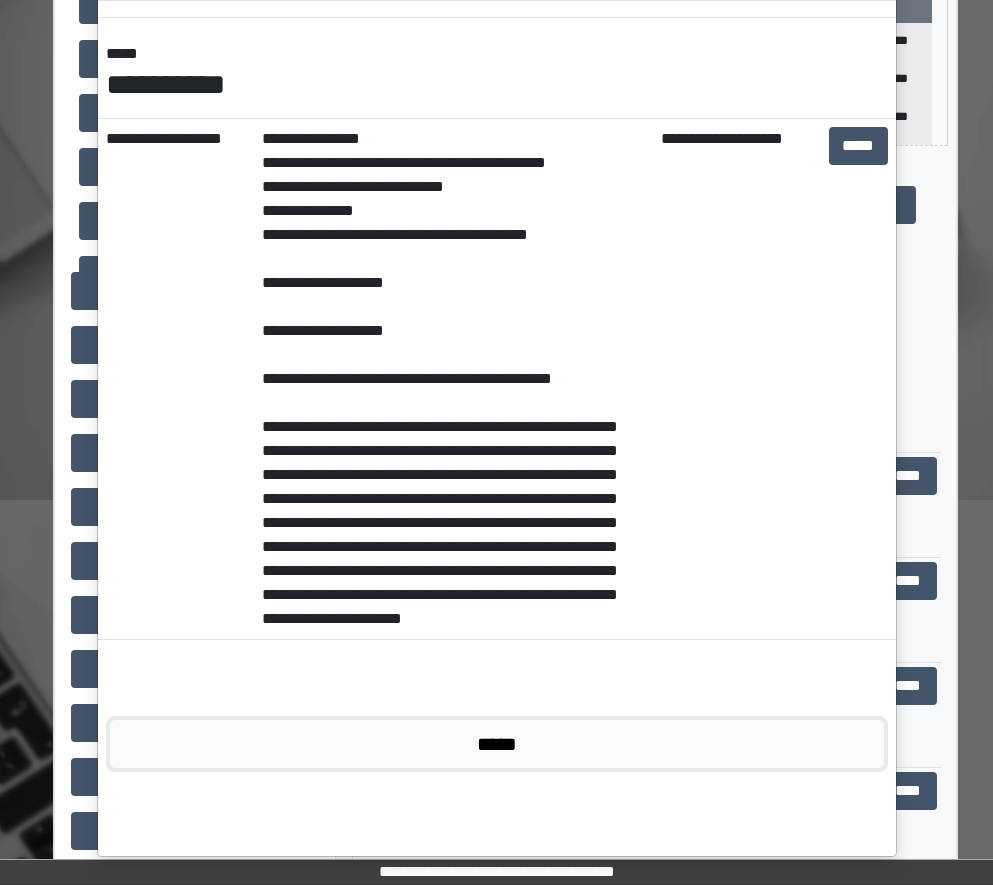 click on "*****" at bounding box center [497, 744] 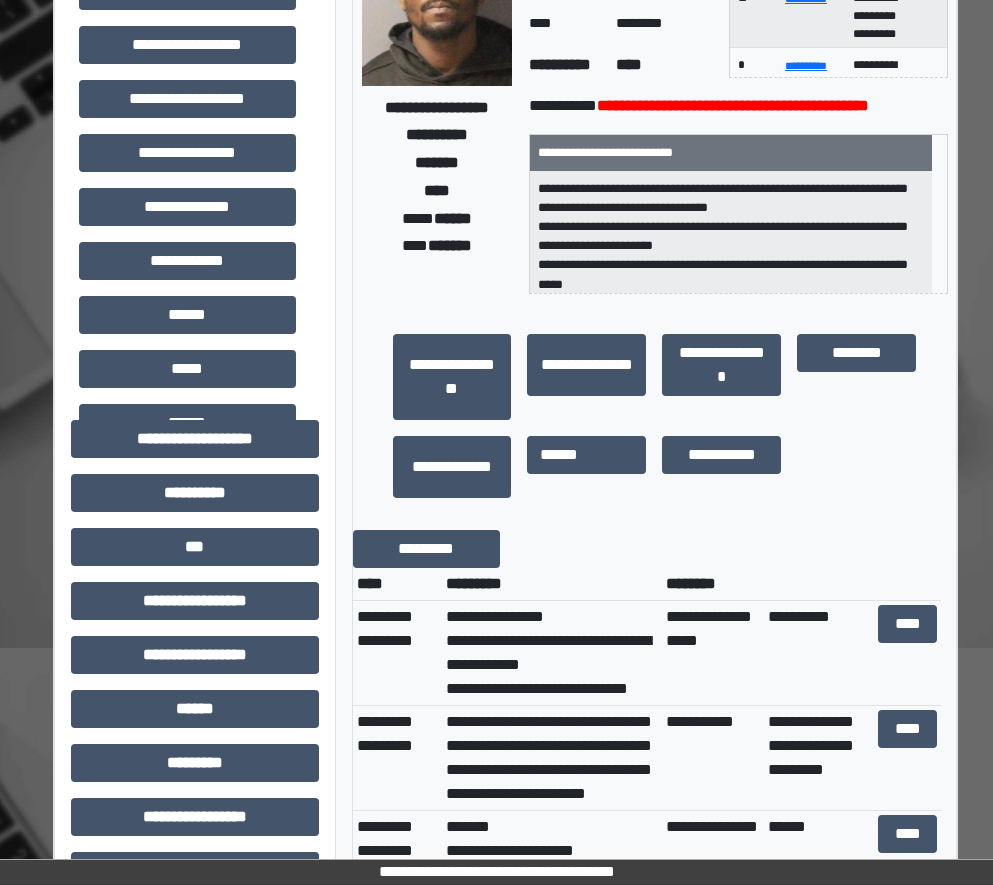 scroll, scrollTop: 0, scrollLeft: 0, axis: both 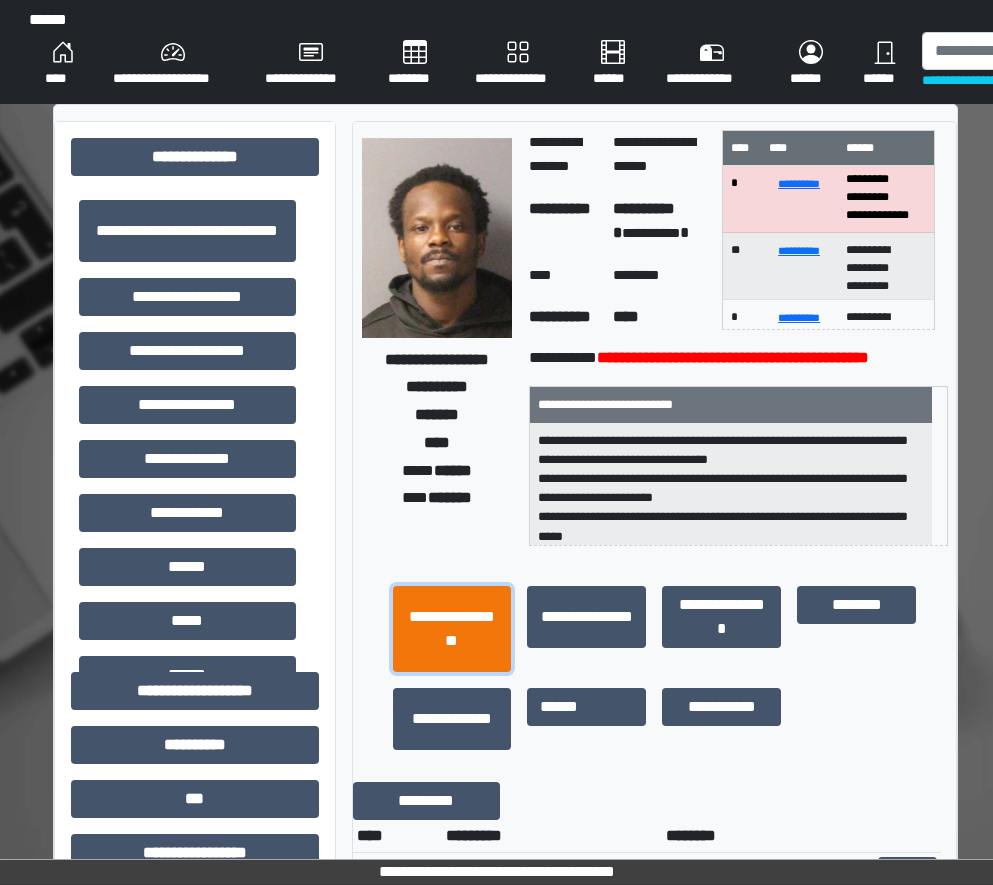 click on "**********" at bounding box center (452, 629) 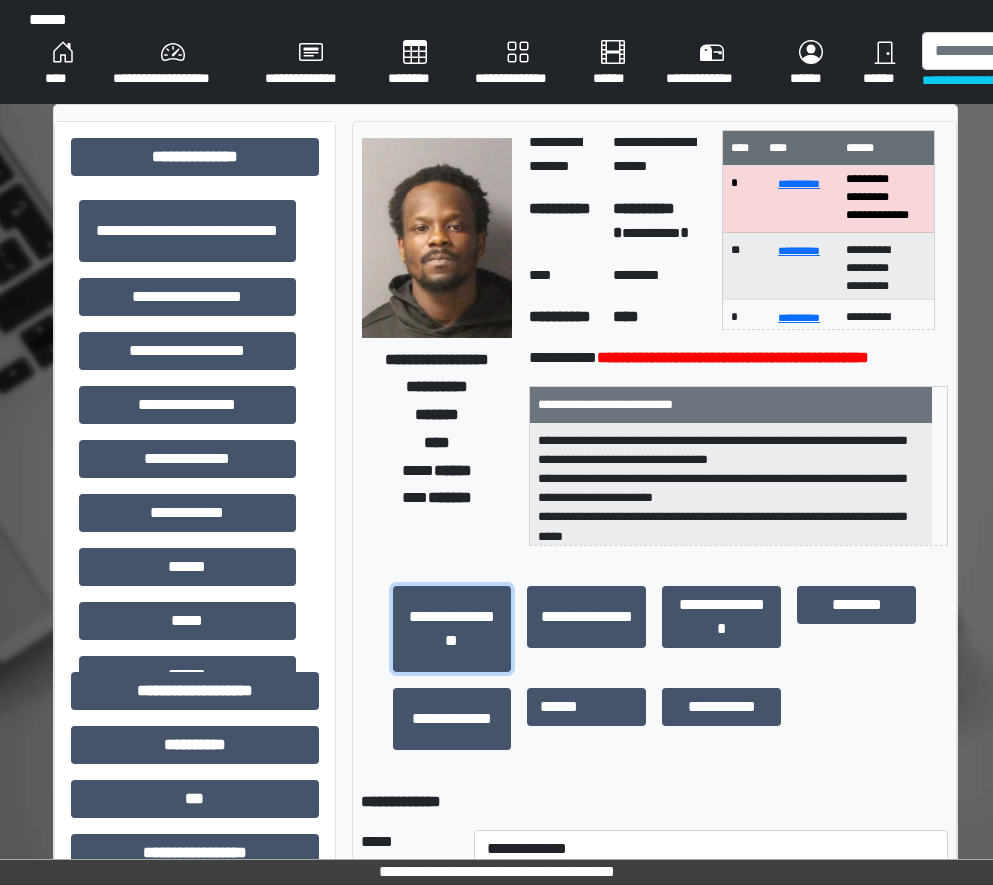 scroll, scrollTop: 300, scrollLeft: 0, axis: vertical 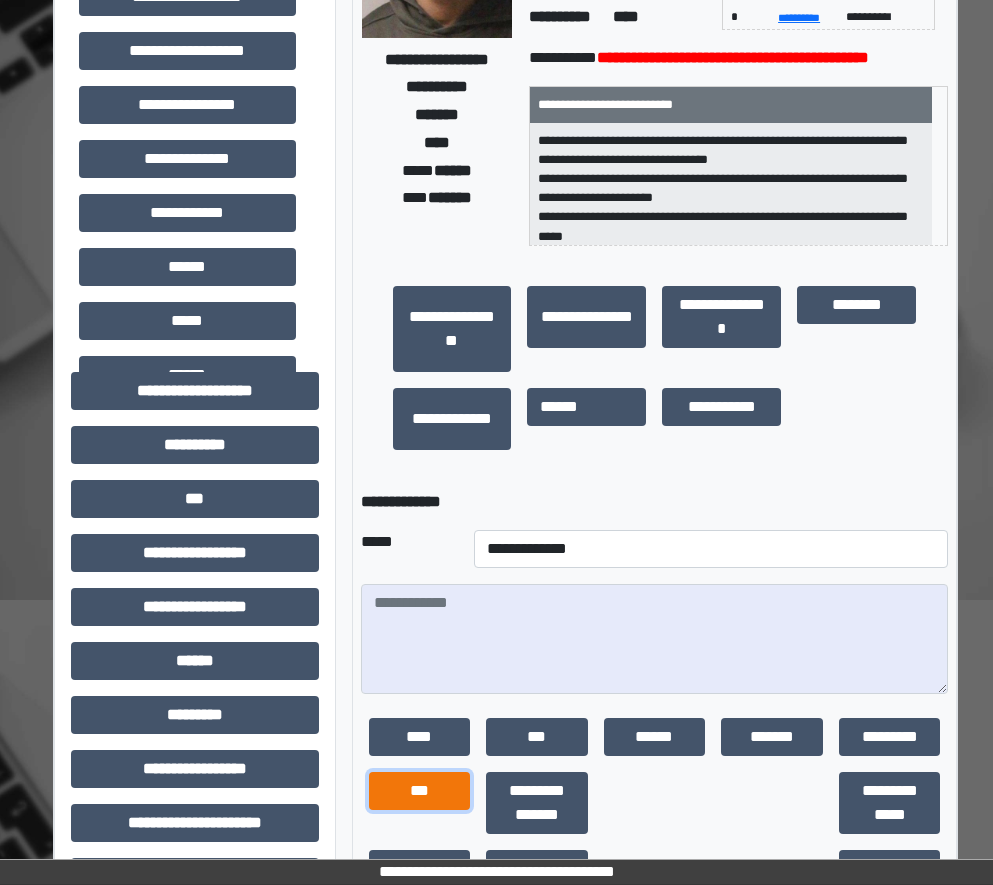 click on "***" at bounding box center (420, 791) 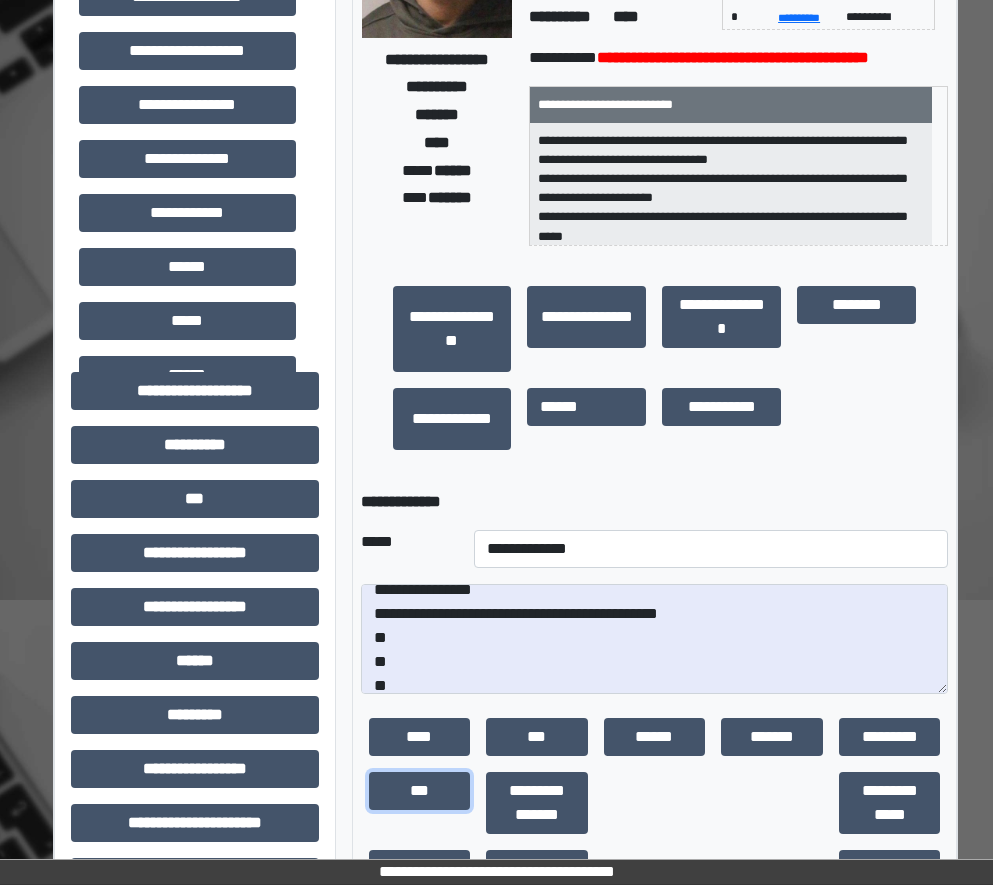 scroll, scrollTop: 24, scrollLeft: 0, axis: vertical 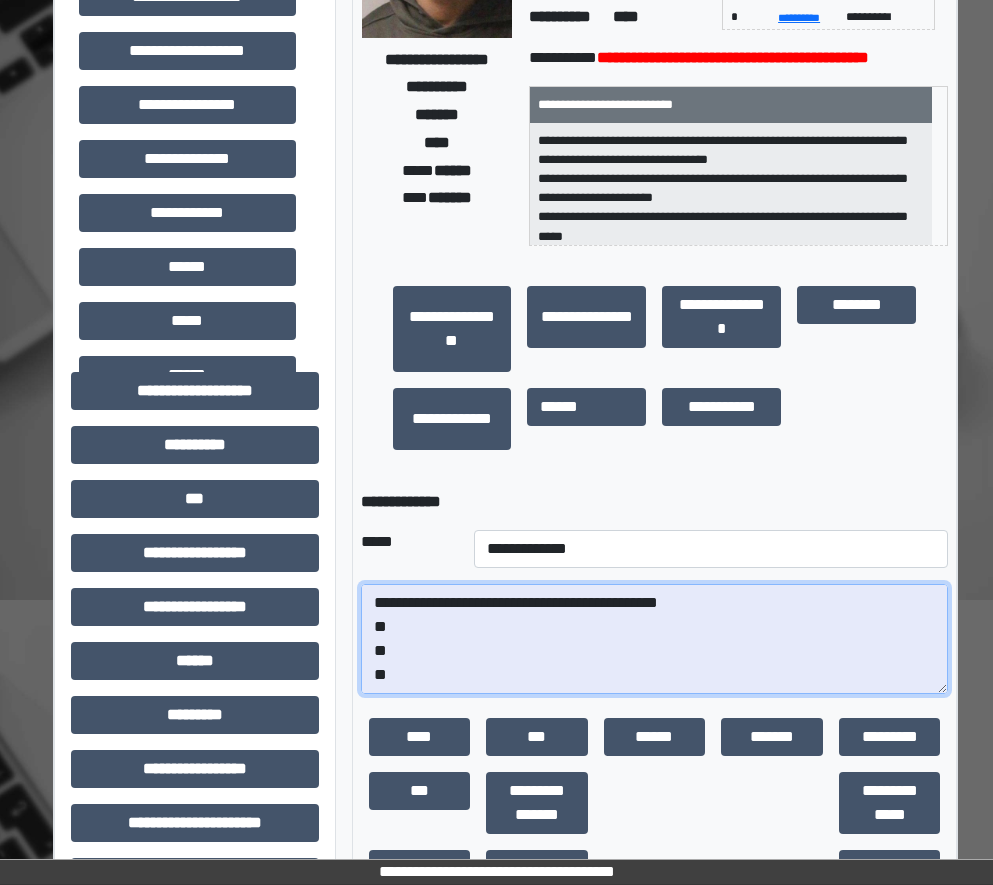click on "**********" at bounding box center [655, 639] 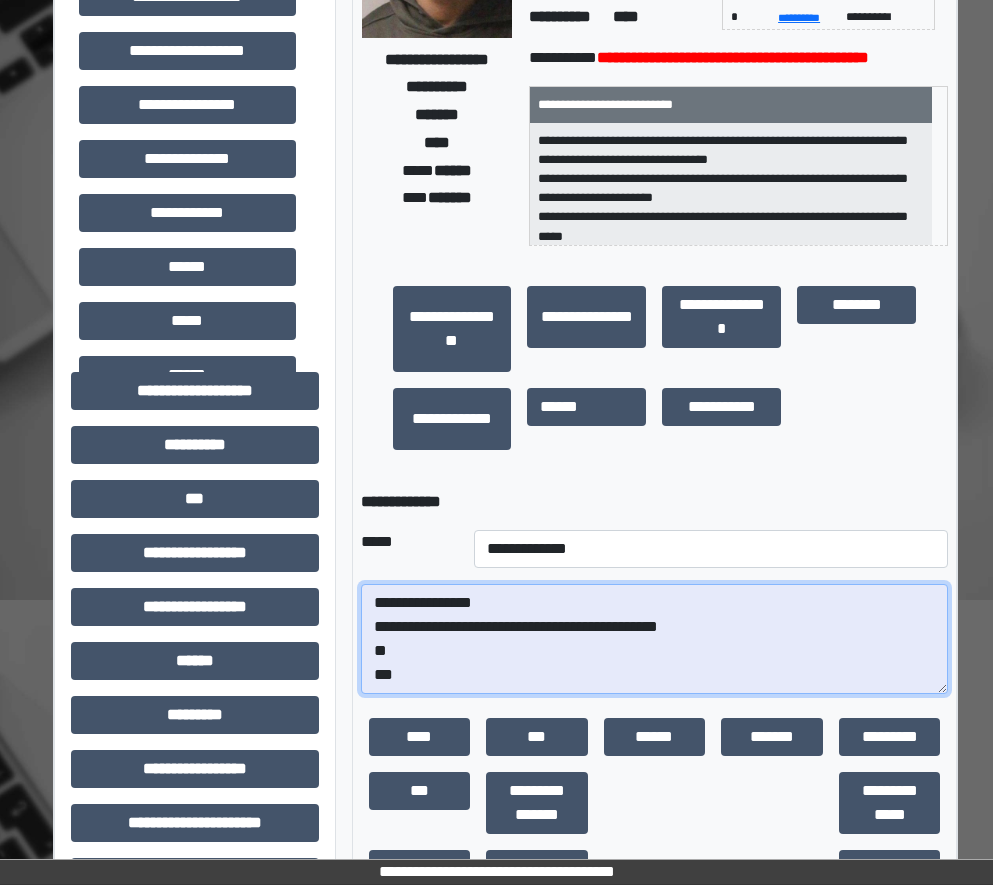 scroll, scrollTop: 0, scrollLeft: 0, axis: both 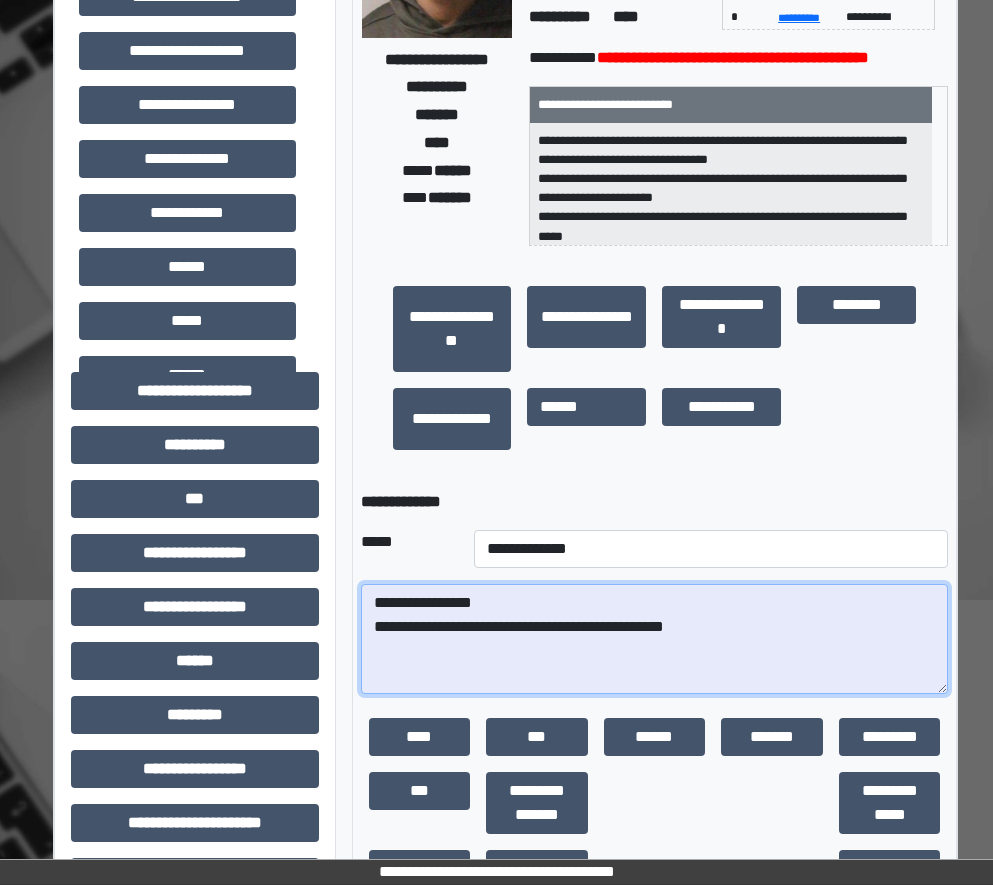 type on "**********" 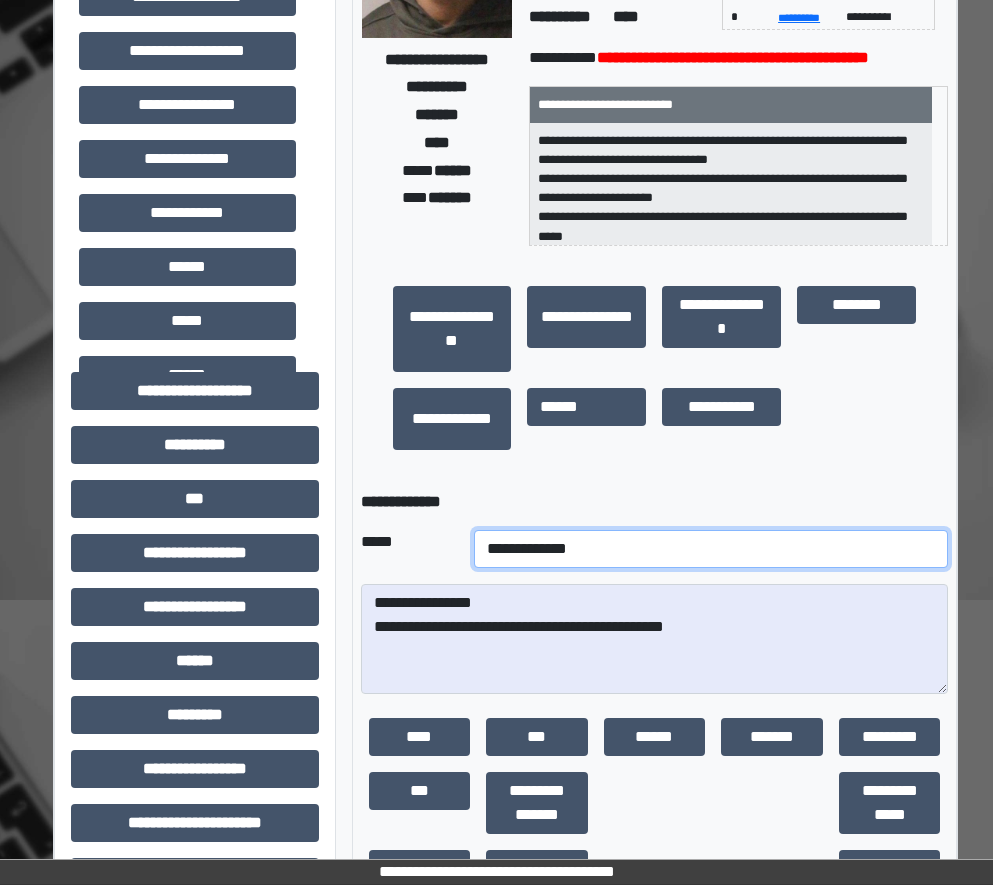 click on "**********" at bounding box center [711, 549] 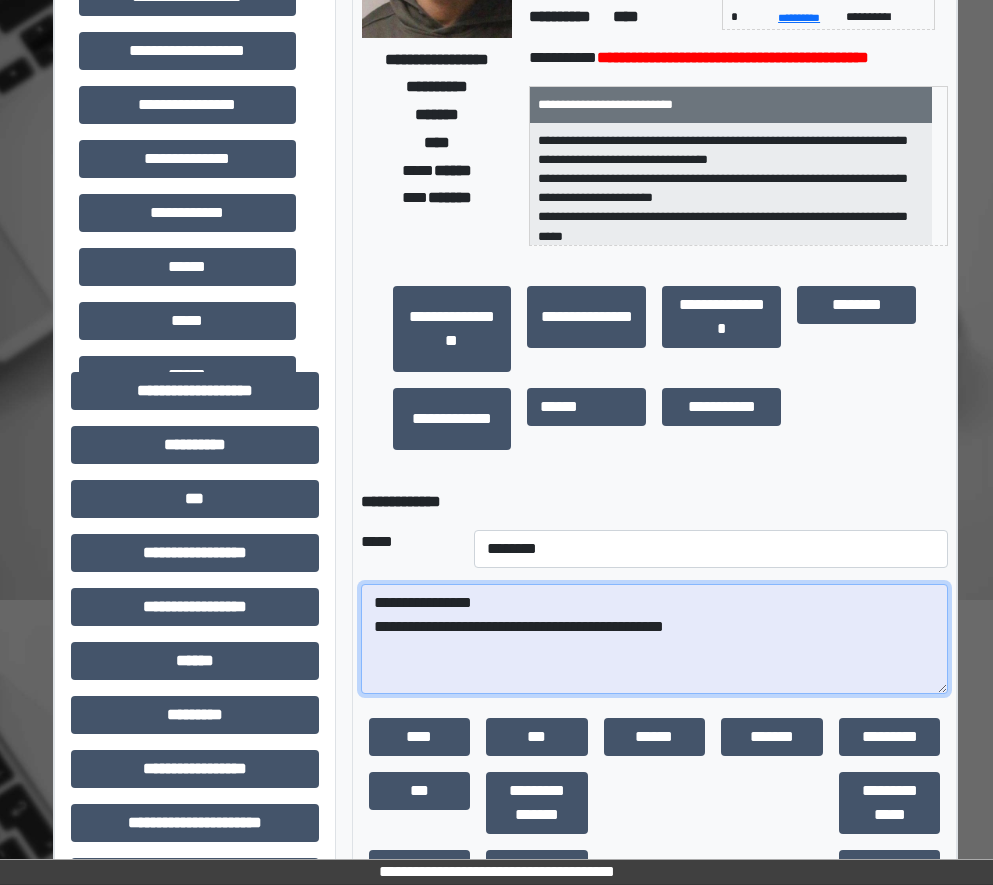 drag, startPoint x: 415, startPoint y: 670, endPoint x: 399, endPoint y: 657, distance: 20.615528 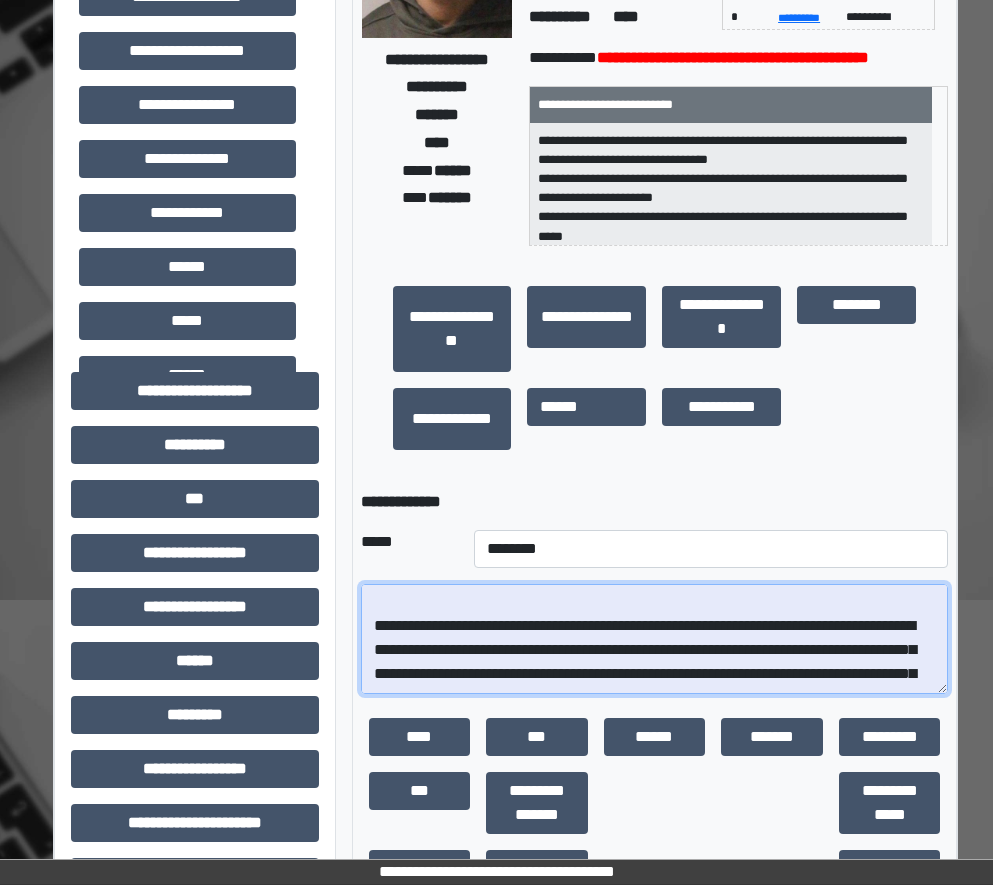 scroll, scrollTop: 0, scrollLeft: 0, axis: both 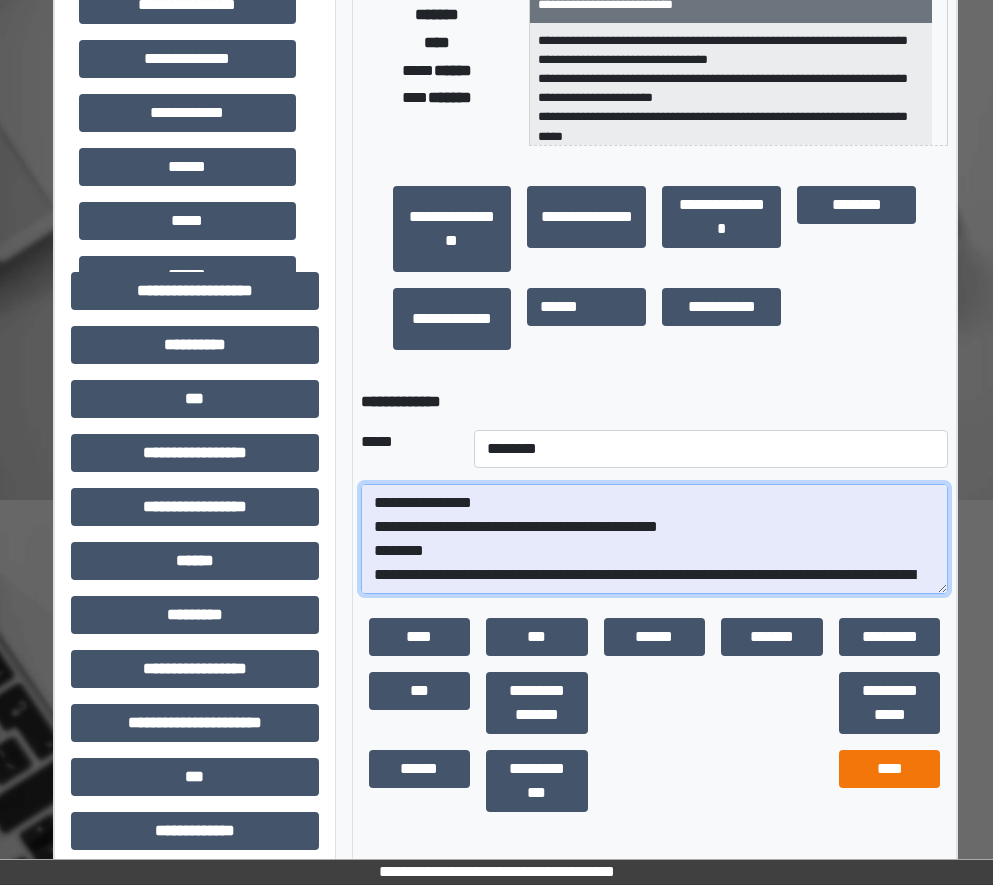 type on "**********" 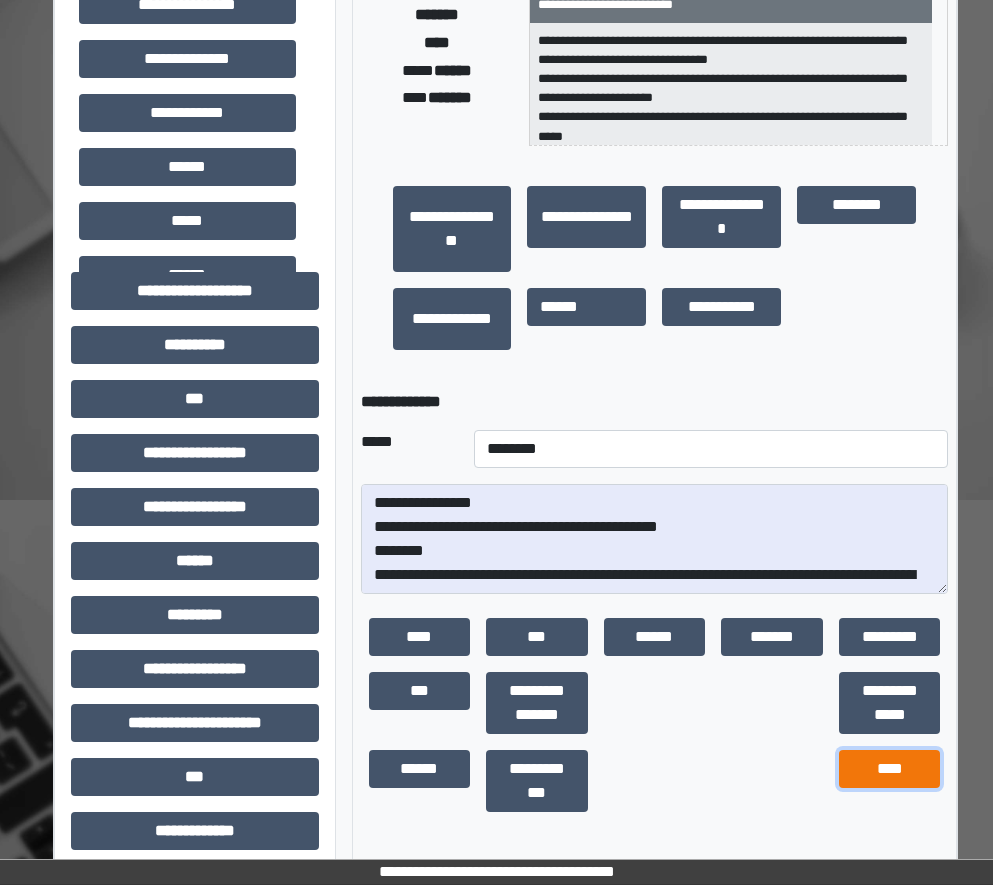 click on "****" at bounding box center [890, 769] 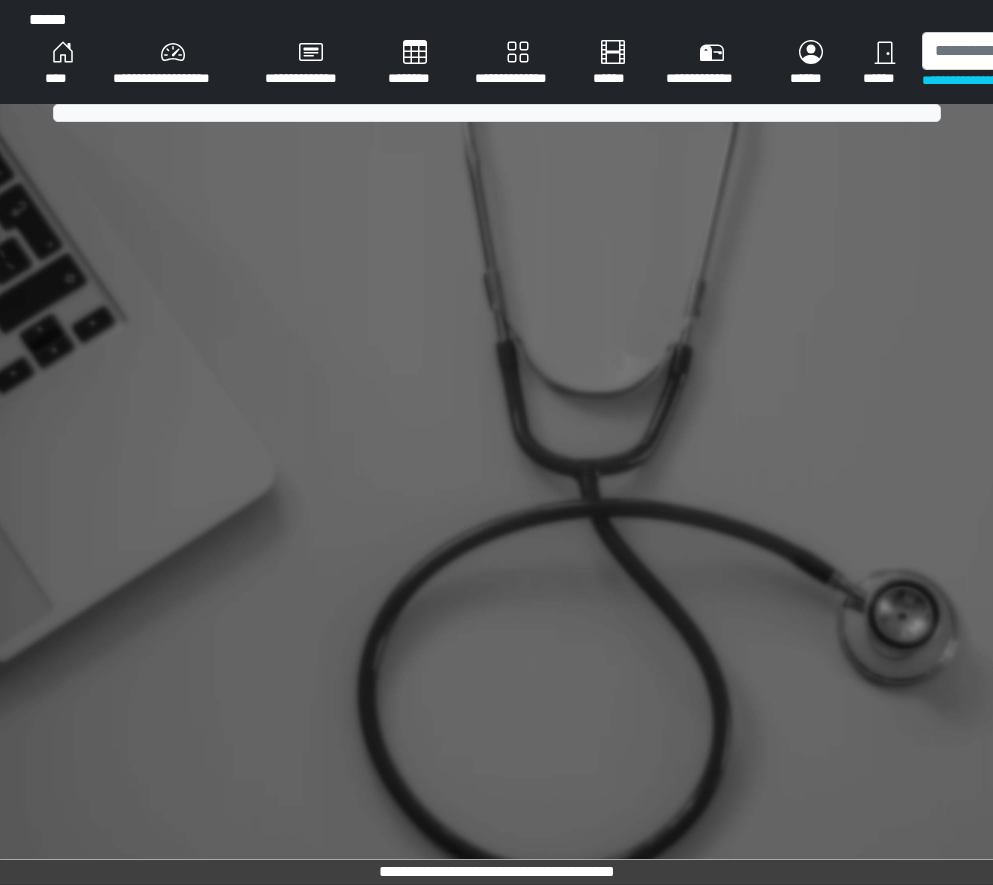 scroll, scrollTop: 0, scrollLeft: 0, axis: both 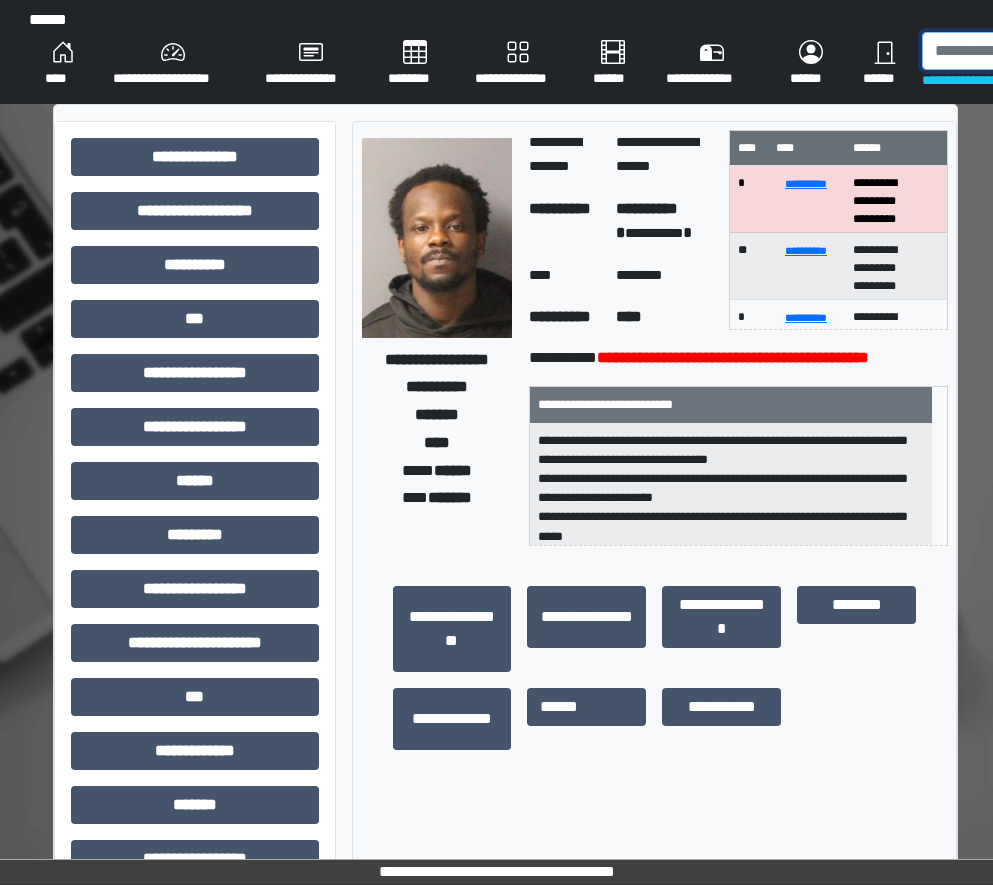 click at bounding box center [1025, 51] 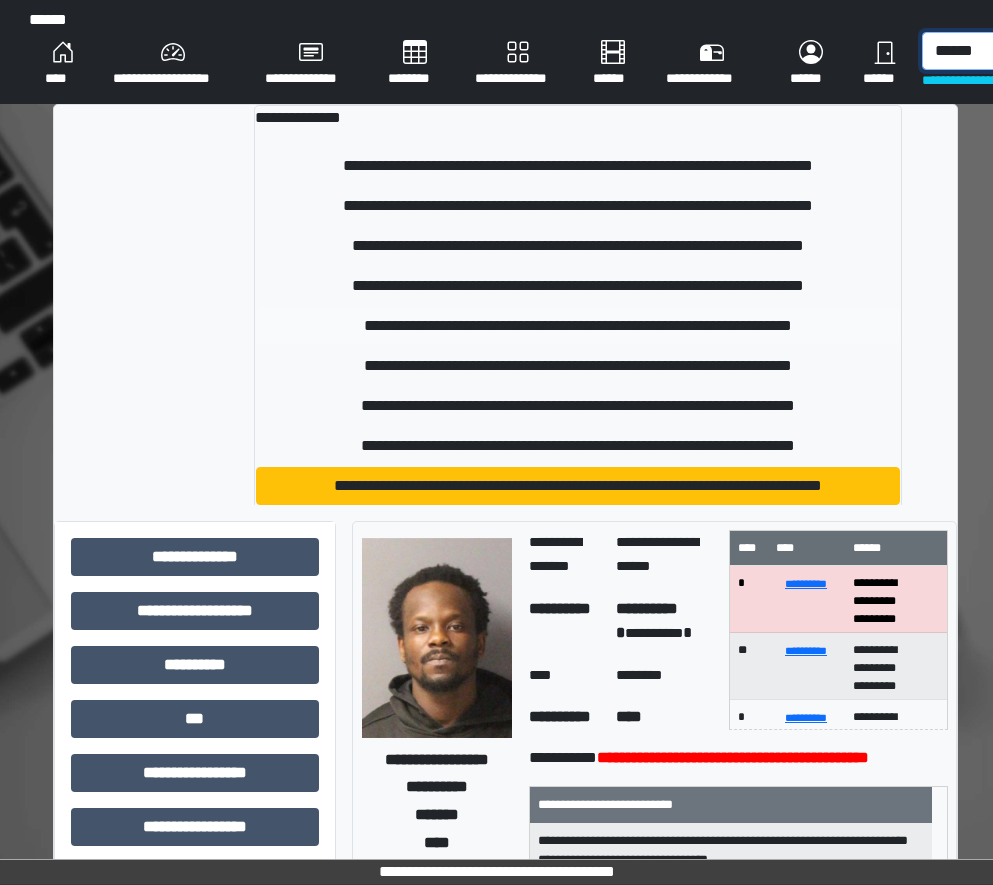 scroll, scrollTop: 100, scrollLeft: 0, axis: vertical 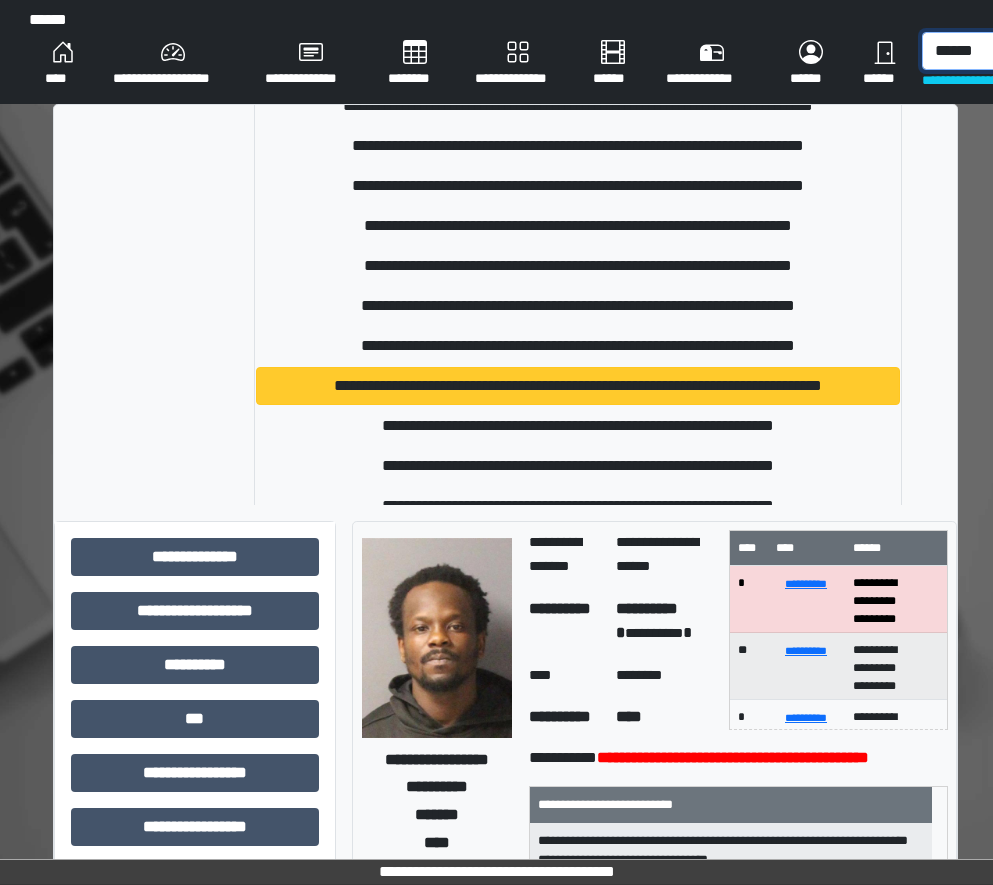 type on "******" 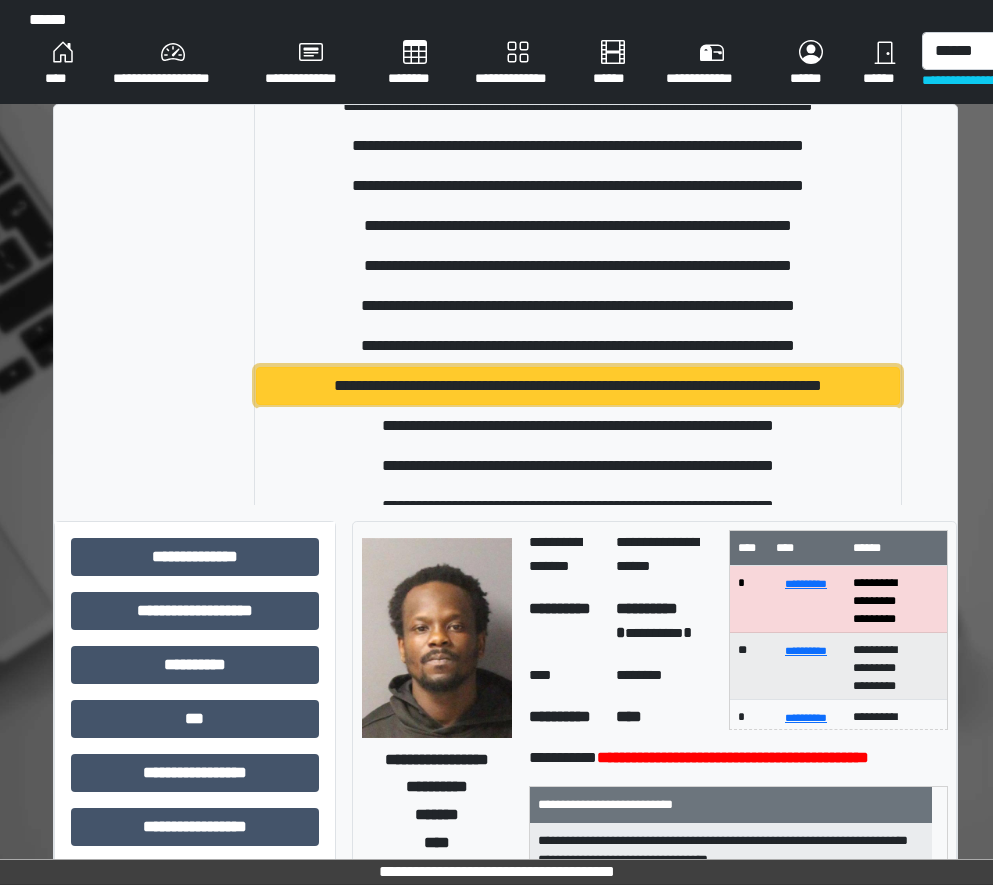 click on "**********" at bounding box center [578, 386] 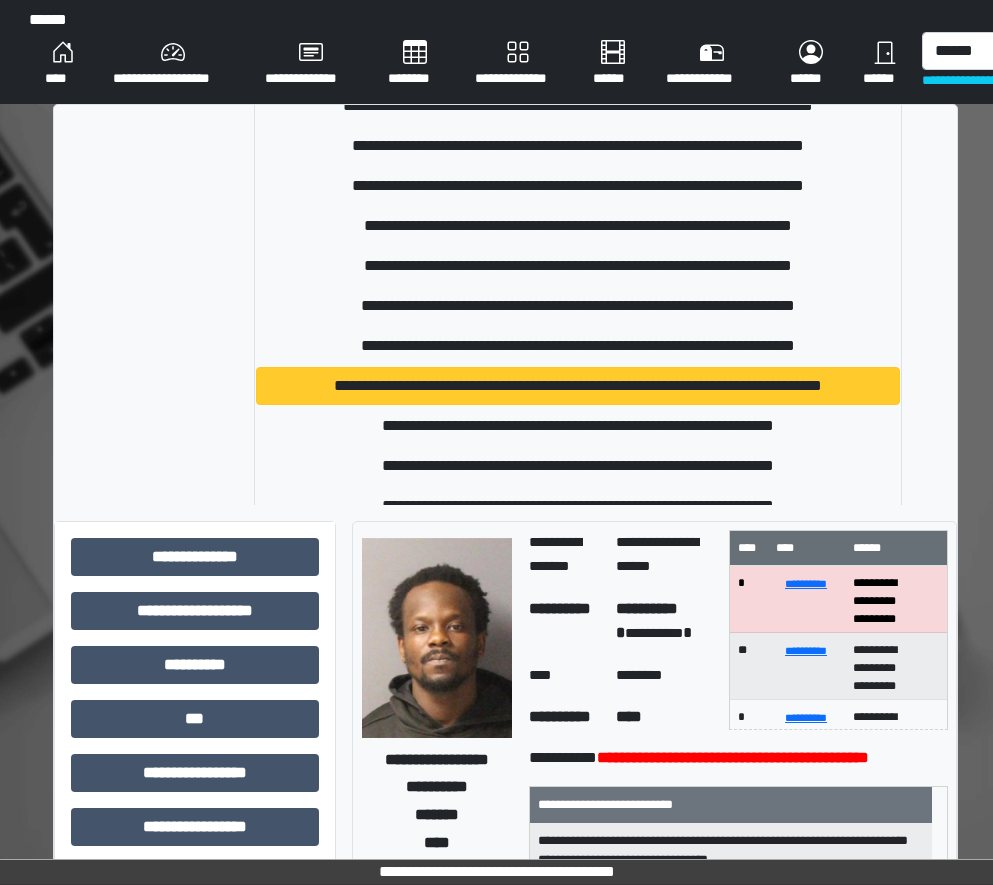type 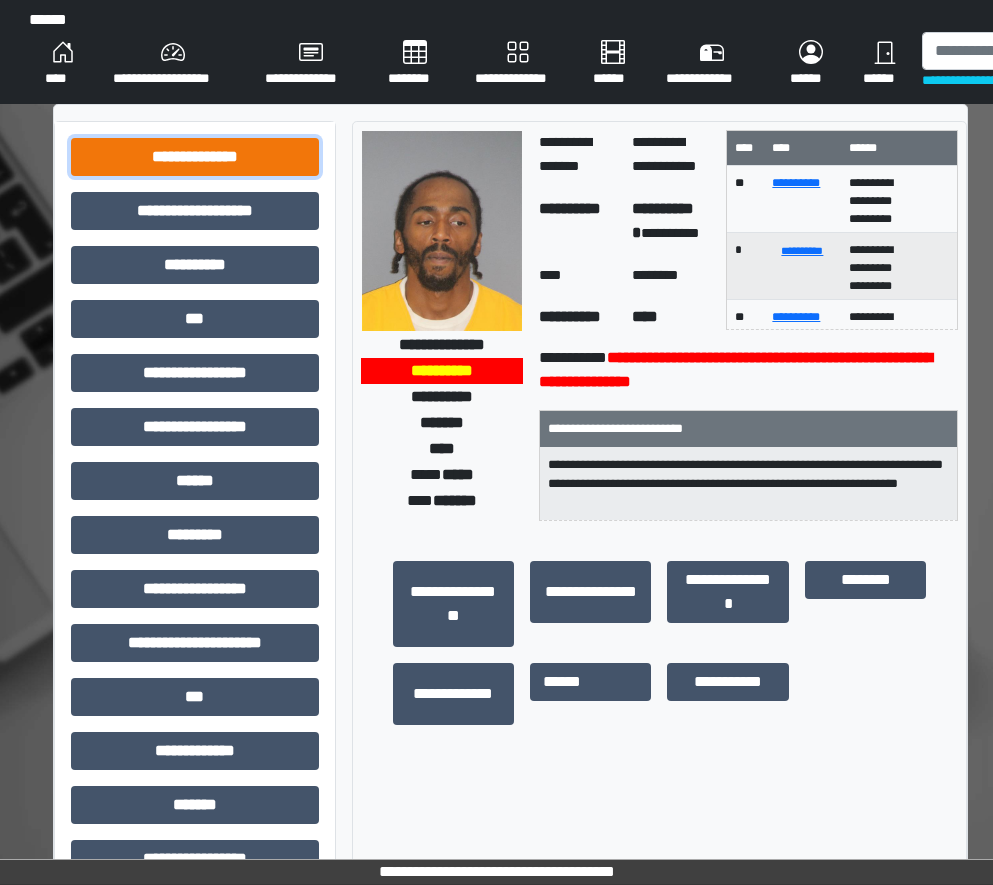 click on "**********" at bounding box center [195, 157] 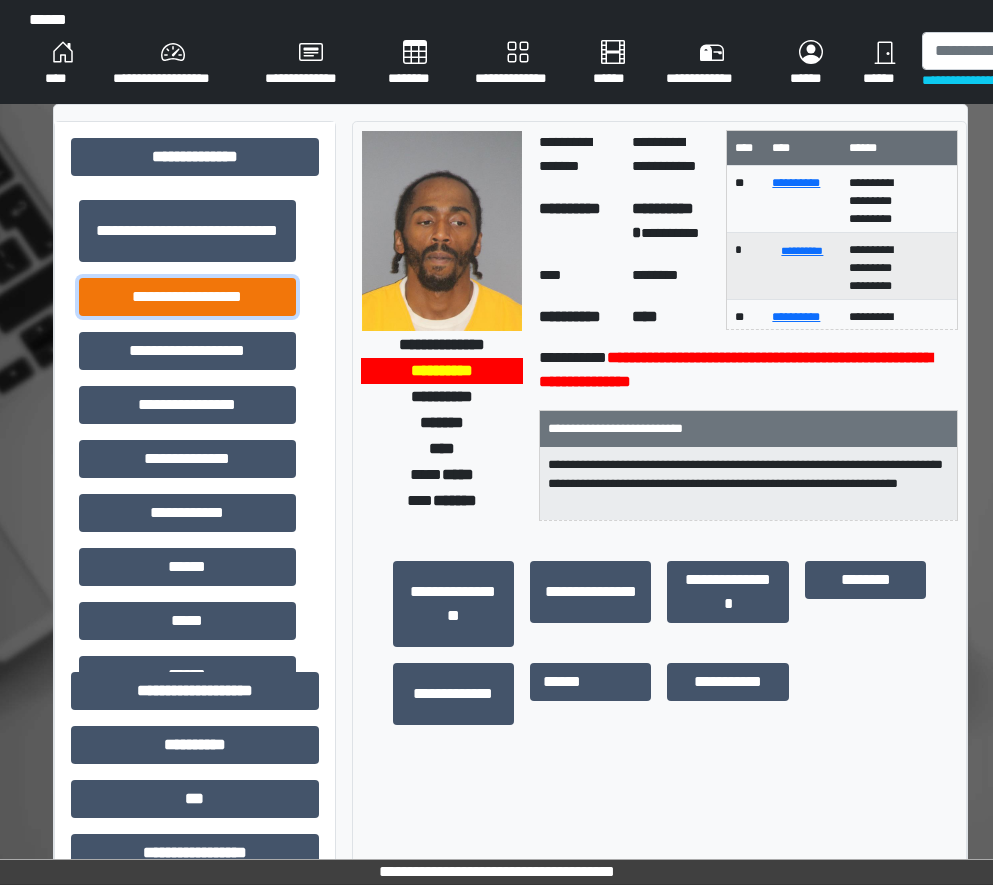 click on "**********" at bounding box center [187, 297] 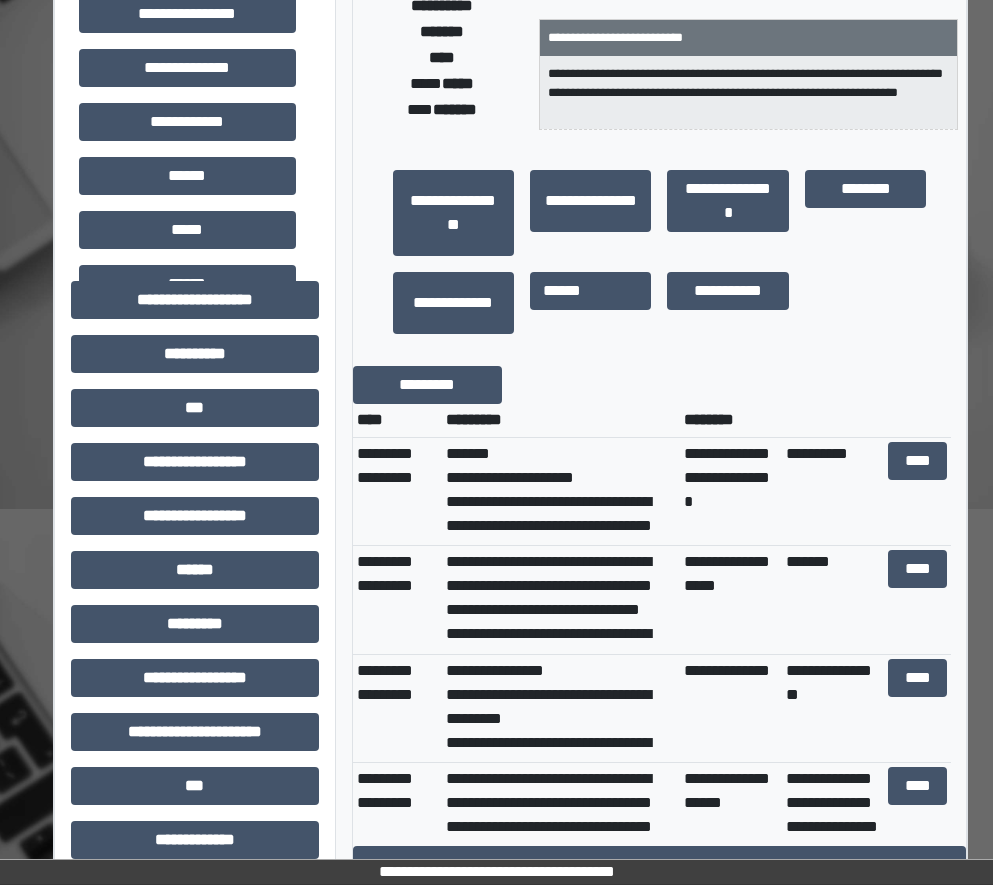 scroll, scrollTop: 400, scrollLeft: 0, axis: vertical 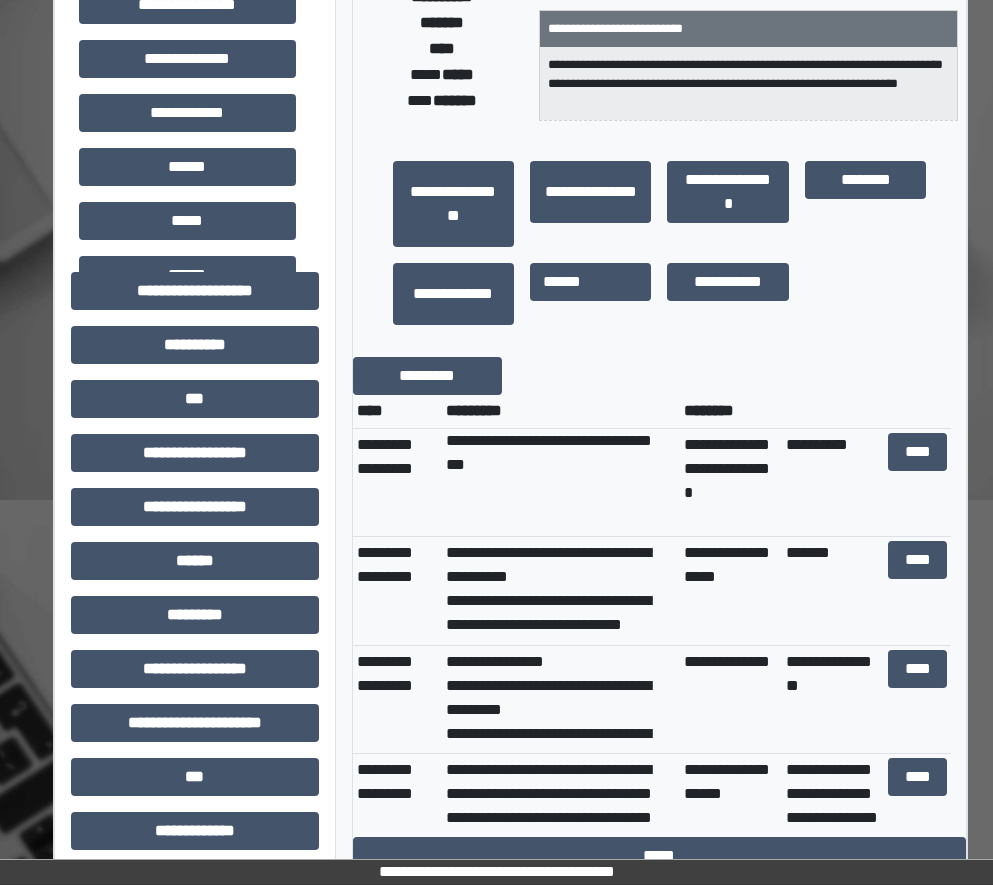 click on "**********" at bounding box center [561, 699] 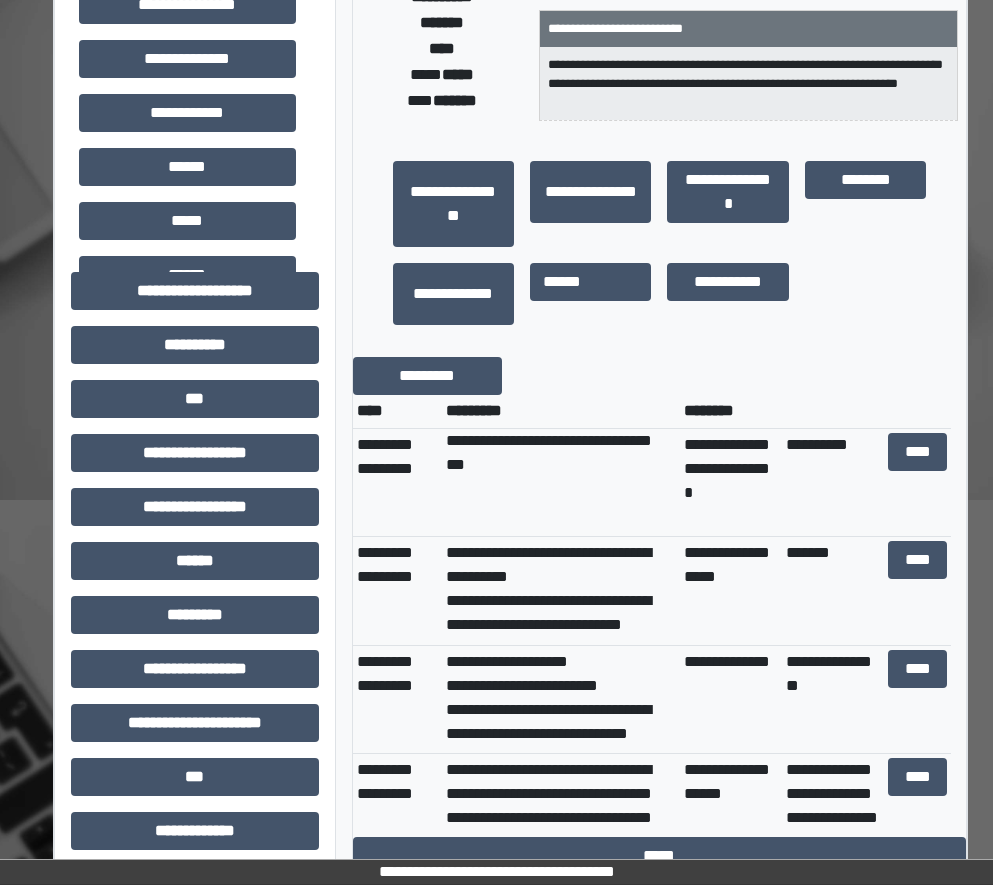 scroll, scrollTop: 384, scrollLeft: 0, axis: vertical 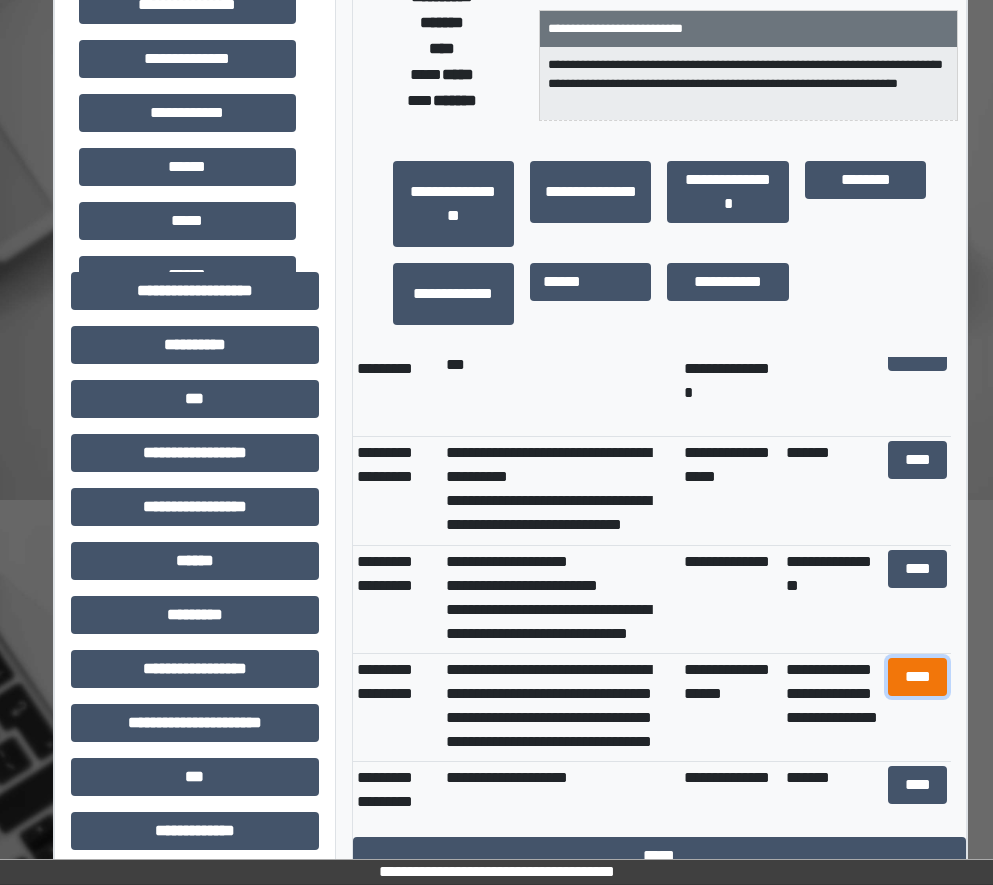 click on "****" at bounding box center [918, 677] 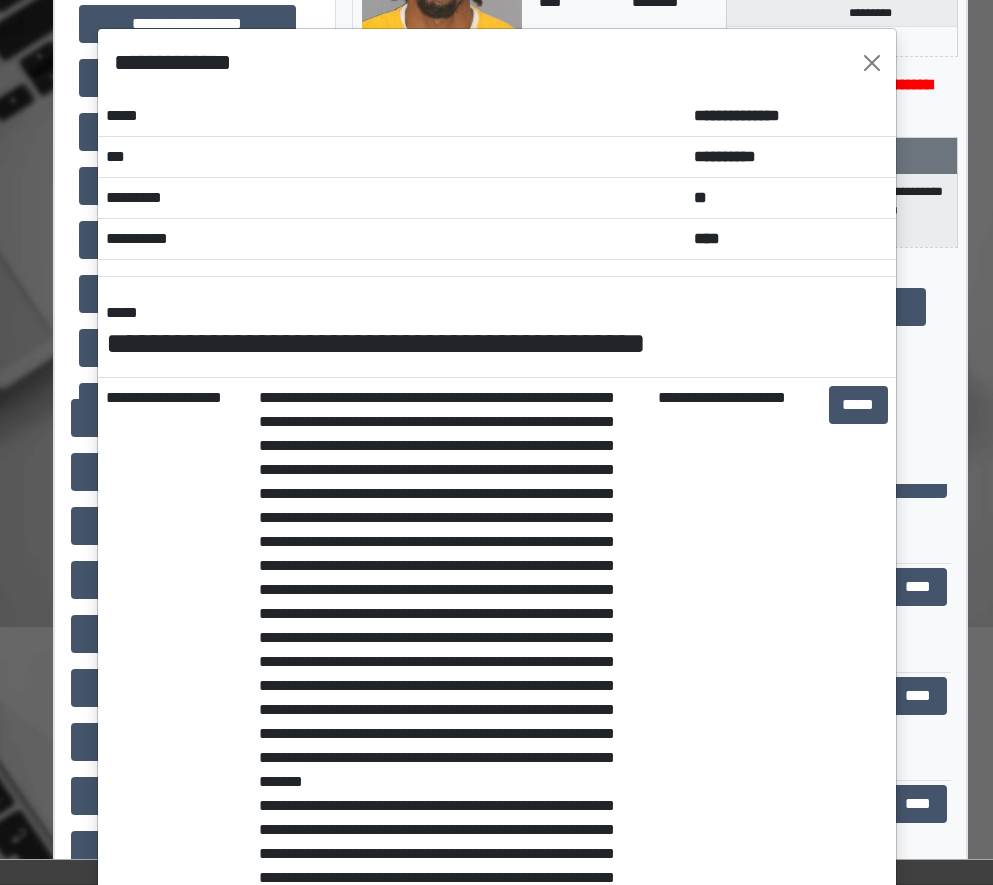 scroll, scrollTop: 0, scrollLeft: 0, axis: both 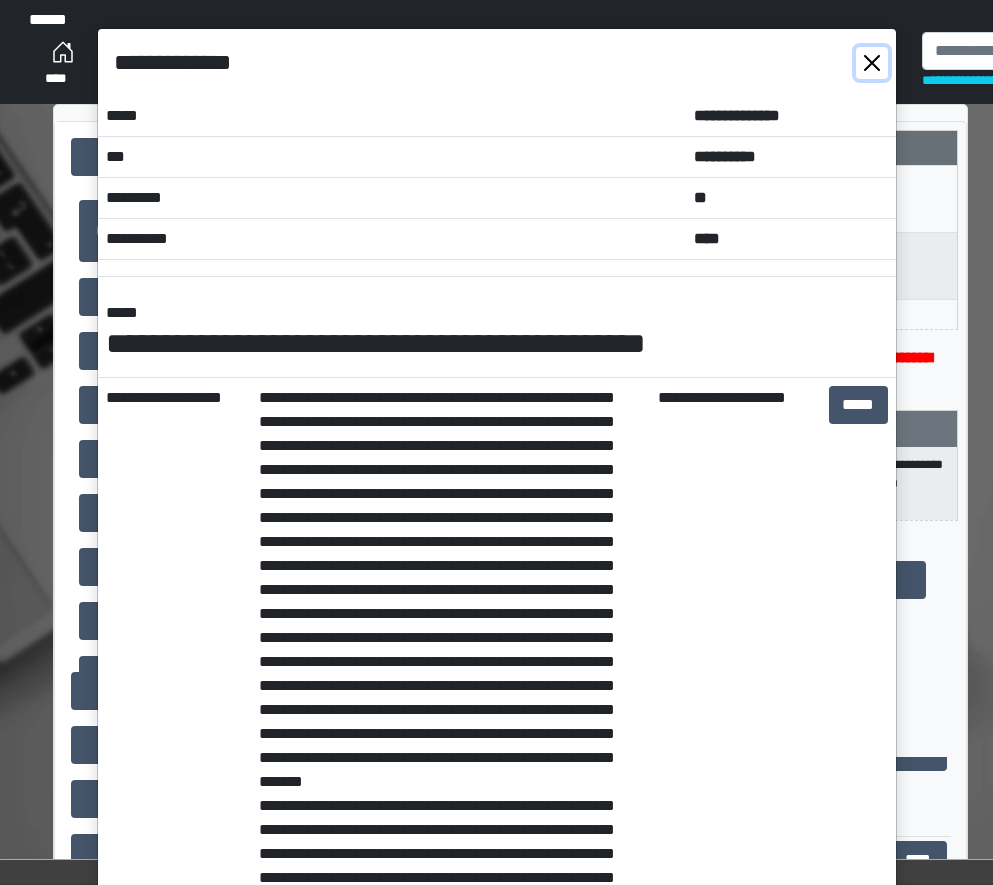 click at bounding box center [872, 63] 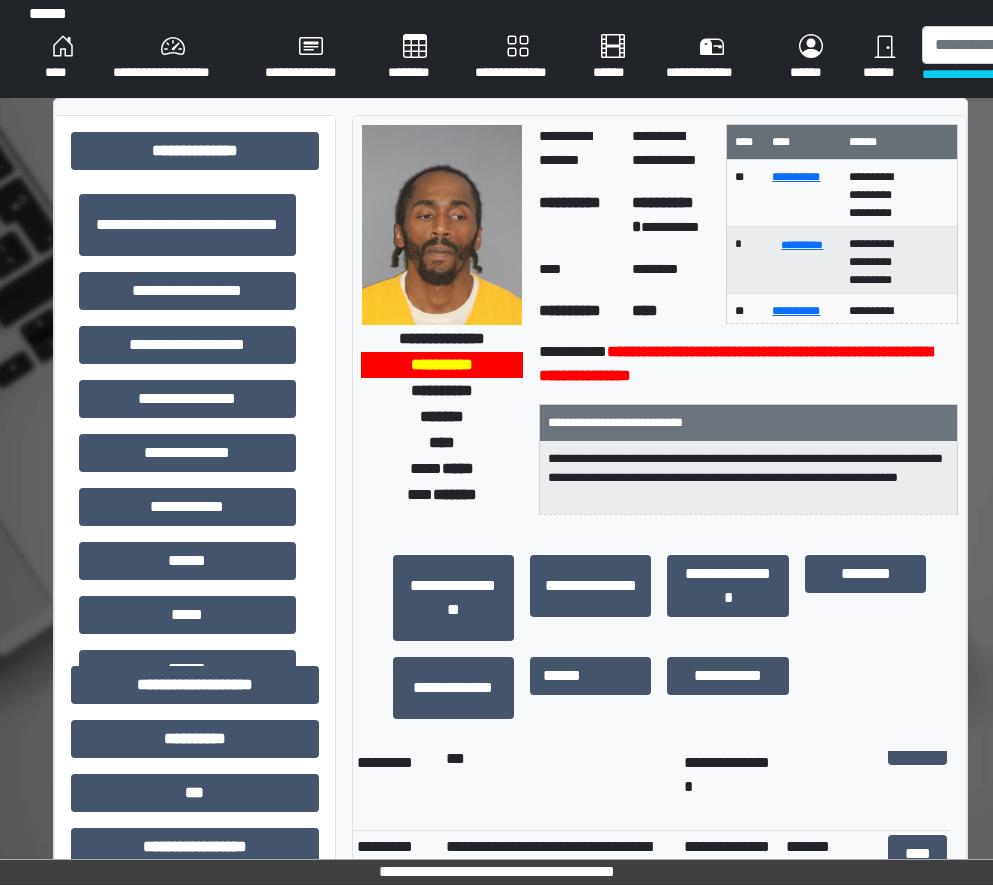 scroll, scrollTop: 200, scrollLeft: 0, axis: vertical 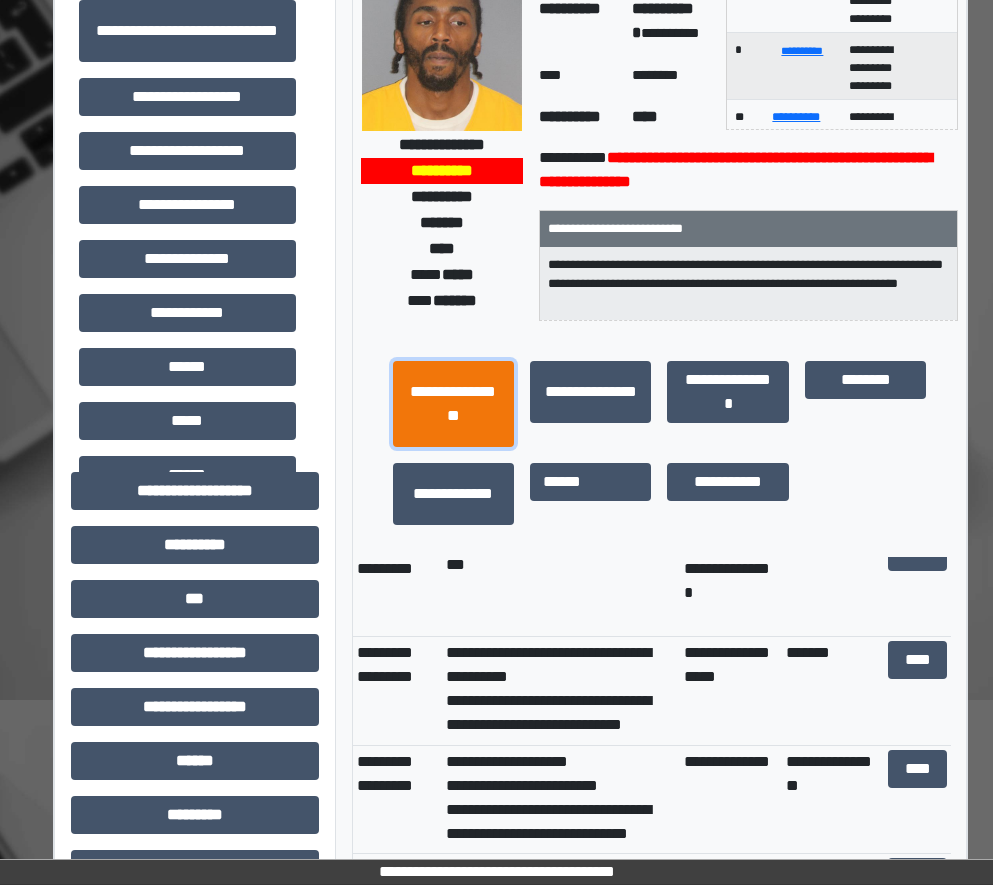 click on "**********" at bounding box center [453, 404] 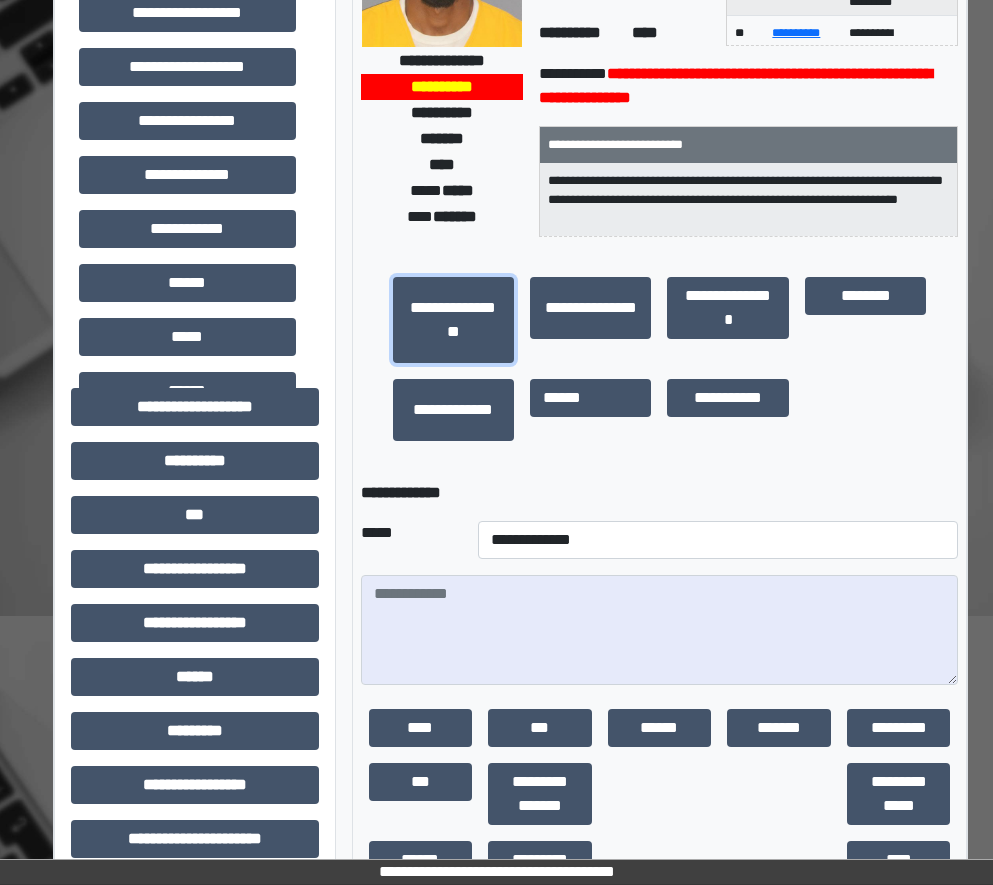 scroll, scrollTop: 400, scrollLeft: 0, axis: vertical 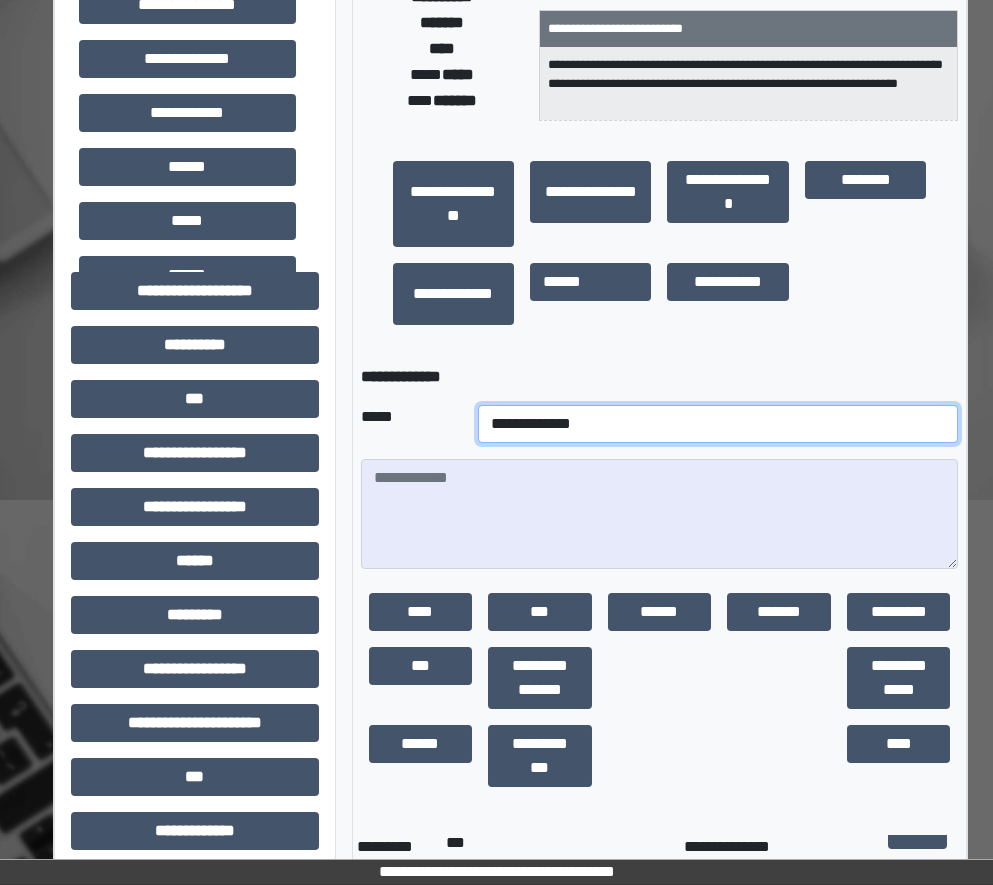 click on "**********" at bounding box center [718, 424] 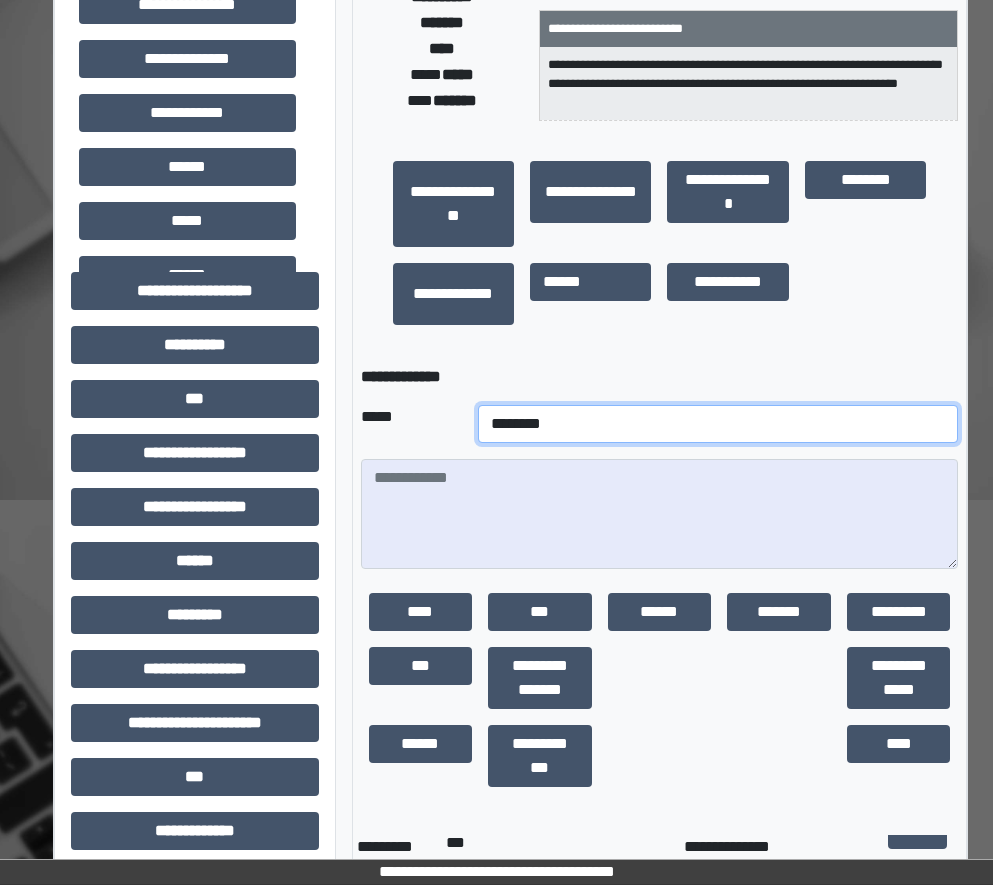 click on "**********" at bounding box center [718, 424] 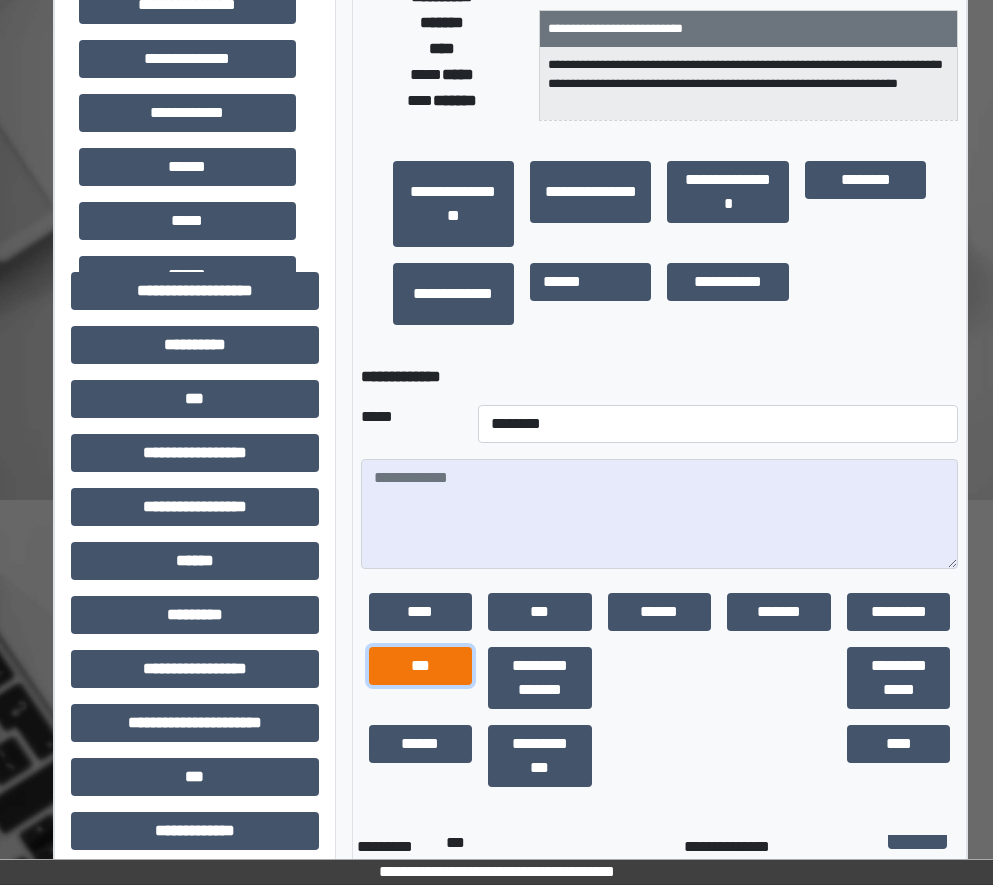 click on "***" at bounding box center [421, 666] 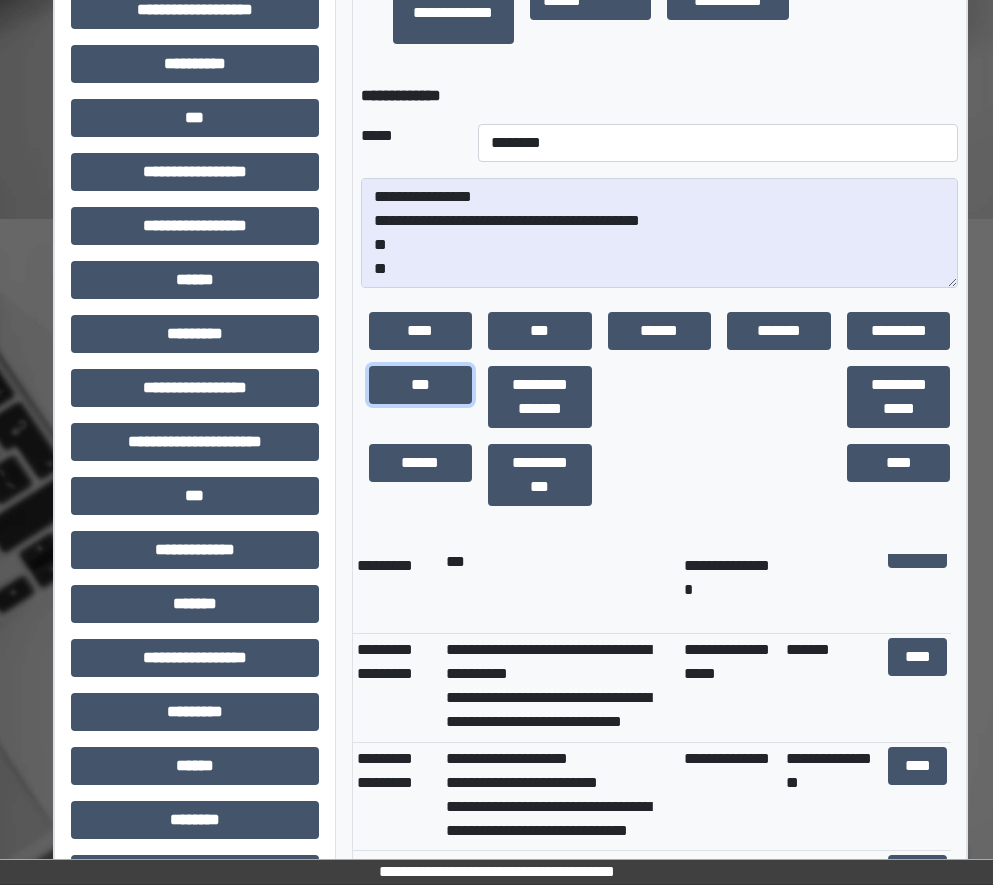 scroll, scrollTop: 886, scrollLeft: 0, axis: vertical 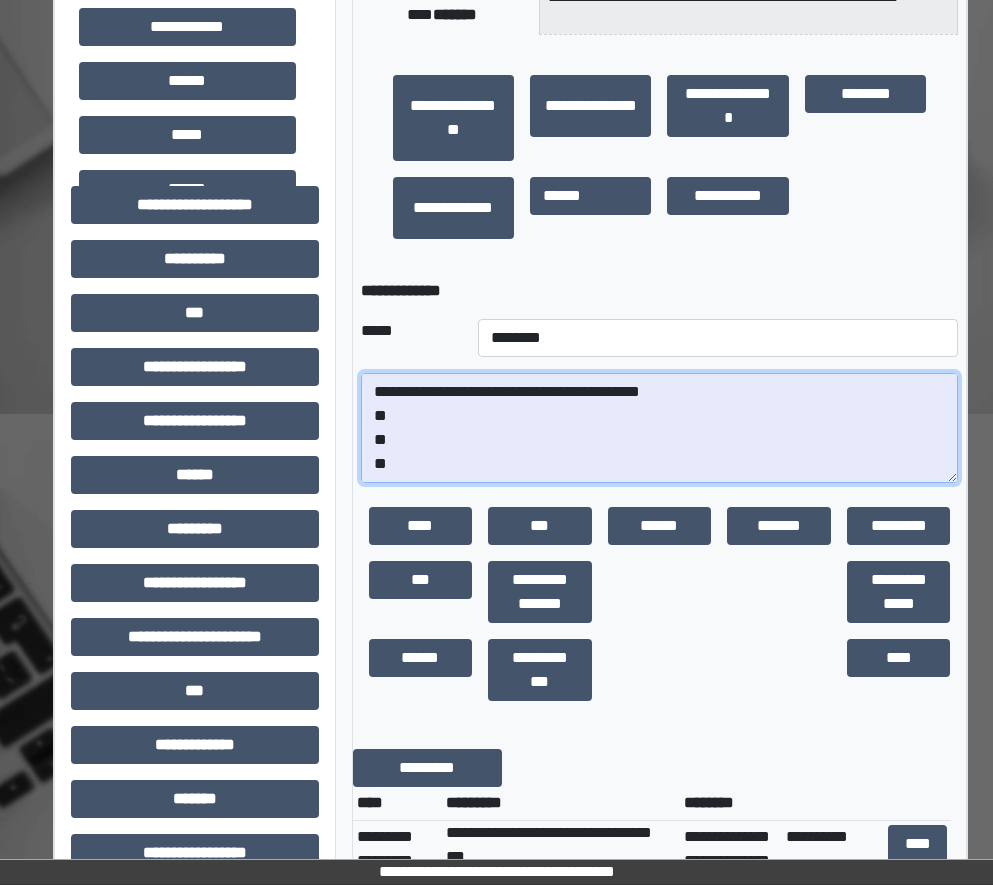 click on "**********" at bounding box center (660, 428) 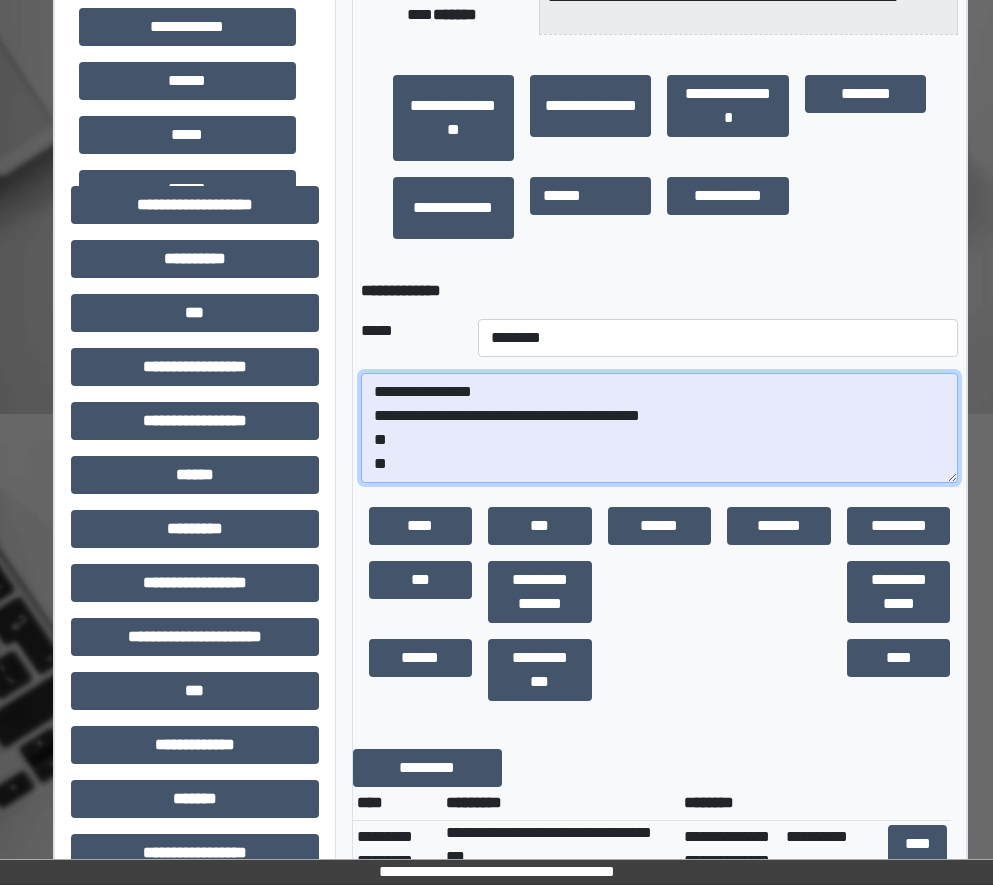 scroll, scrollTop: 0, scrollLeft: 0, axis: both 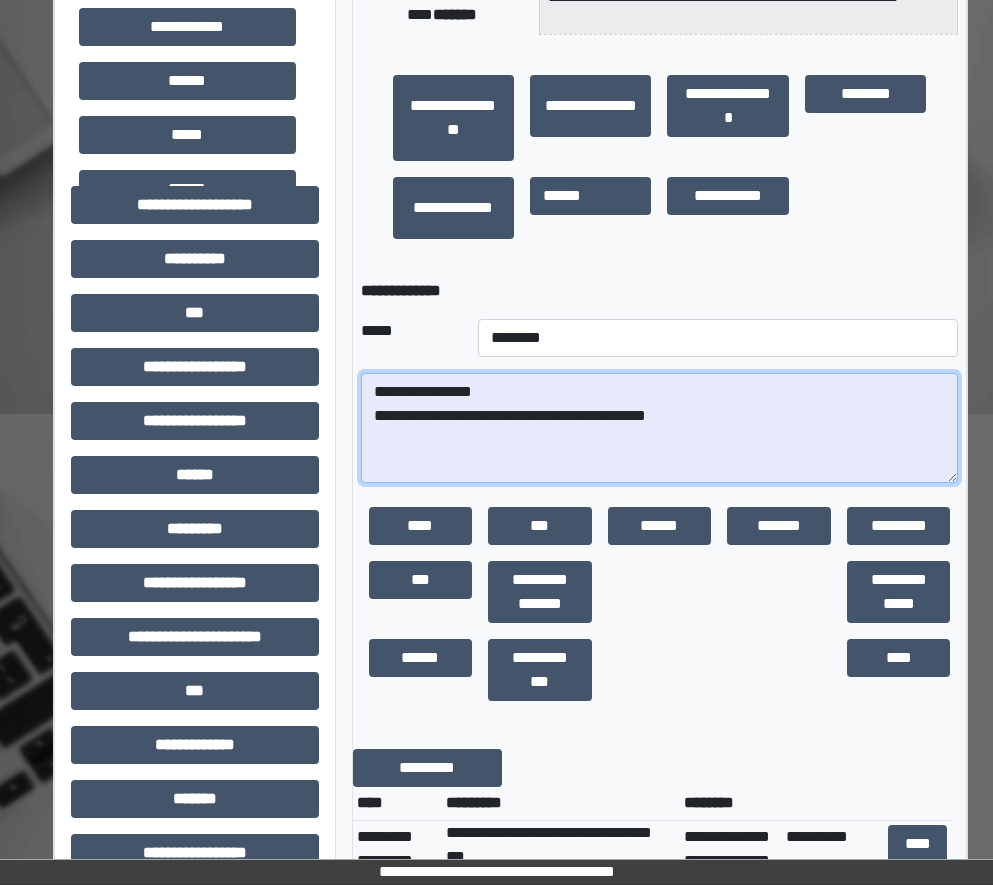 paste on "**********" 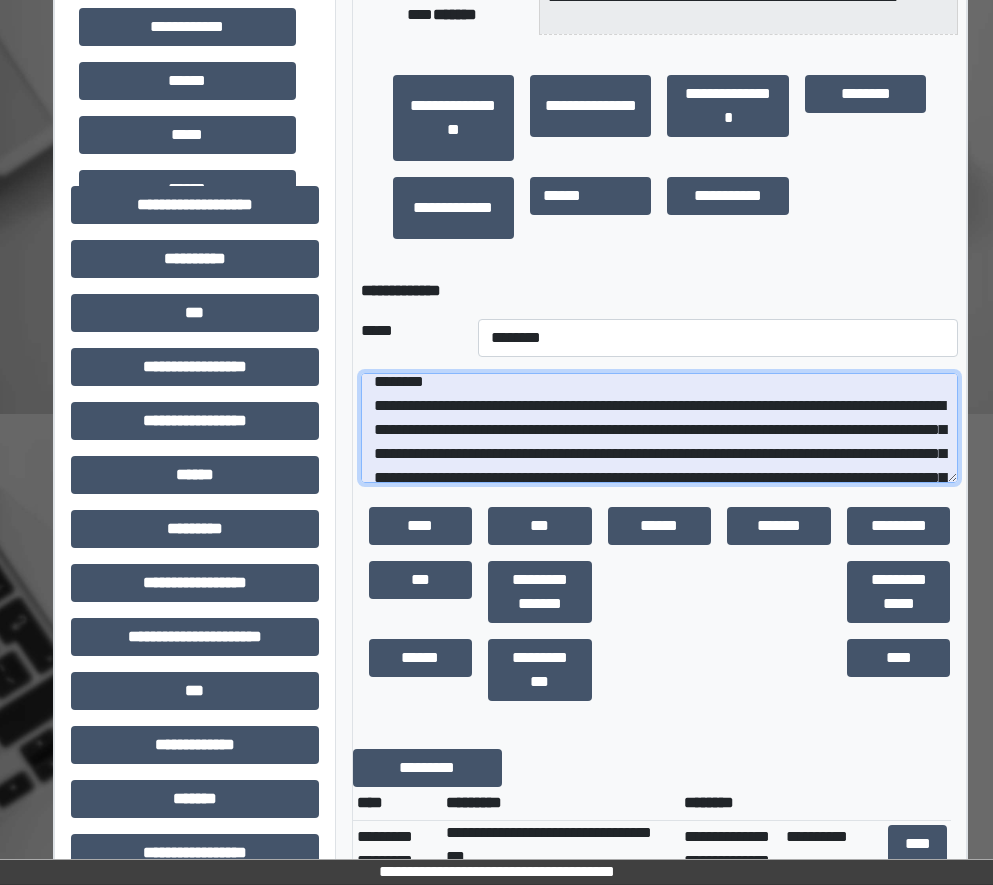 scroll, scrollTop: 0, scrollLeft: 0, axis: both 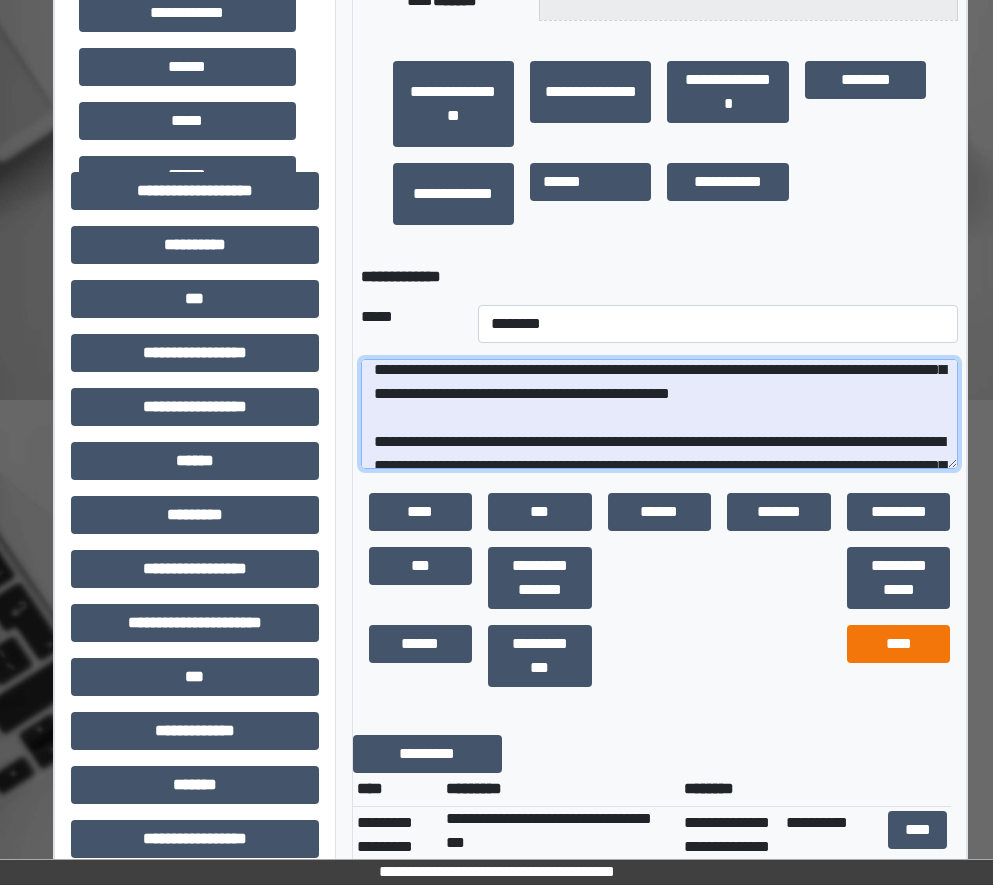 type on "**********" 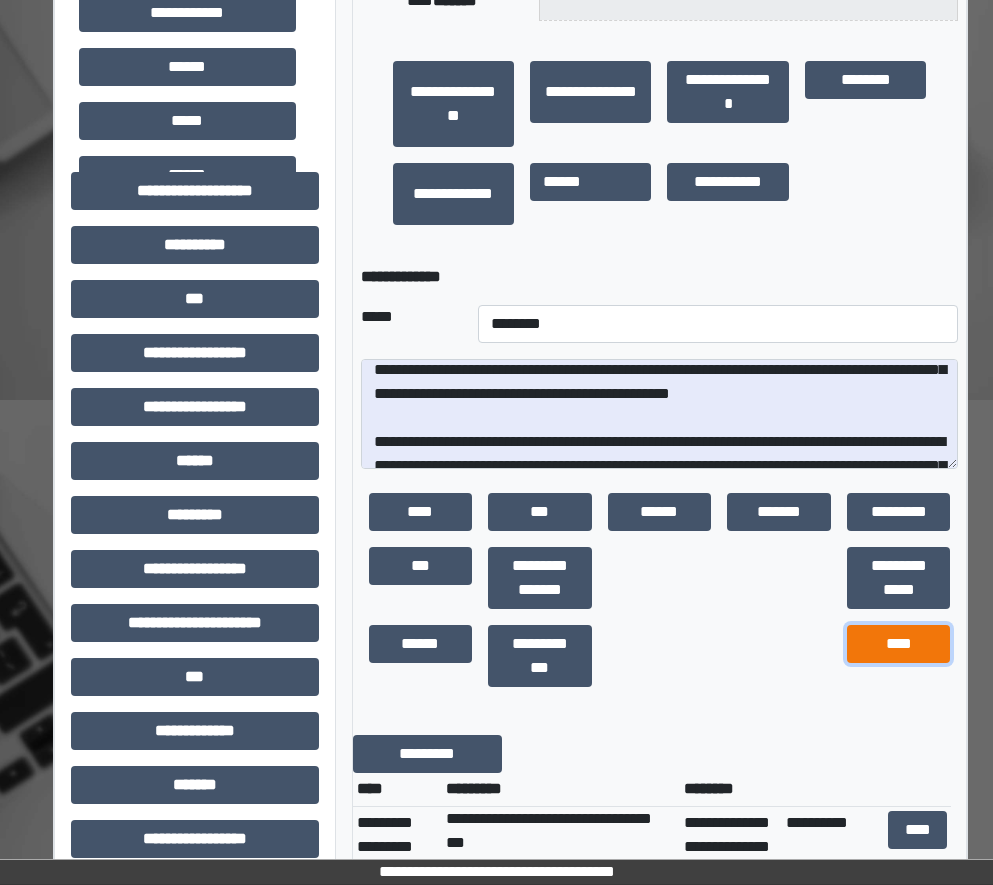 click on "****" at bounding box center [899, 644] 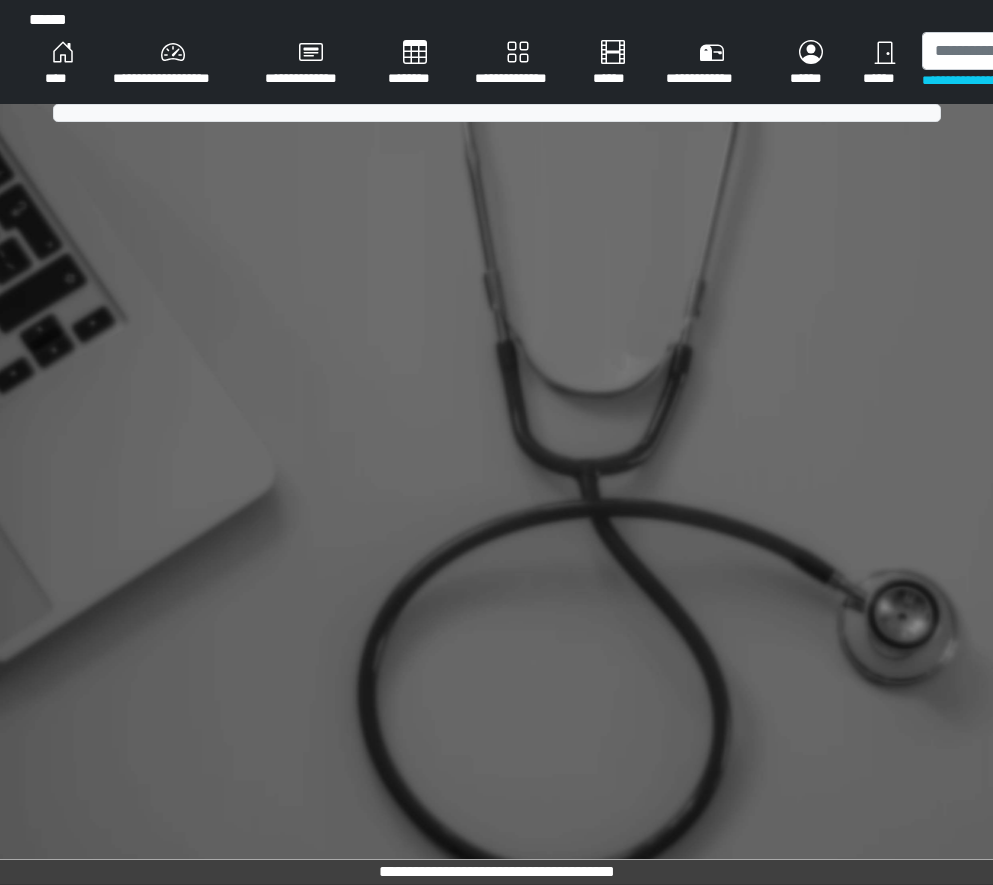 scroll, scrollTop: 0, scrollLeft: 0, axis: both 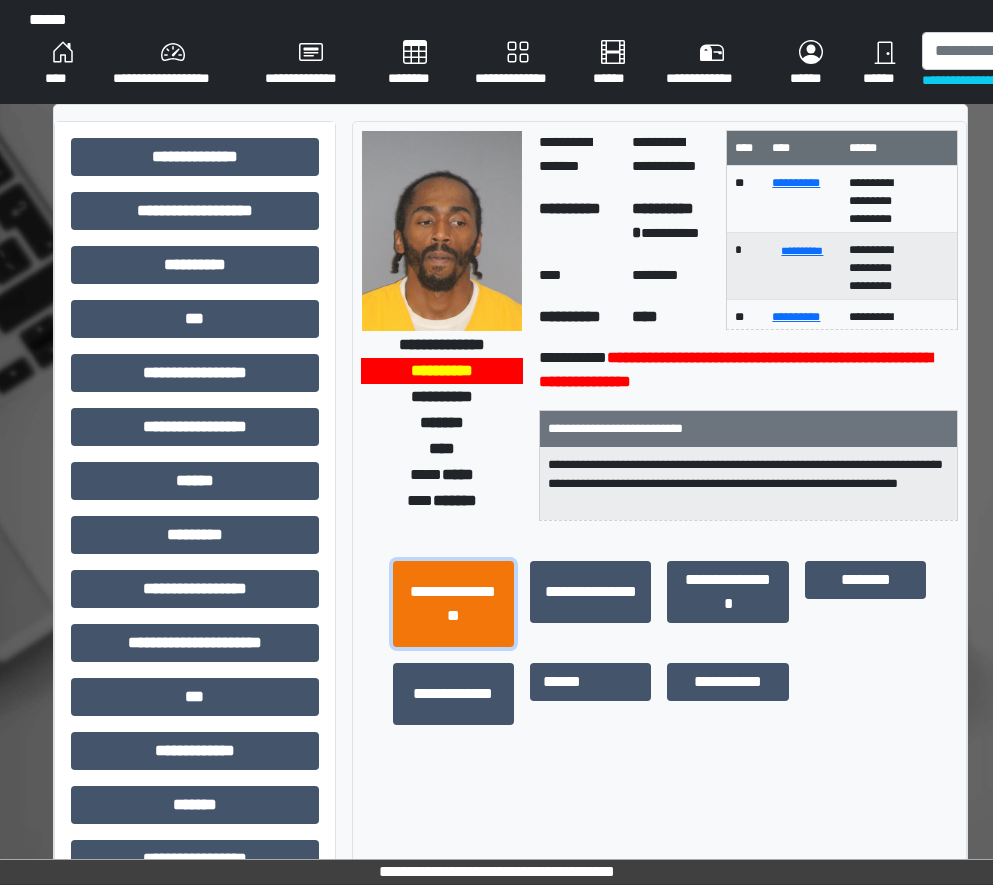 click on "**********" at bounding box center [453, 604] 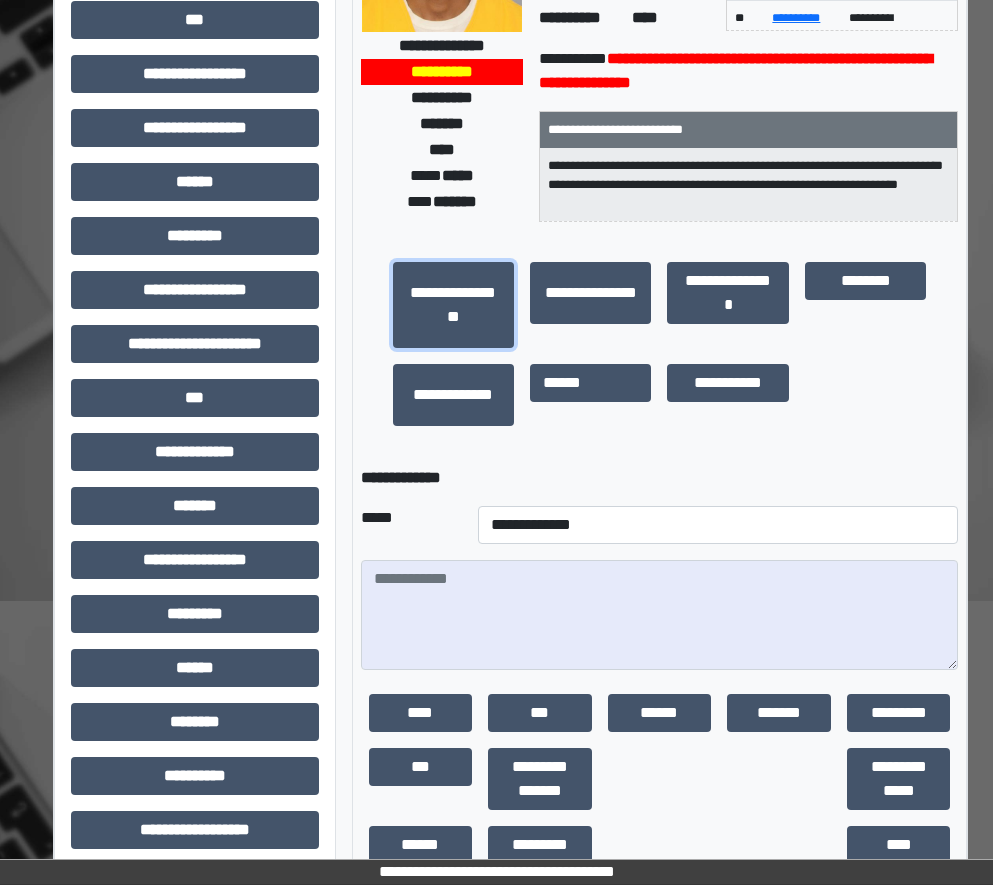 scroll, scrollTop: 300, scrollLeft: 0, axis: vertical 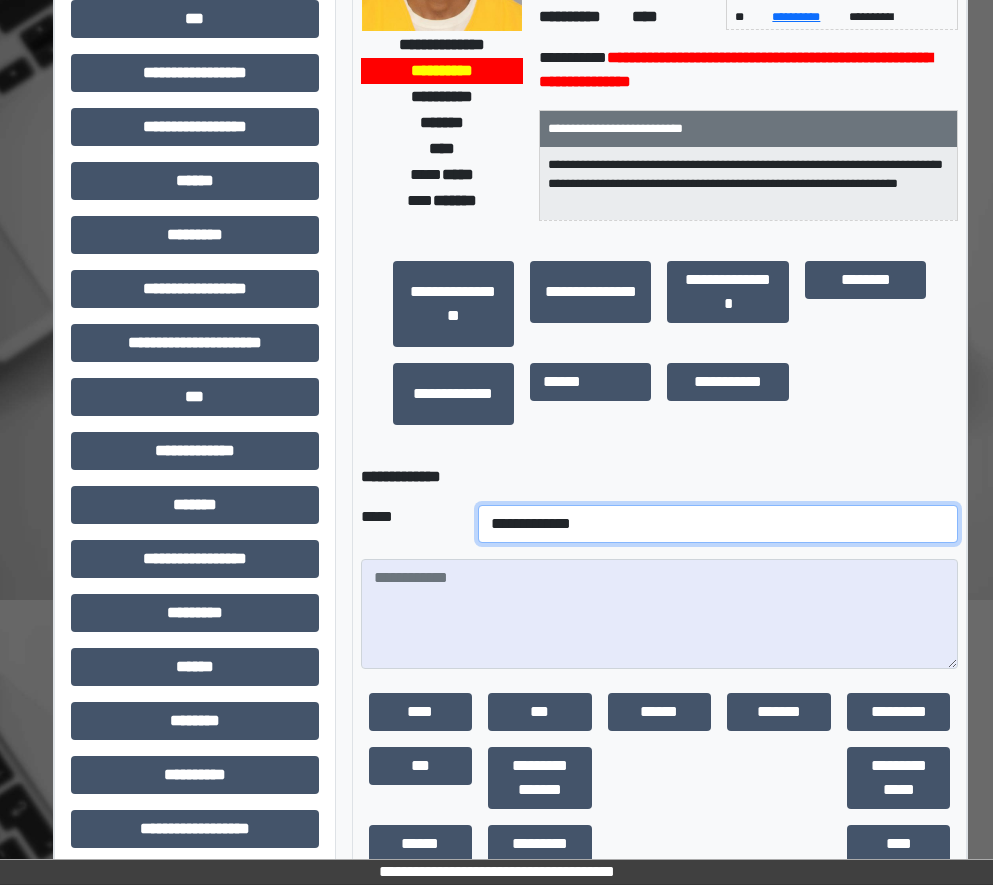 click on "**********" at bounding box center (718, 524) 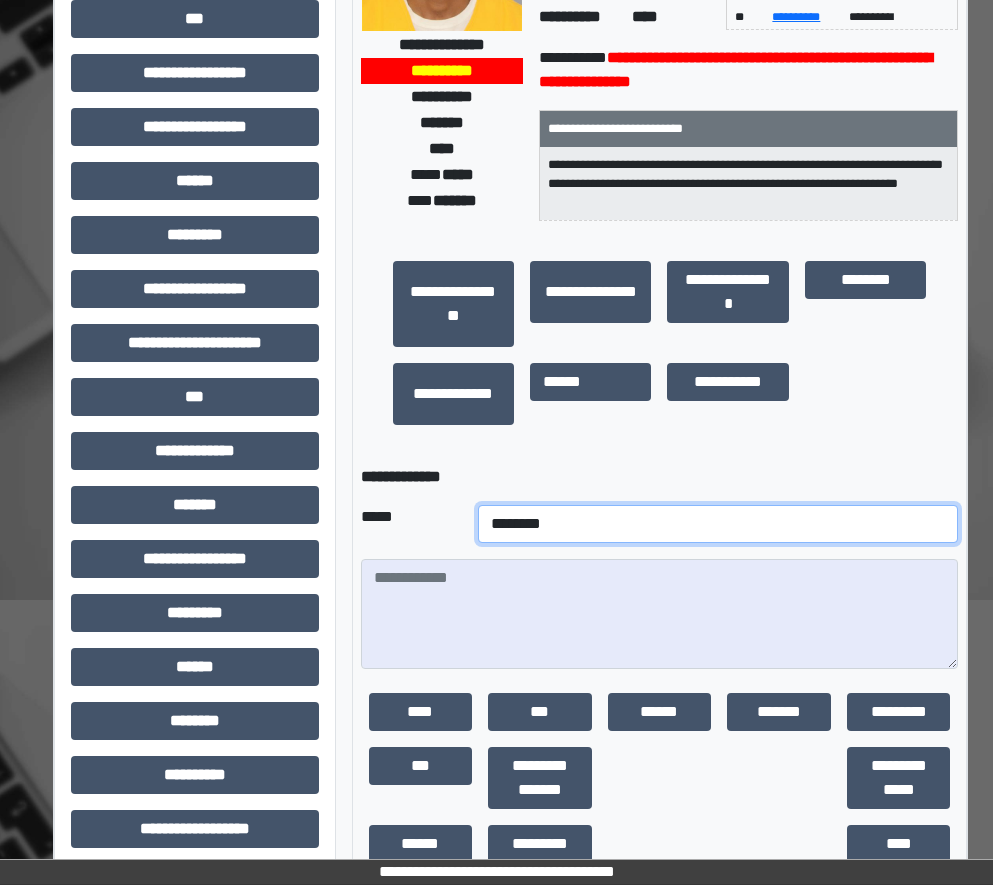 click on "**********" at bounding box center [718, 524] 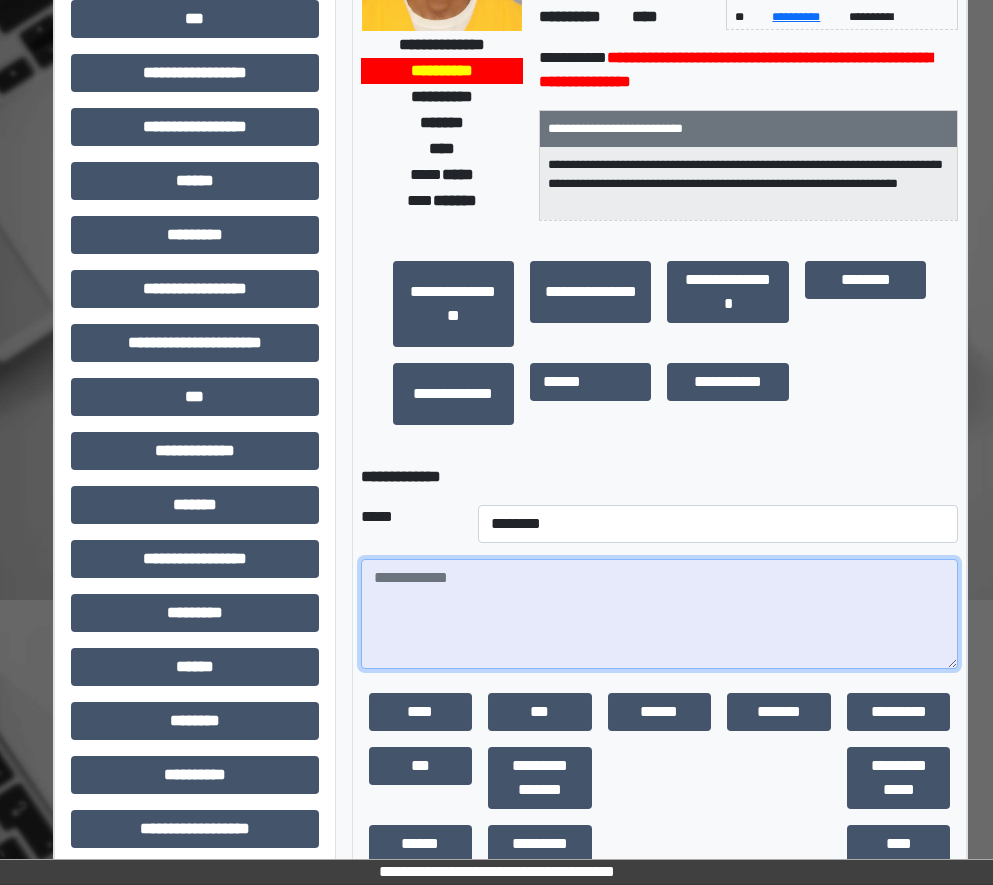 click at bounding box center (660, 614) 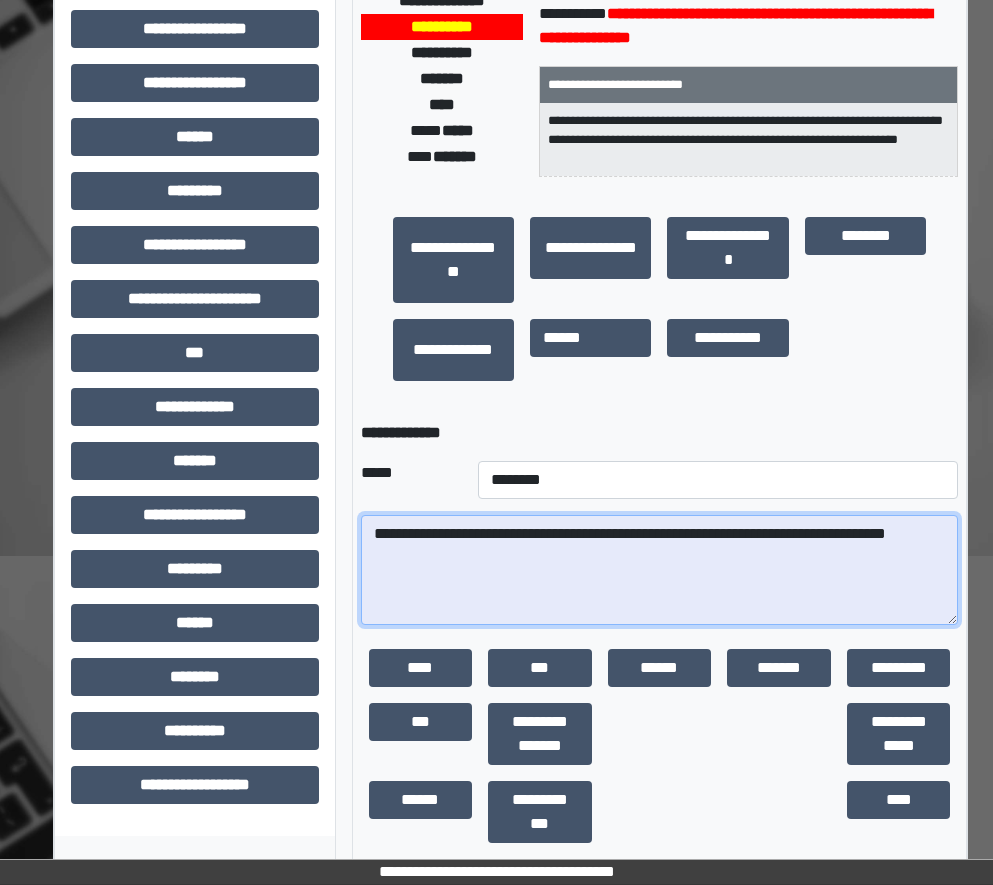 scroll, scrollTop: 368, scrollLeft: 0, axis: vertical 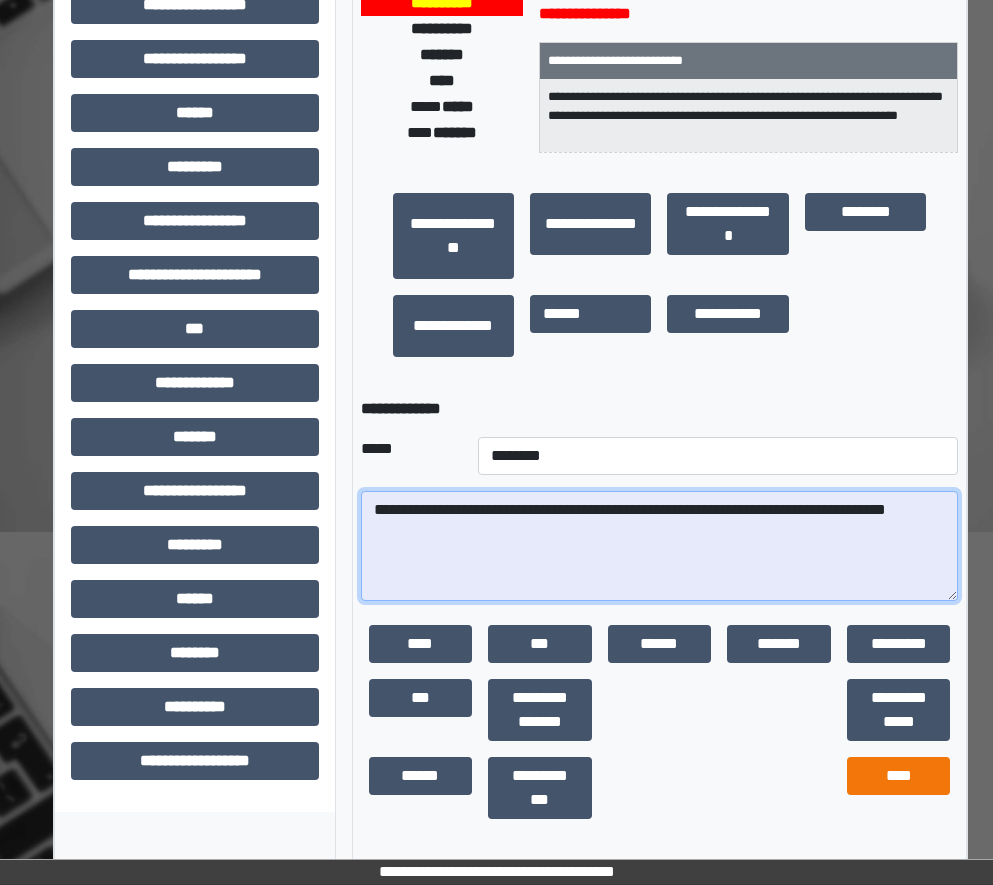 type on "**********" 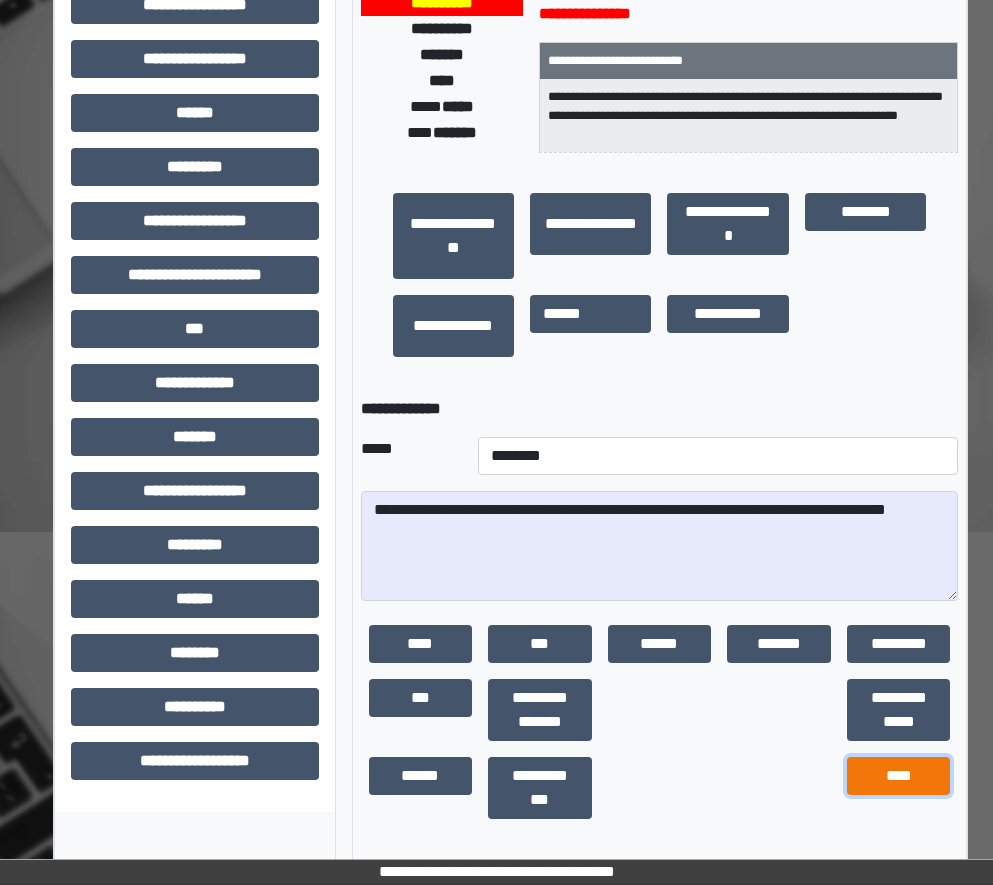 click on "****" at bounding box center [899, 776] 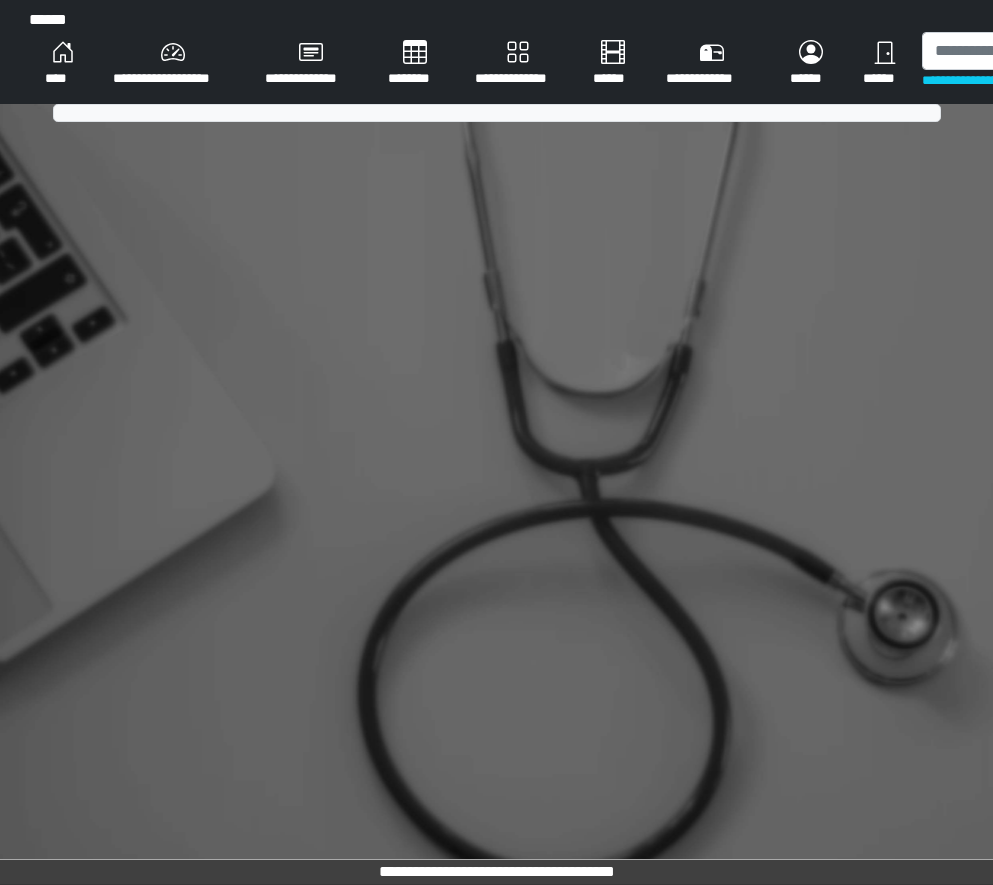 scroll, scrollTop: 0, scrollLeft: 0, axis: both 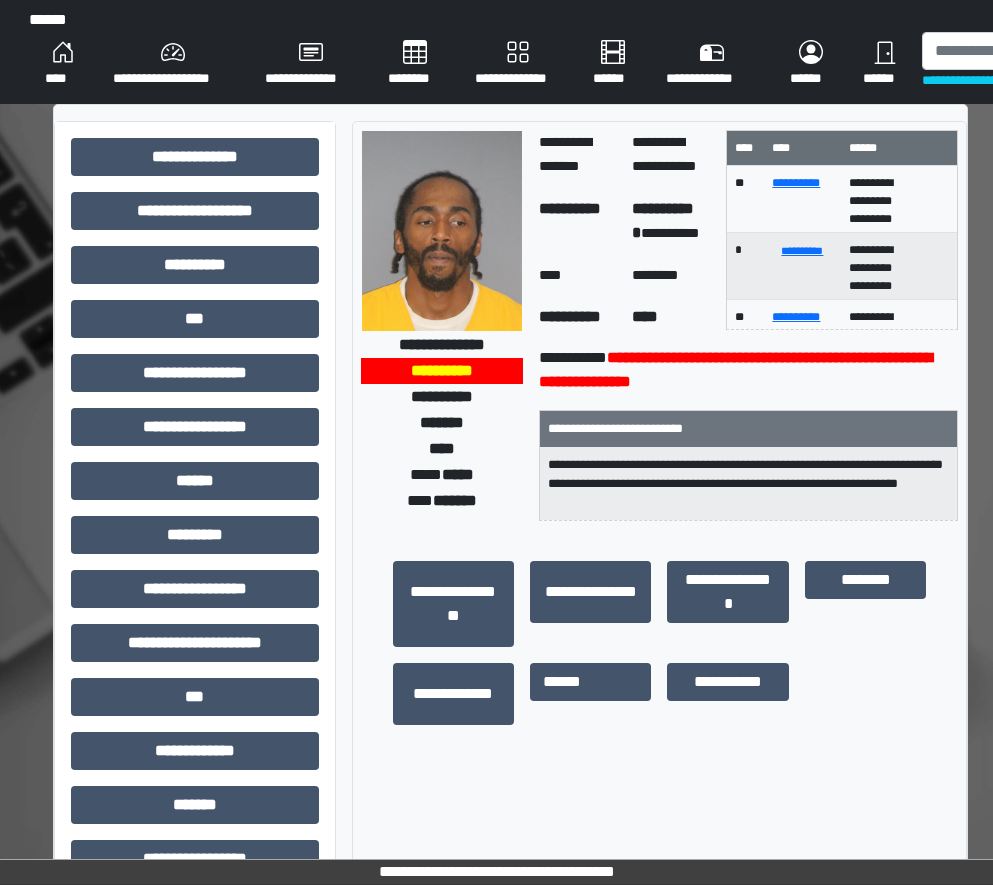 click on "****" at bounding box center (63, 64) 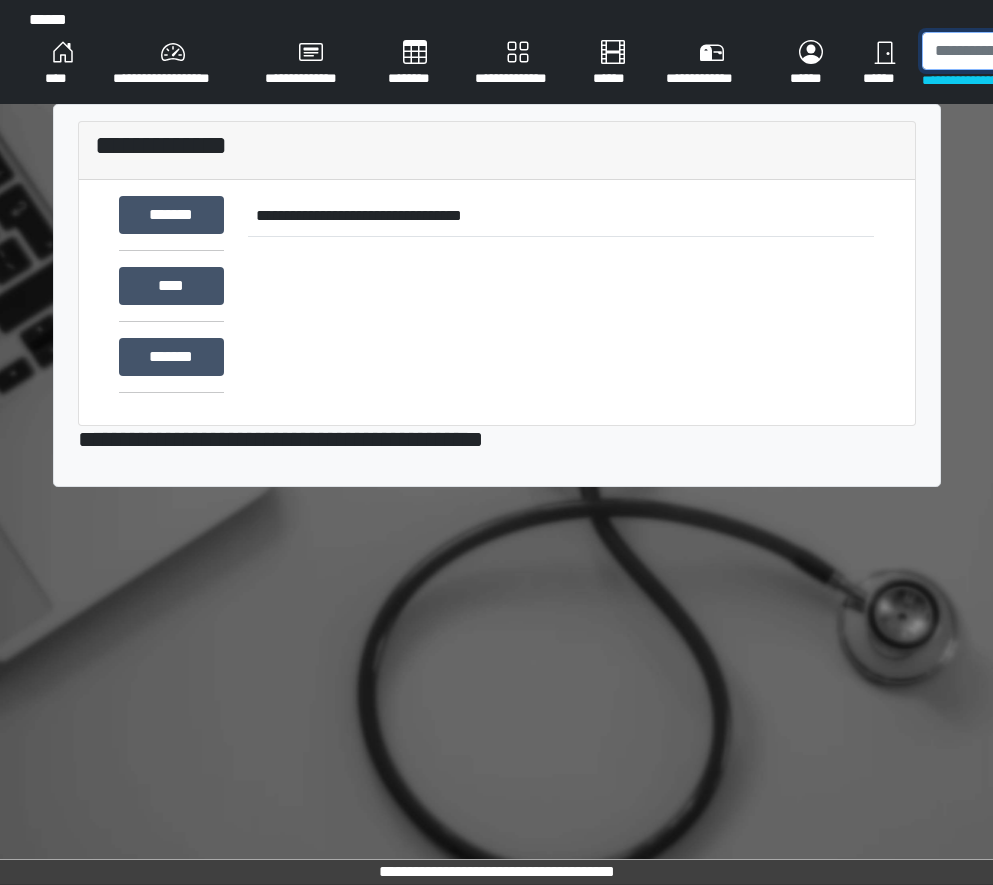 click at bounding box center (1025, 51) 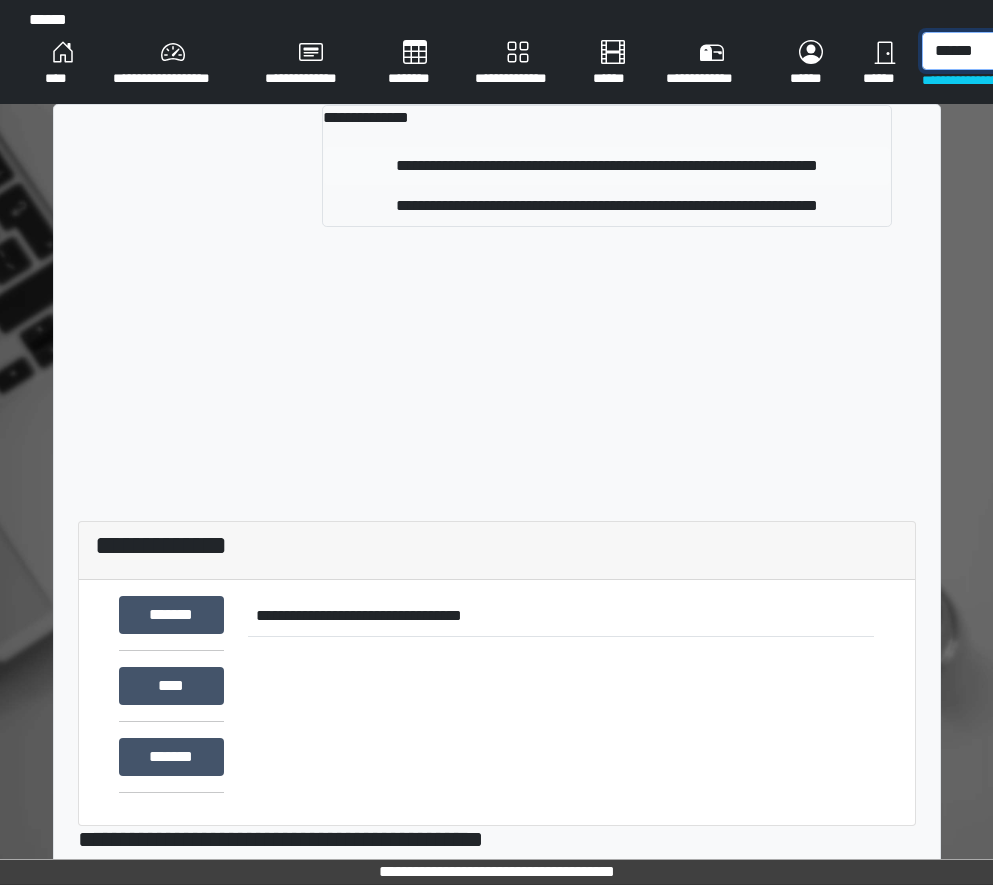 type on "******" 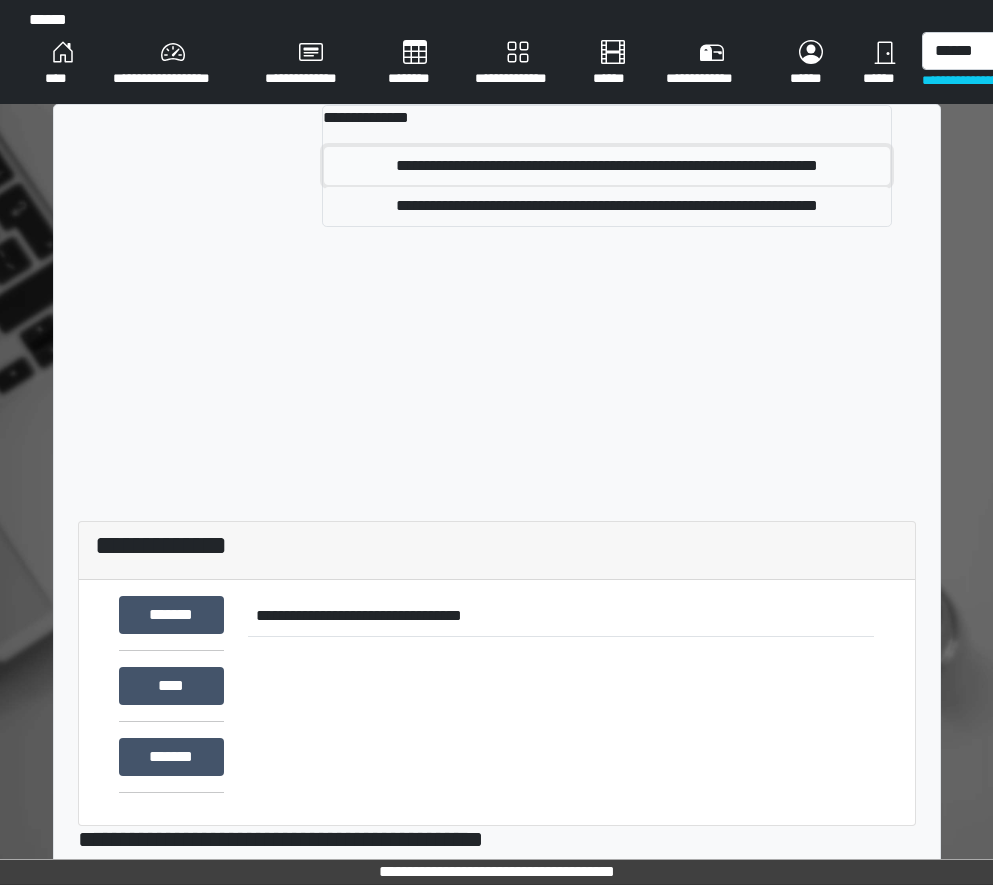 click on "**********" at bounding box center (606, 166) 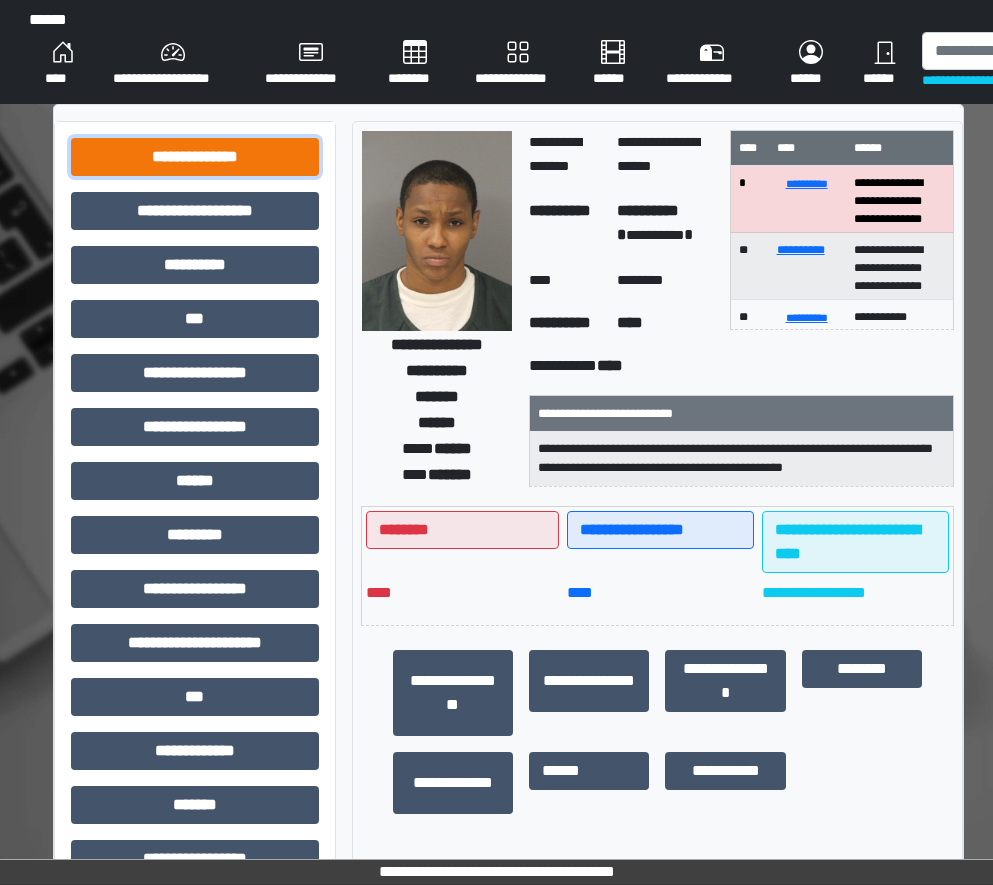 click on "**********" at bounding box center [195, 157] 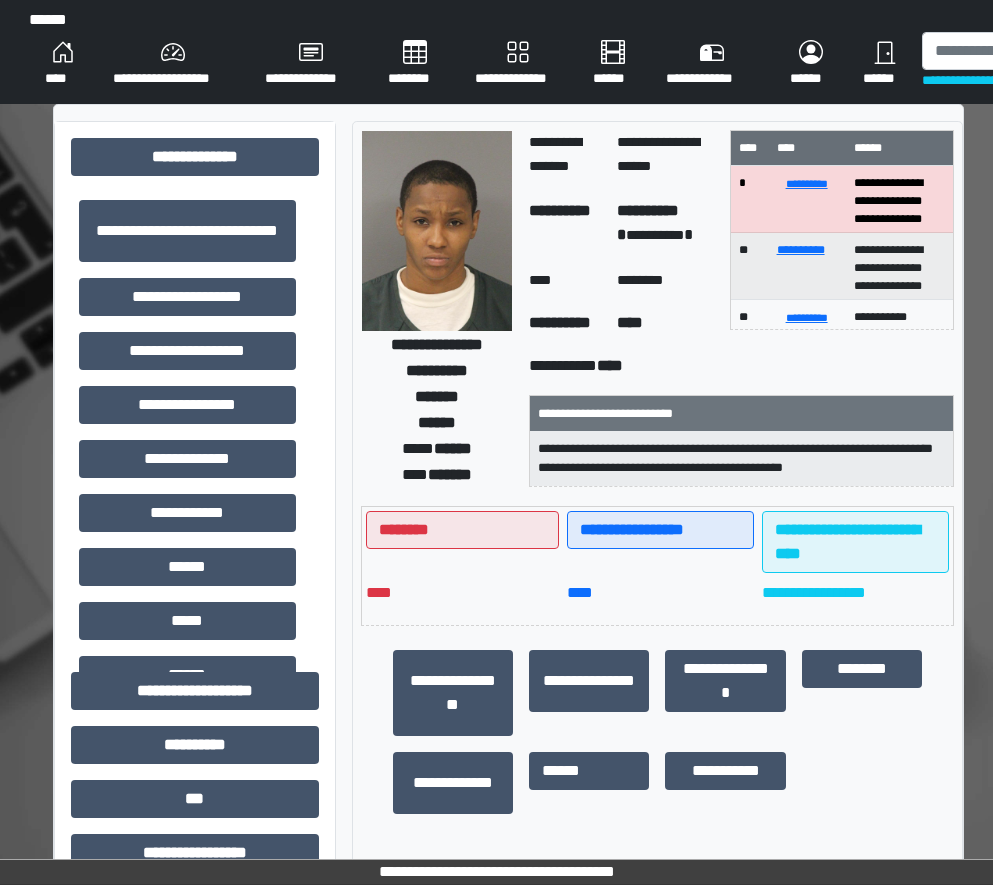 click on "**********" at bounding box center (187, 297) 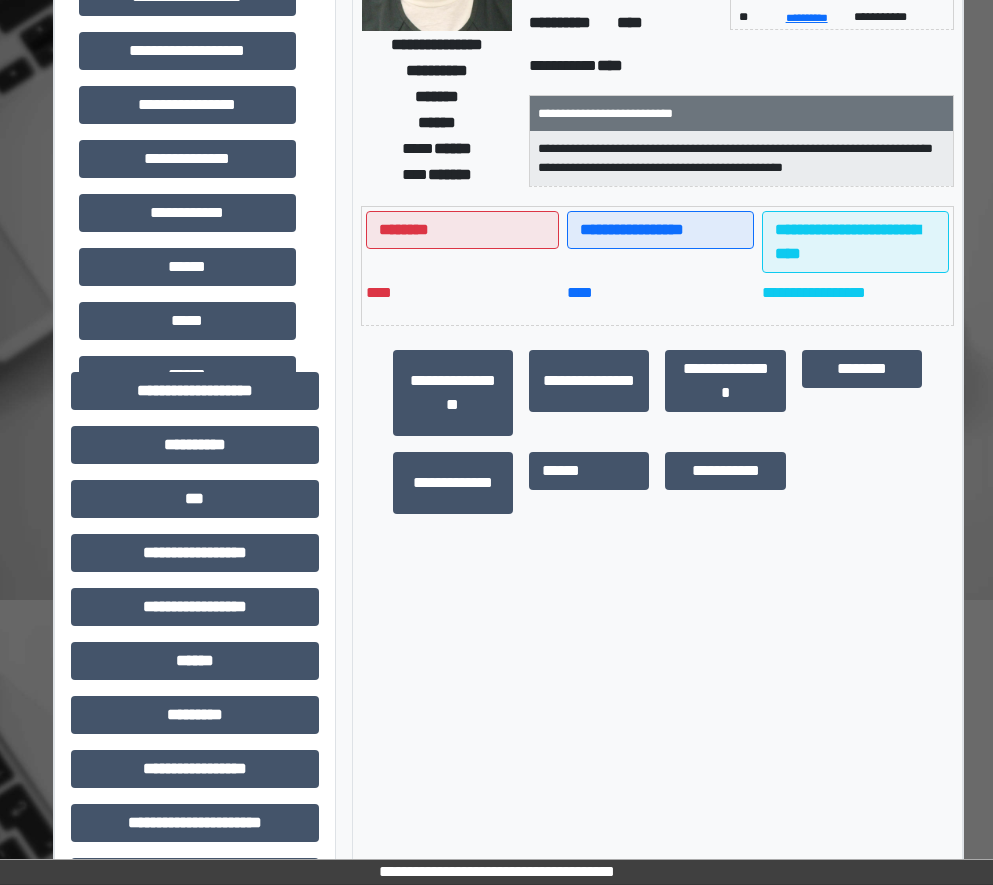 scroll, scrollTop: 200, scrollLeft: 0, axis: vertical 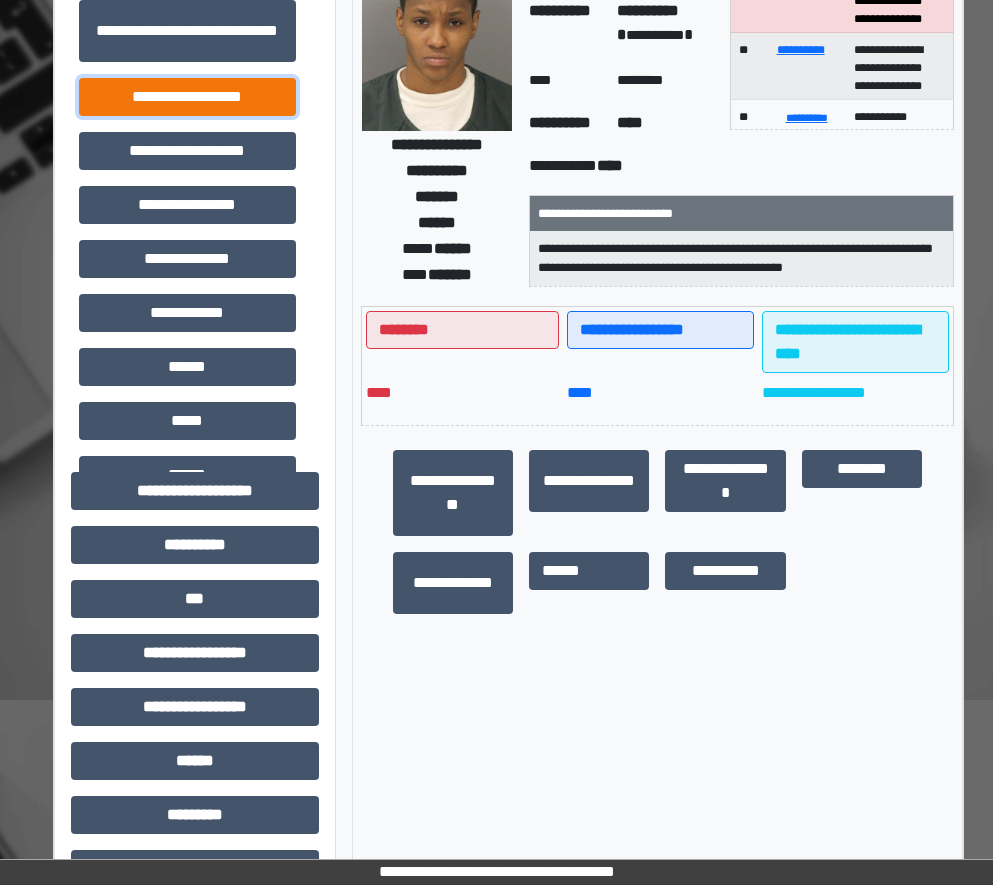 click on "**********" at bounding box center (187, 97) 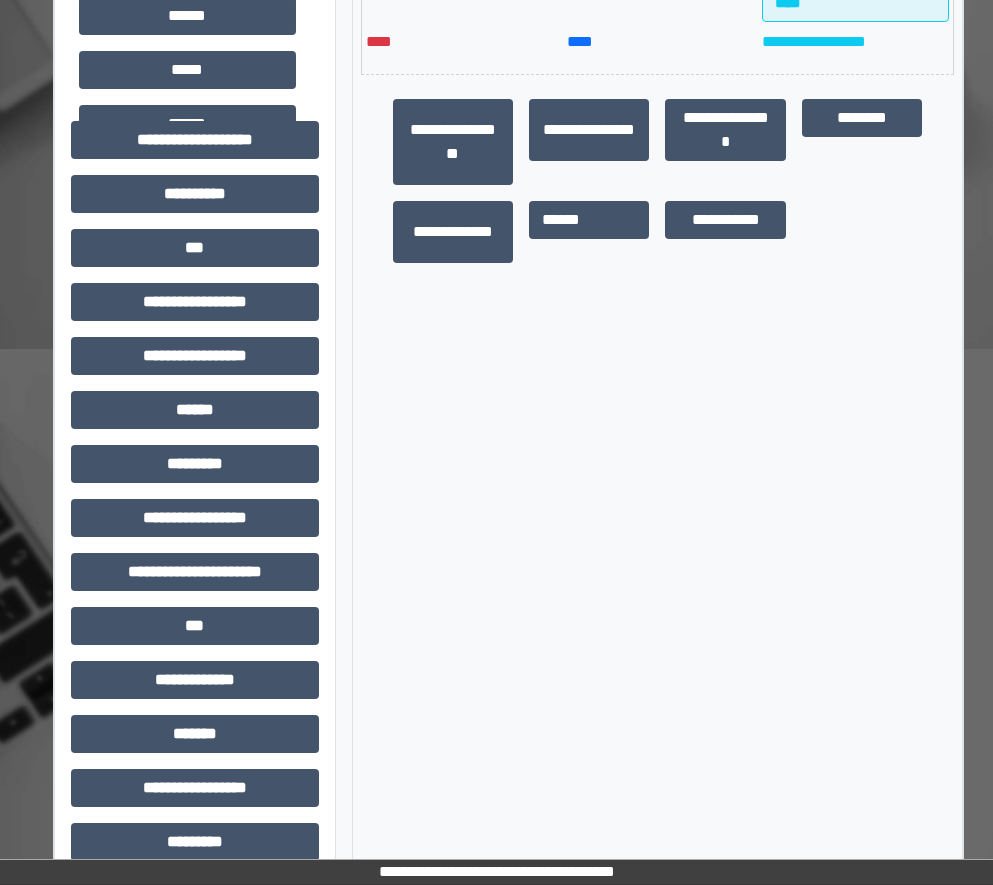 scroll, scrollTop: 600, scrollLeft: 0, axis: vertical 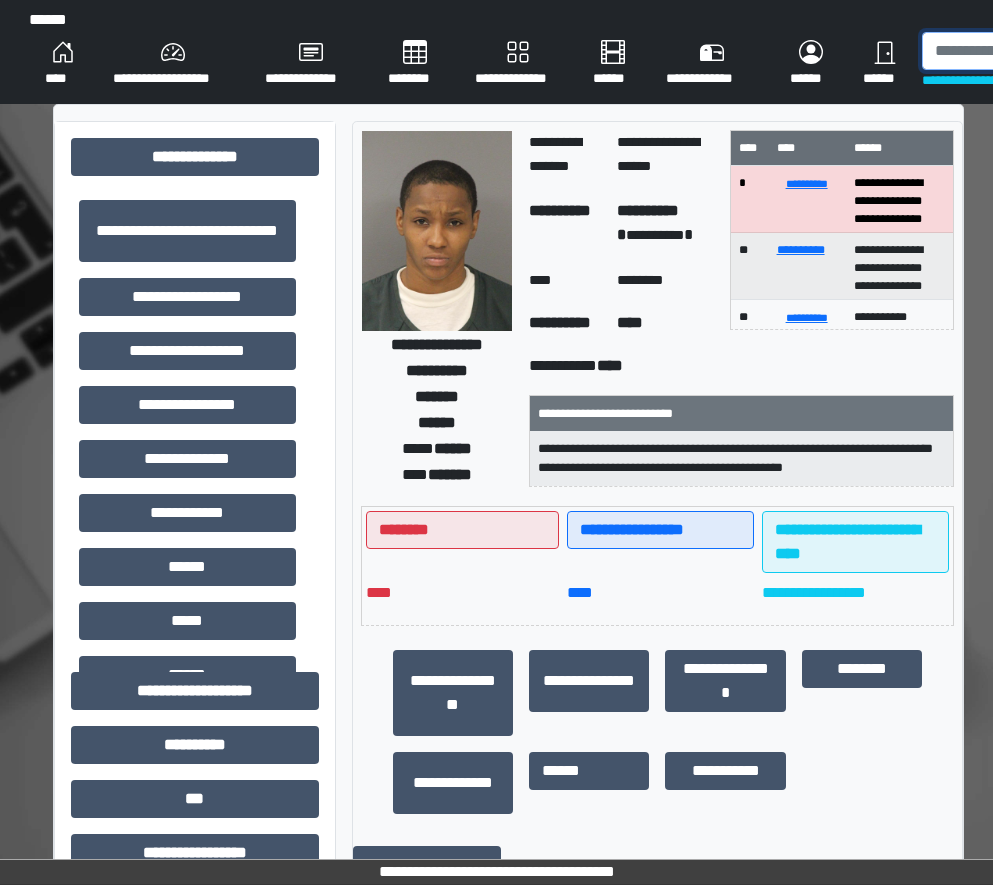 click at bounding box center (1025, 51) 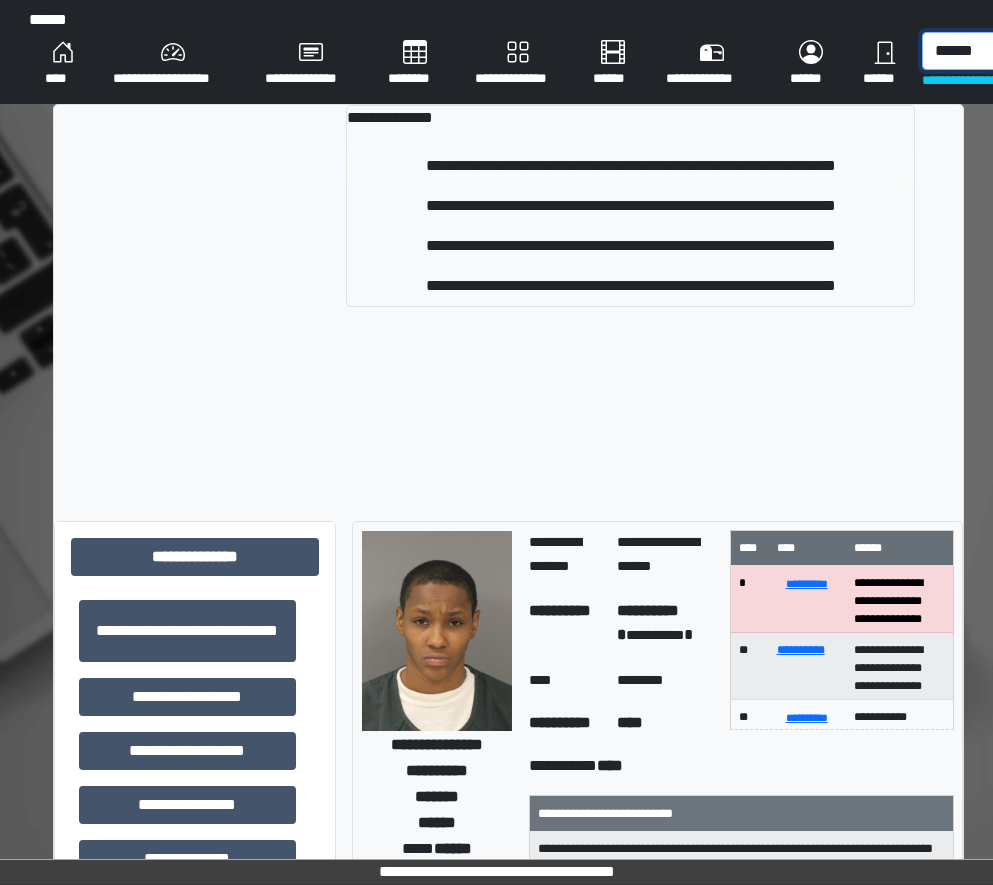 type on "******" 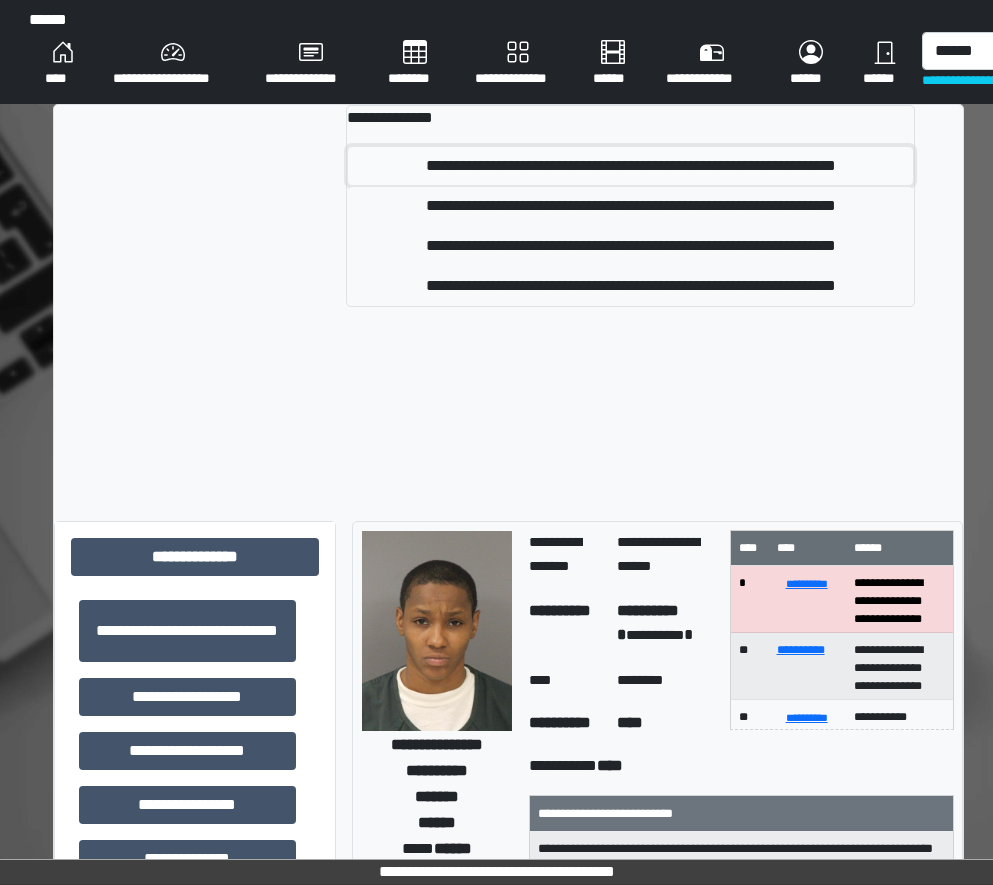 click on "**********" at bounding box center (630, 166) 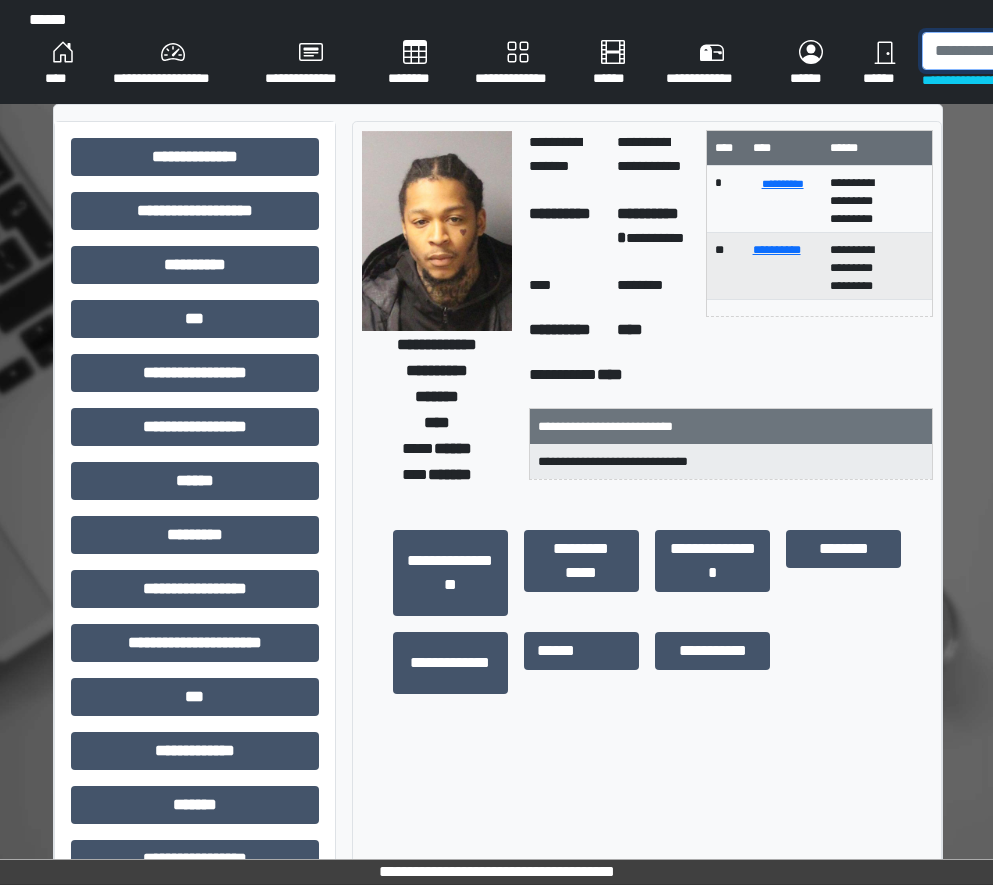 click at bounding box center (1025, 51) 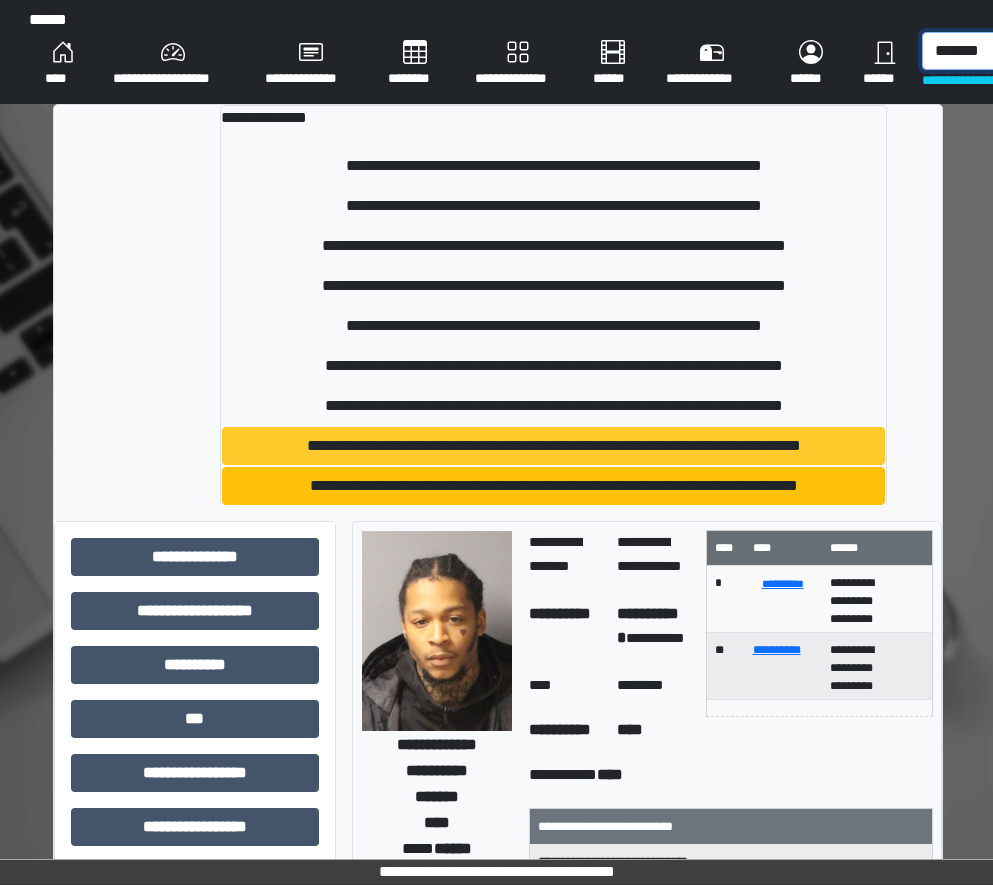 type on "*******" 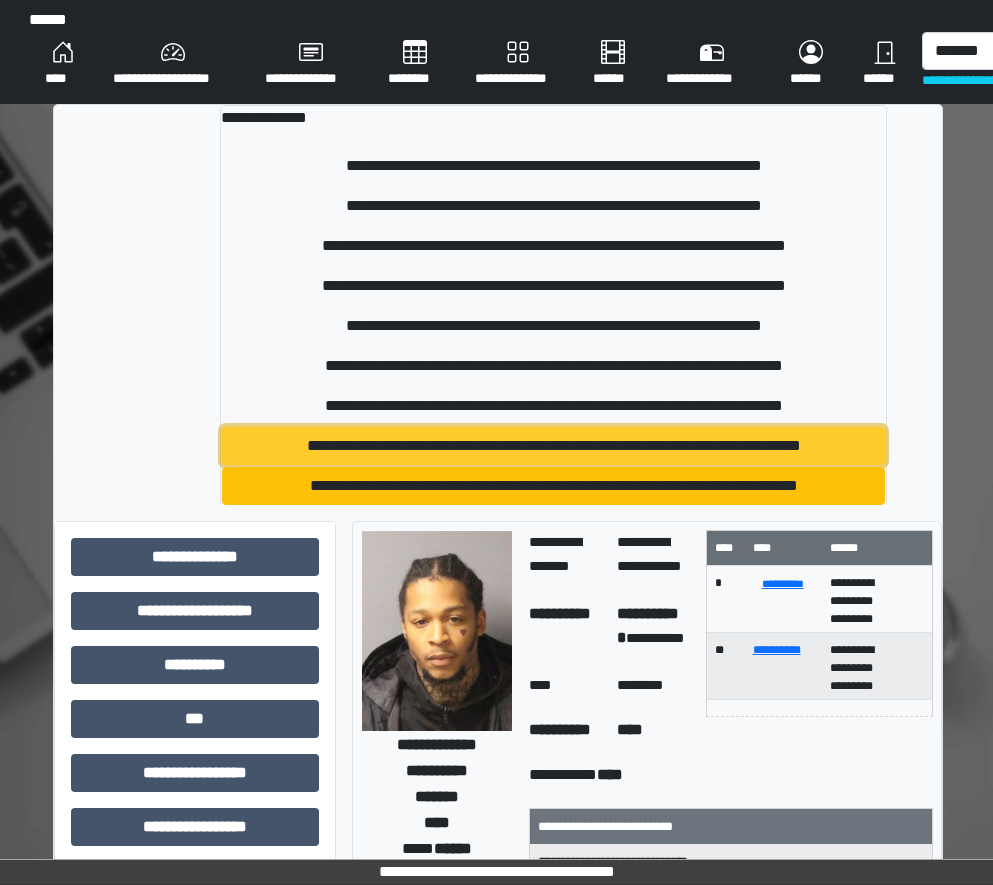 click on "**********" at bounding box center [553, 446] 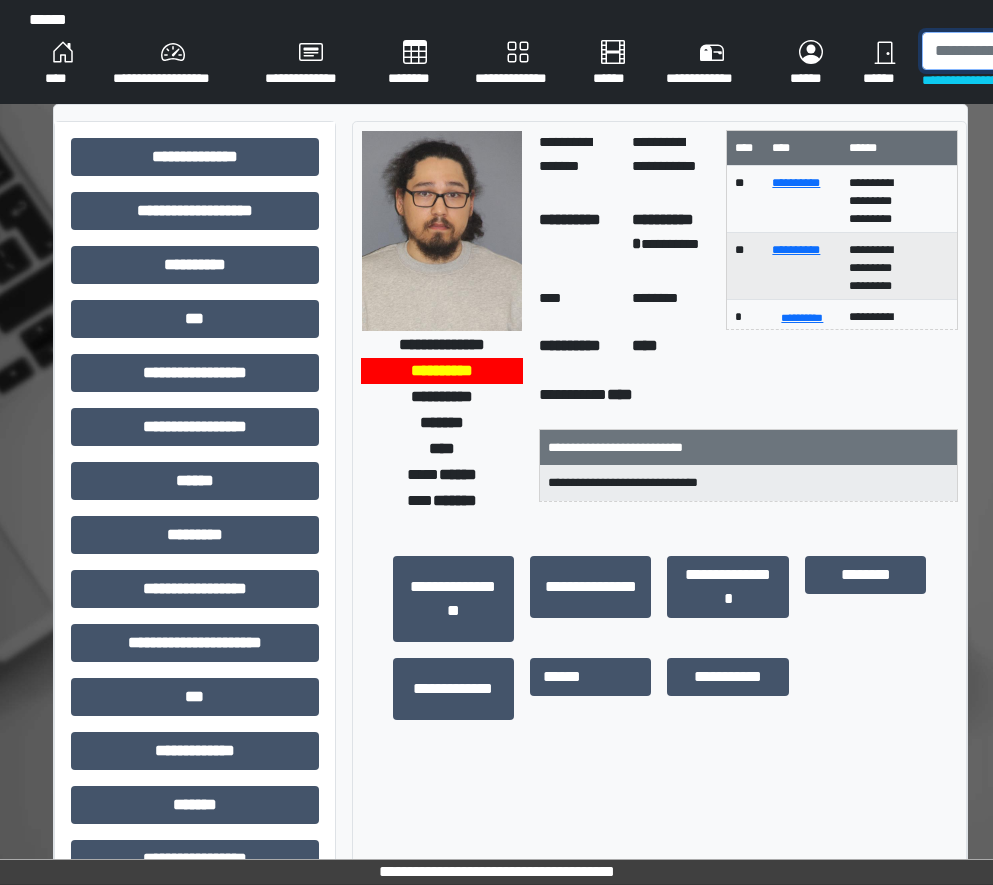click at bounding box center (1025, 51) 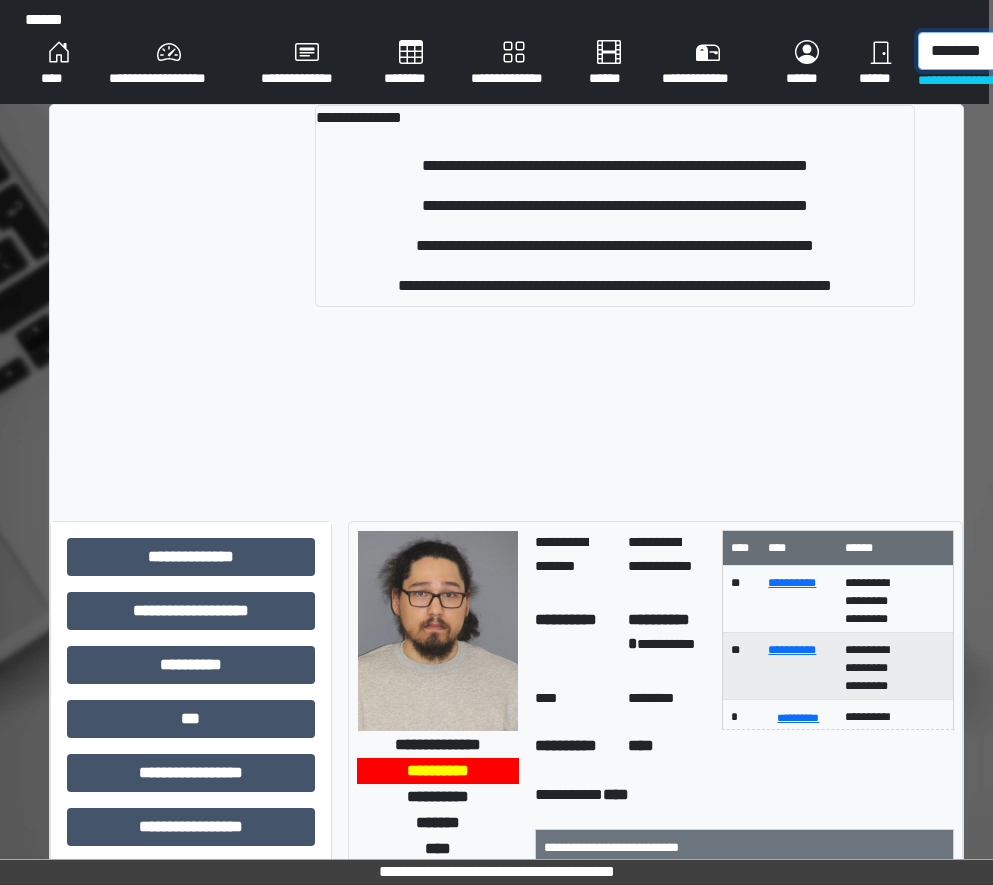 scroll, scrollTop: 0, scrollLeft: 8, axis: horizontal 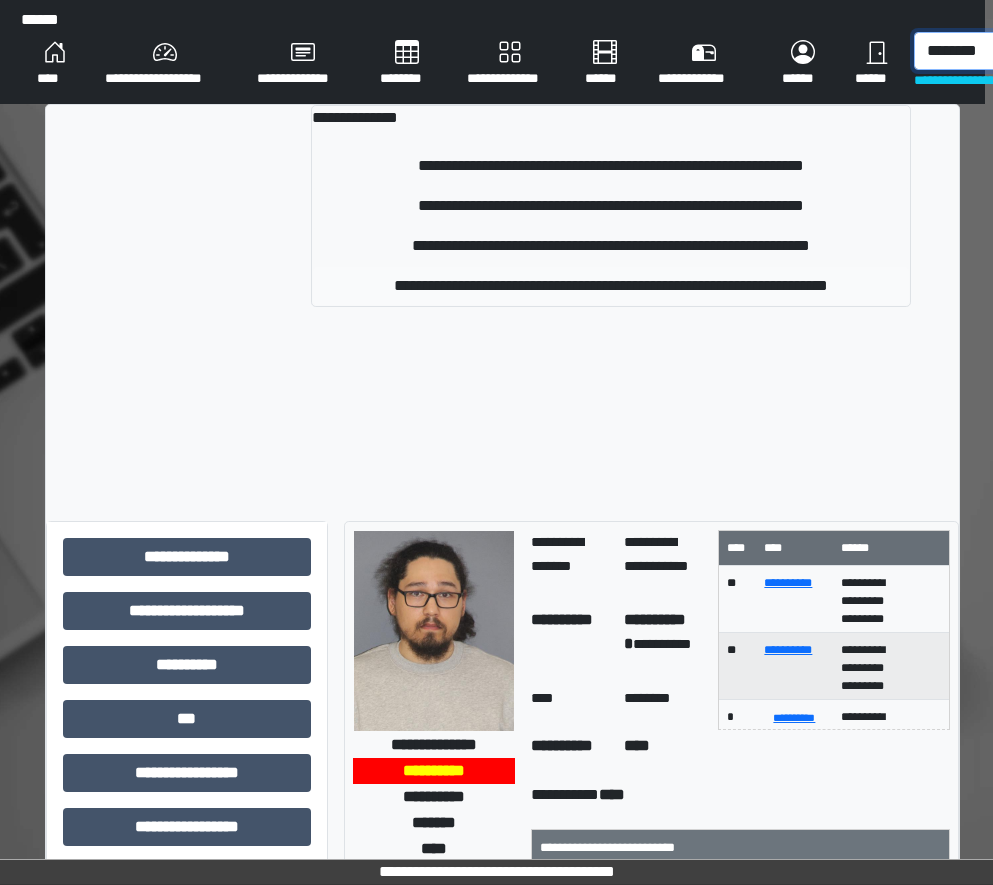type on "********" 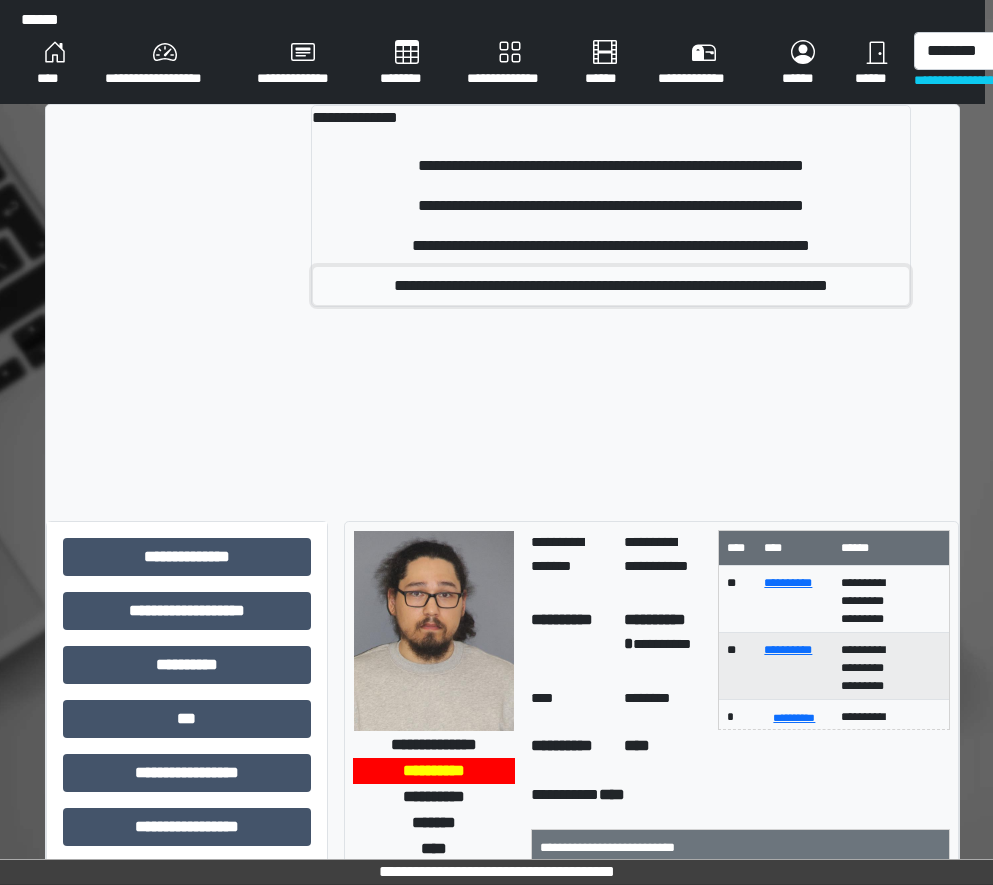 click on "**********" at bounding box center [611, 286] 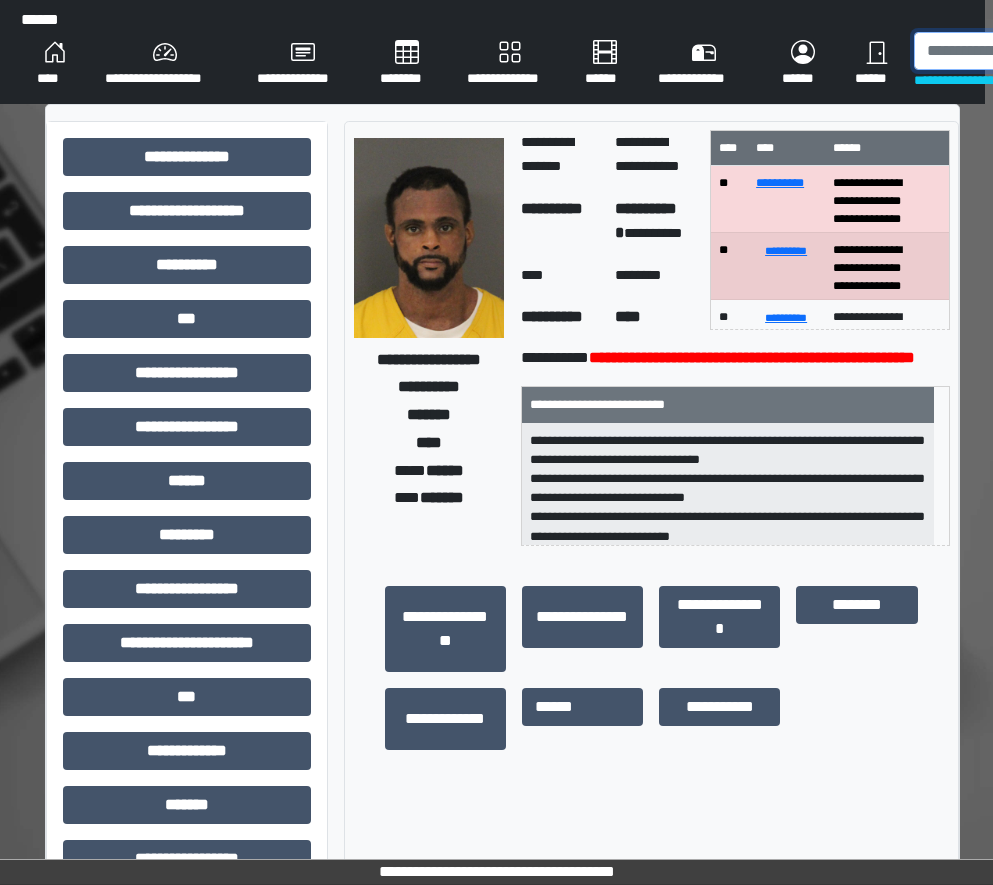 click at bounding box center [1017, 51] 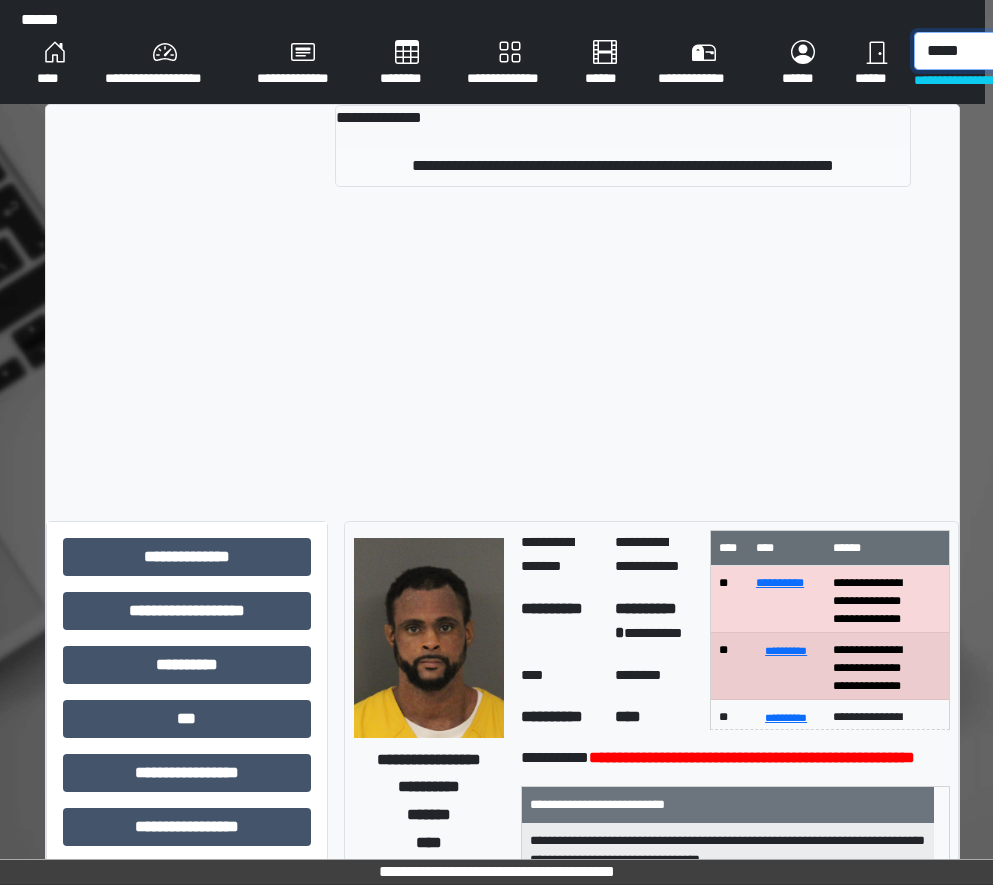 type on "*****" 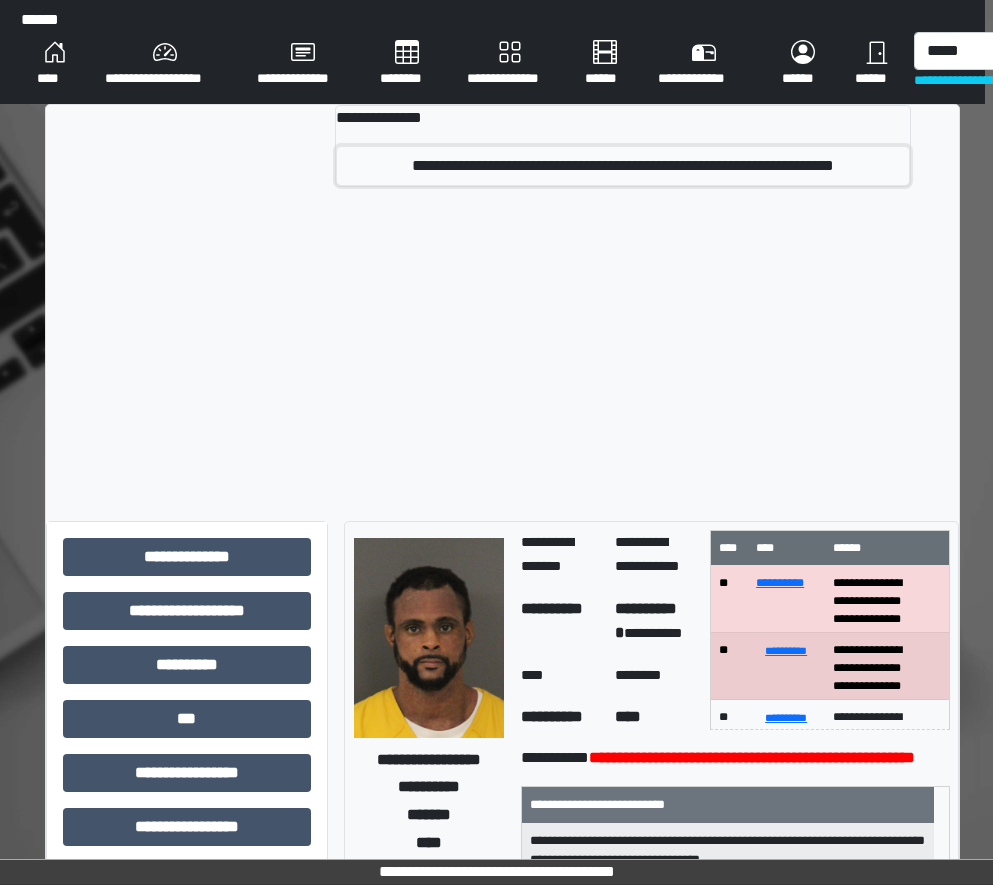 click on "**********" at bounding box center (623, 166) 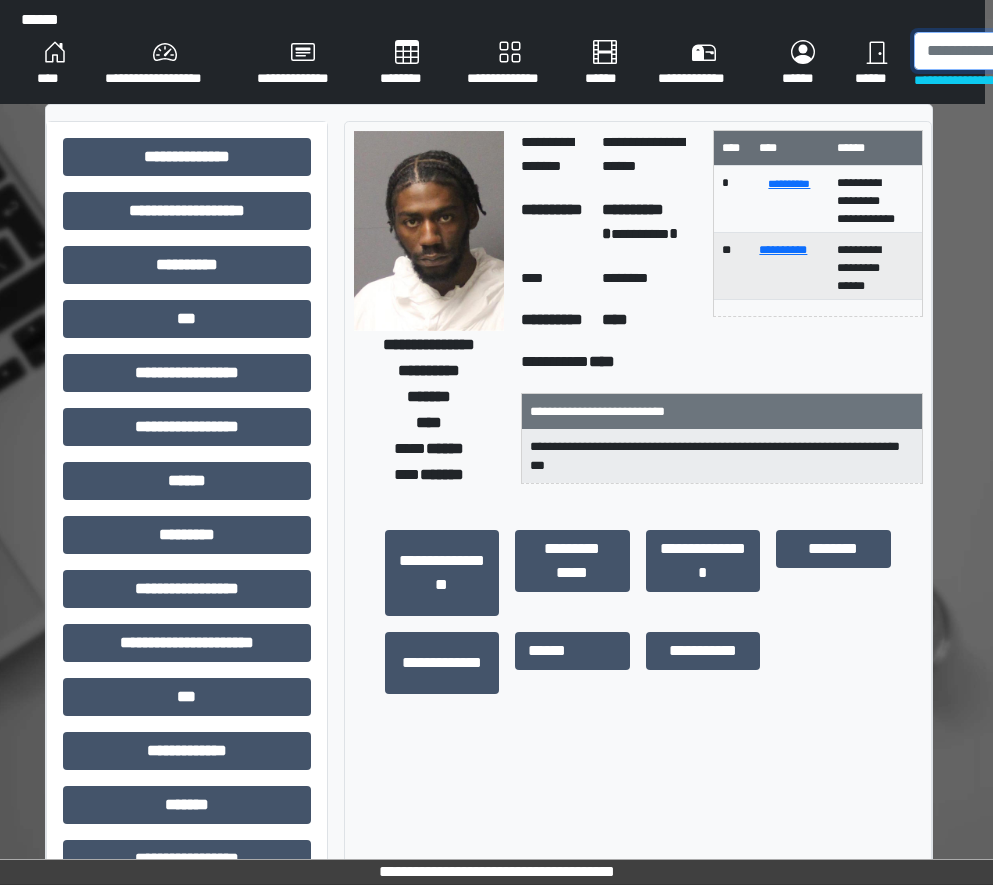 click at bounding box center (1017, 51) 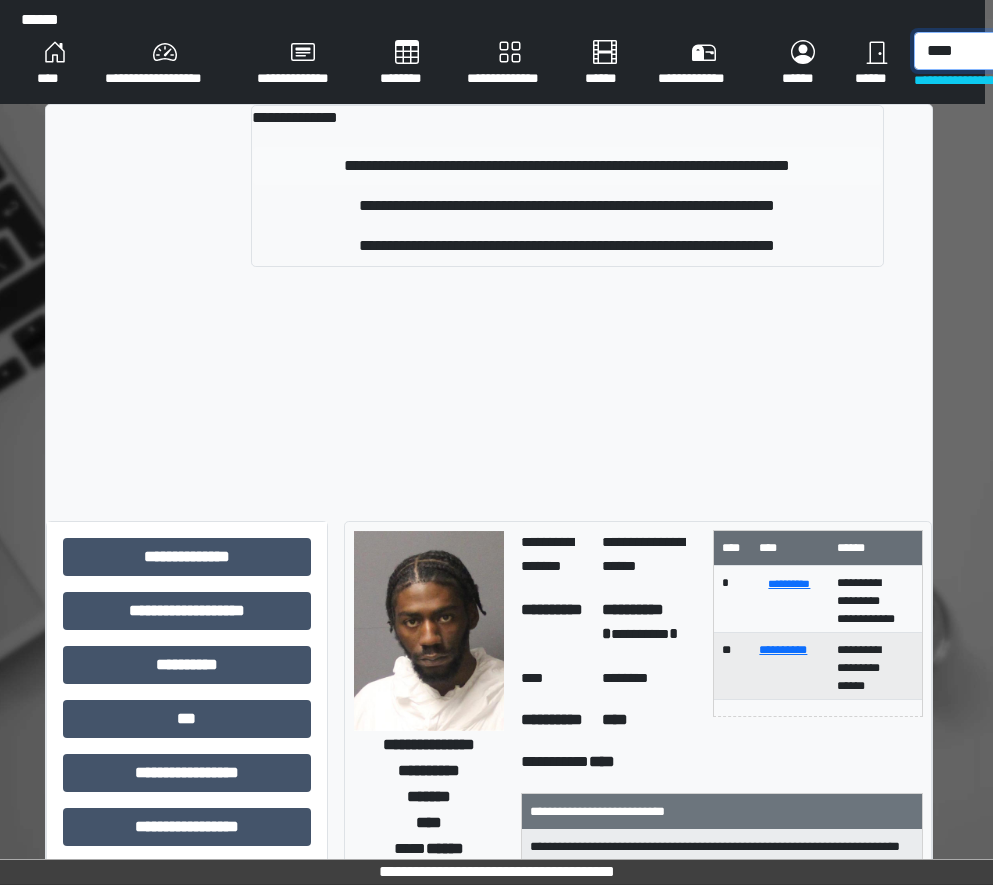 type on "****" 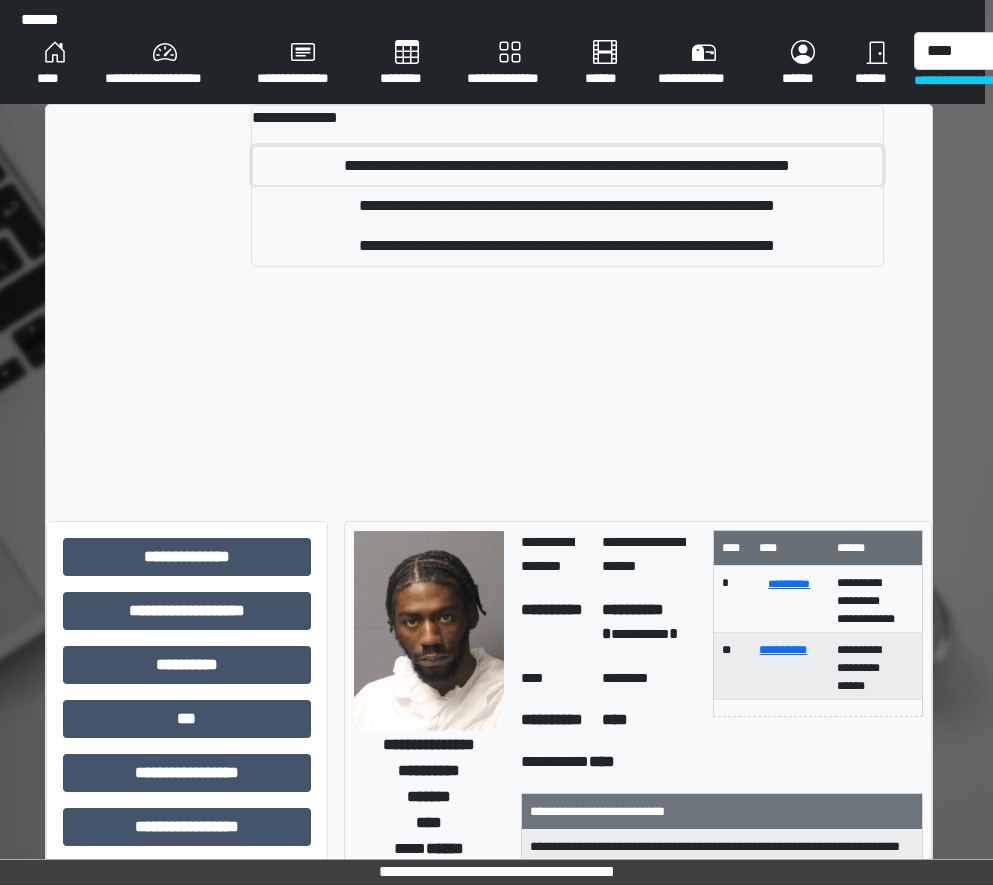 click on "**********" at bounding box center (567, 166) 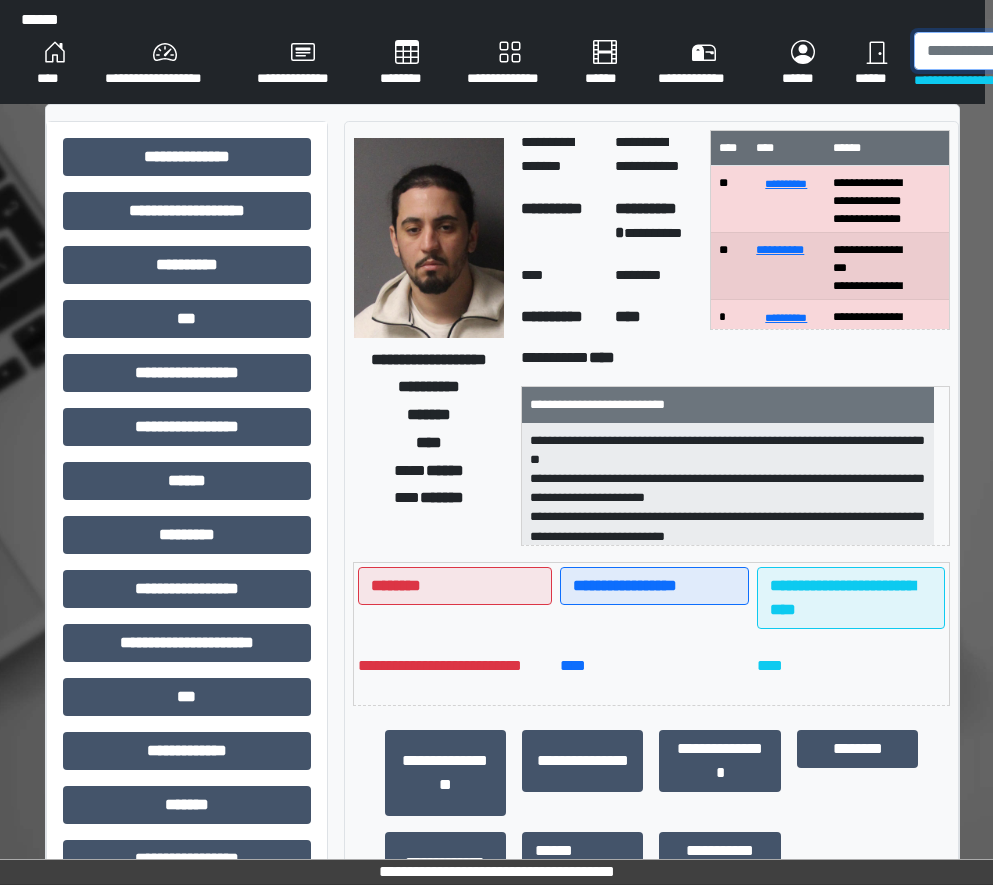 click at bounding box center [1017, 51] 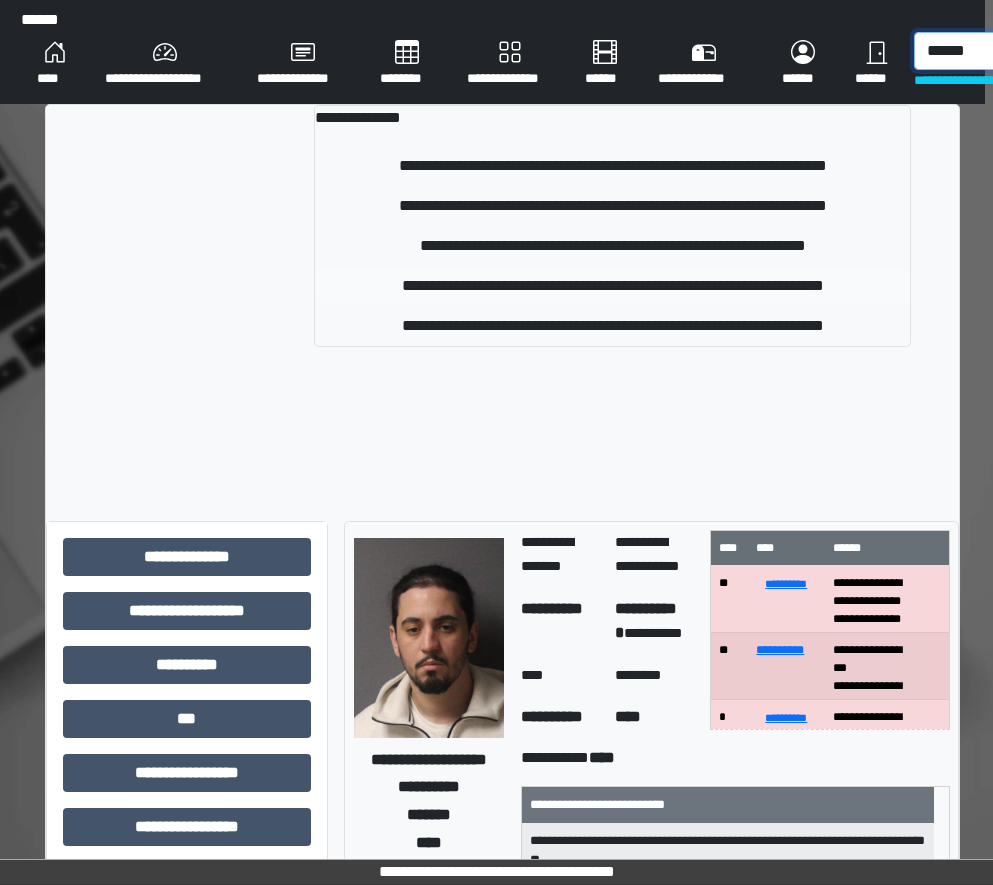 type on "******" 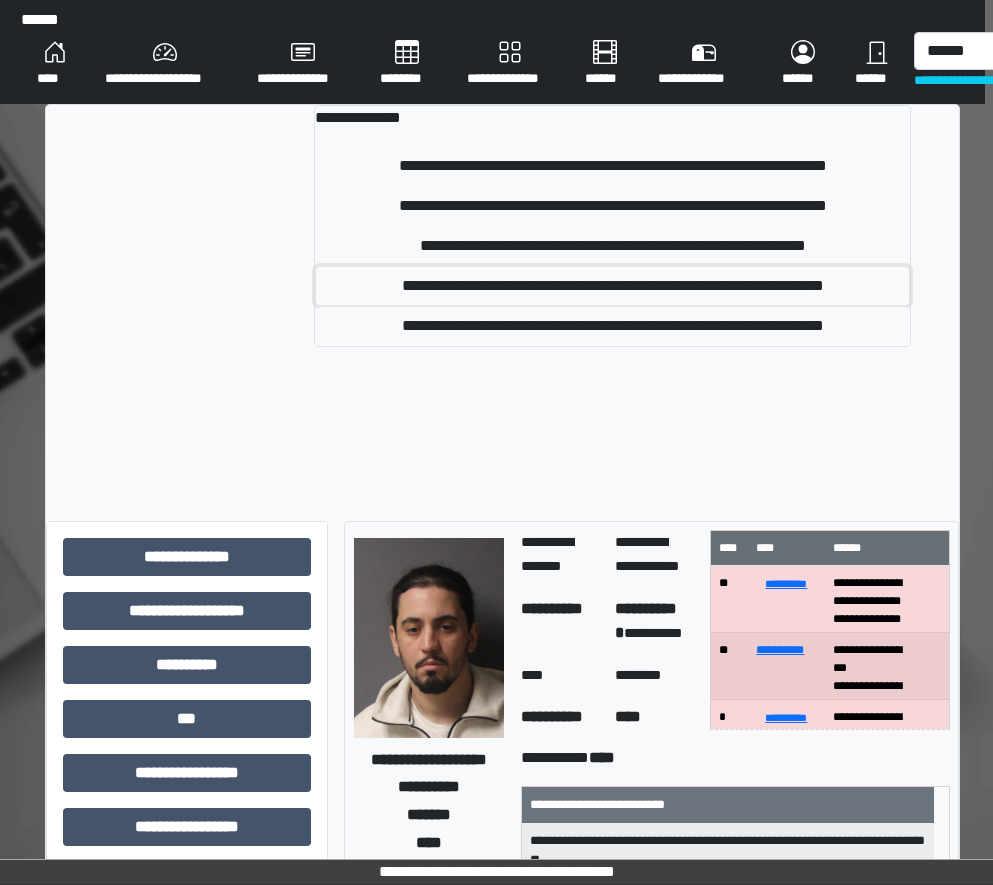 click on "**********" at bounding box center (613, 286) 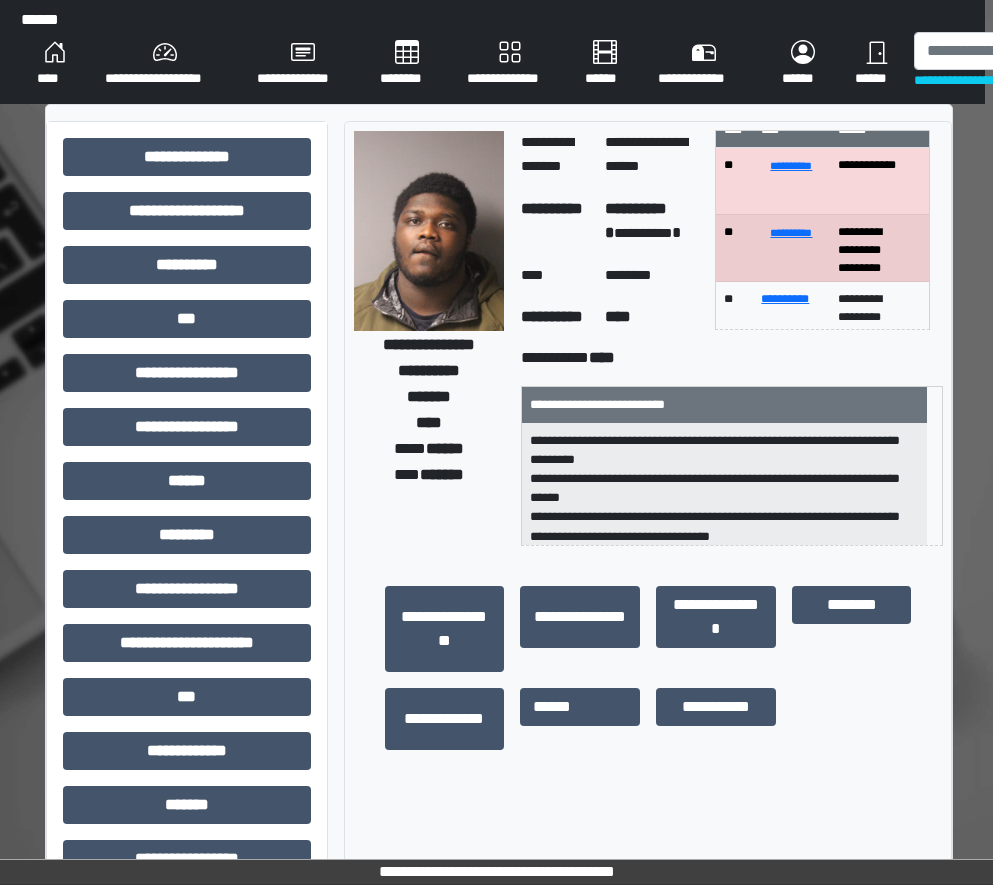scroll, scrollTop: 0, scrollLeft: 0, axis: both 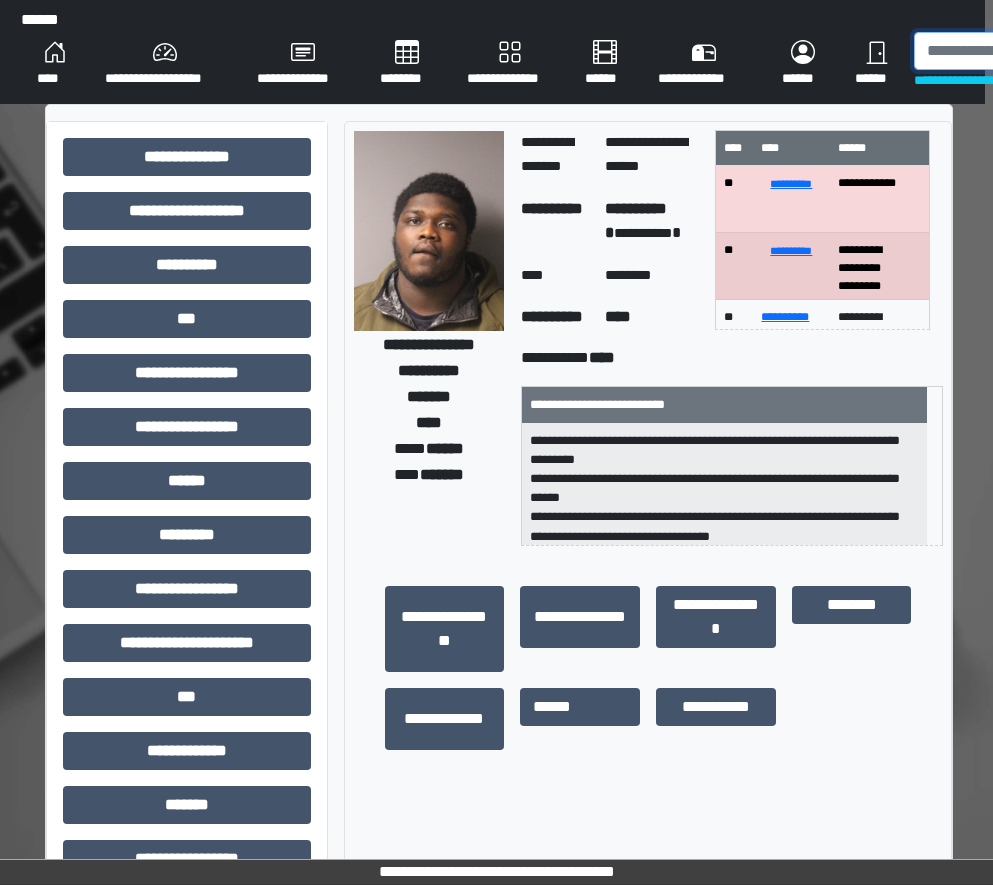 click at bounding box center (1017, 51) 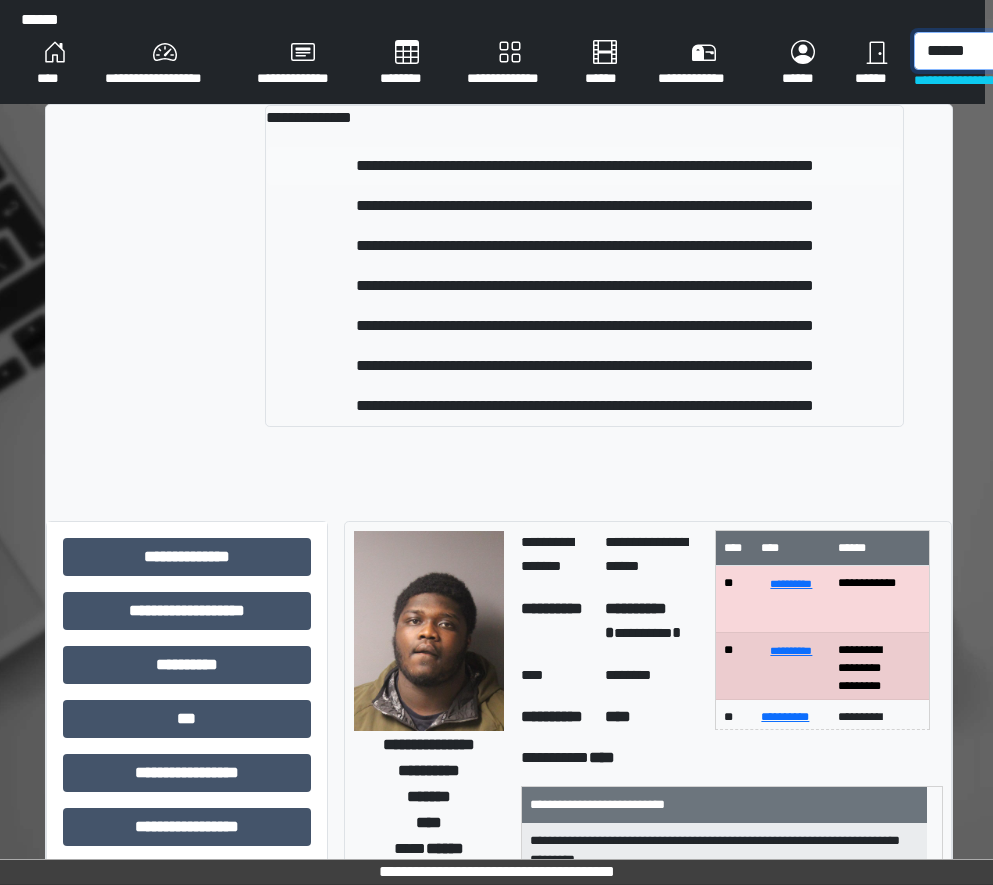 type on "******" 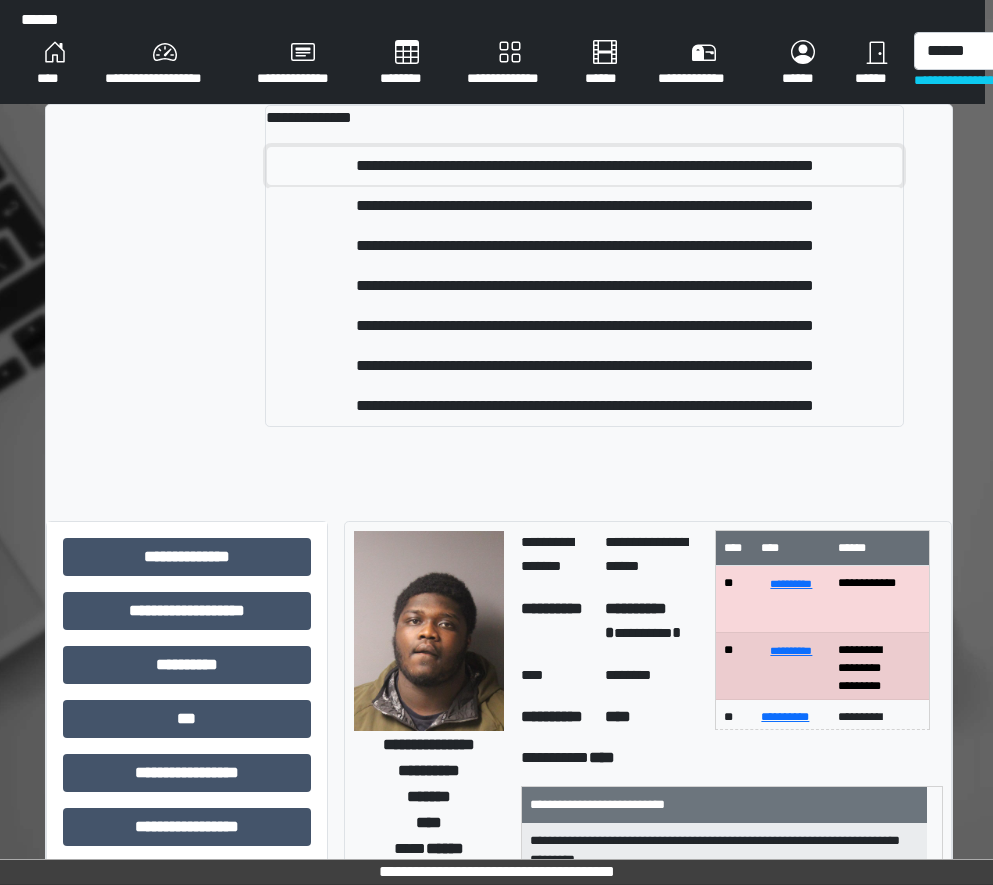 click on "**********" at bounding box center [584, 166] 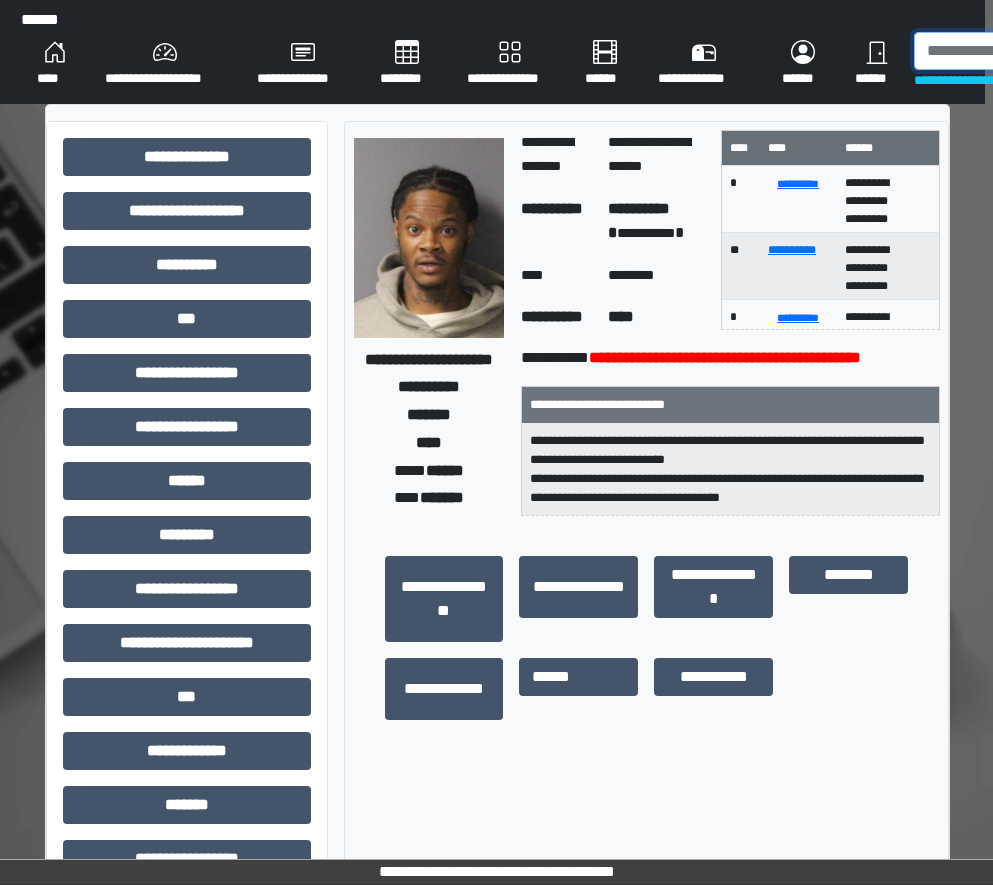 click at bounding box center (1017, 51) 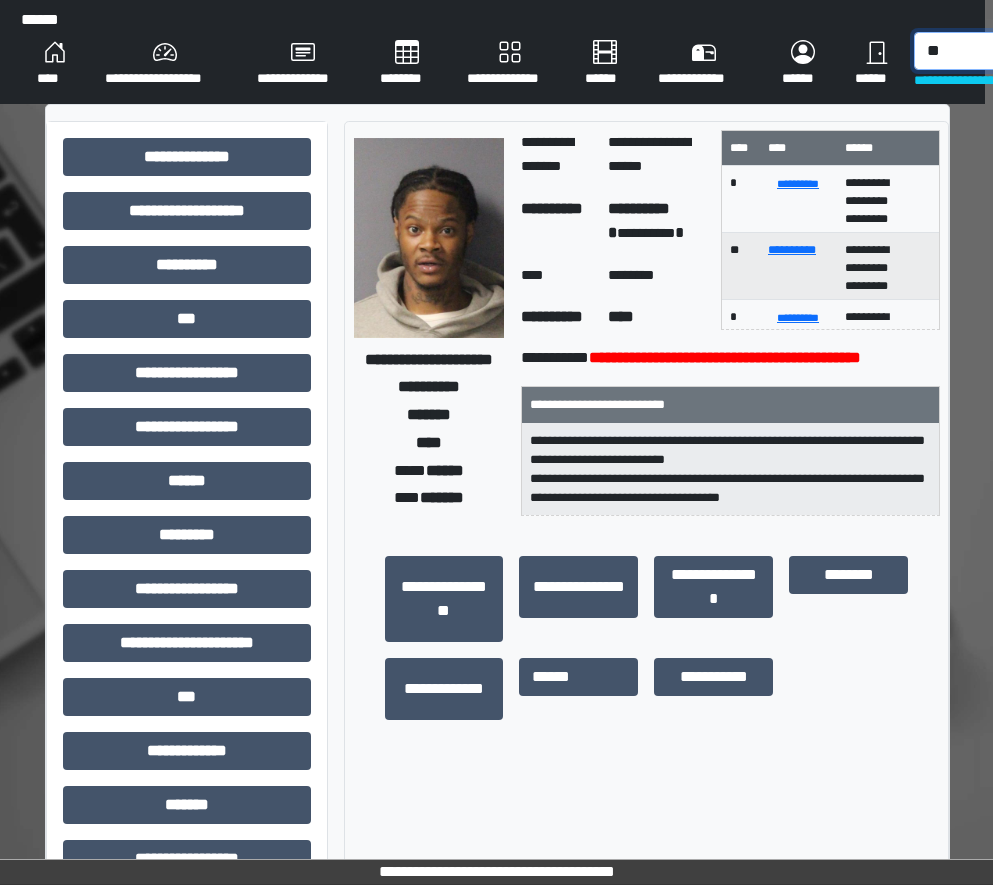 type on "*" 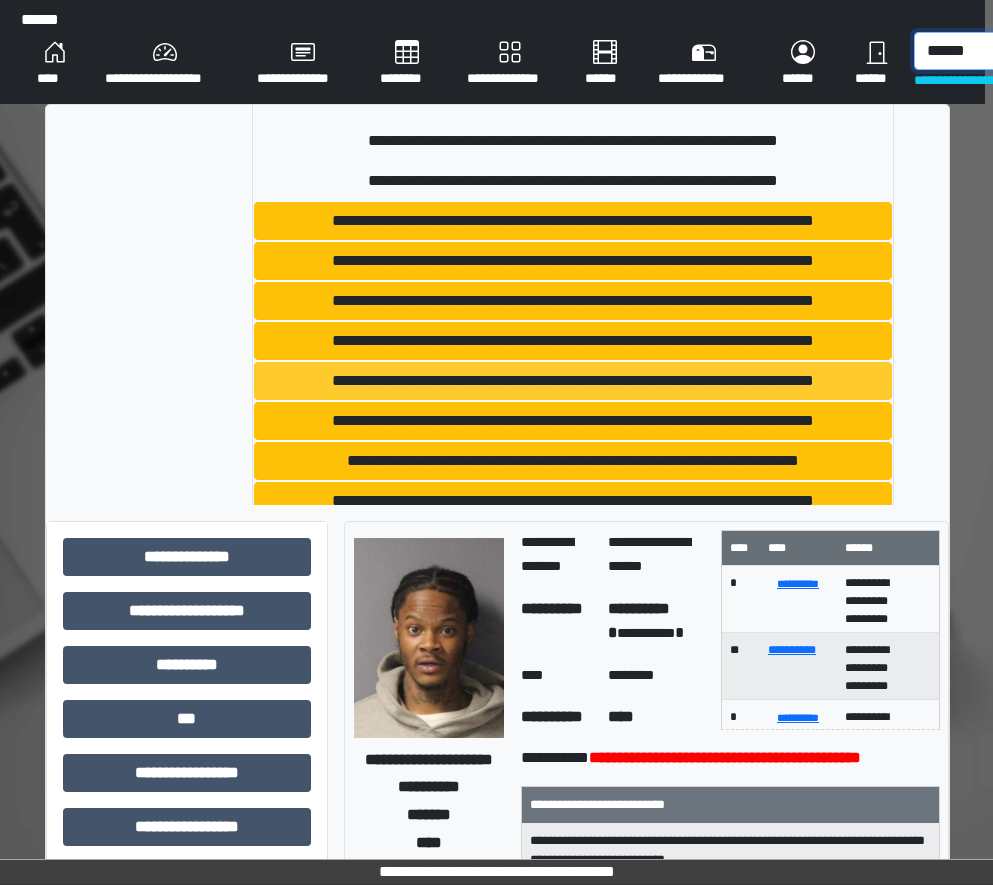 scroll, scrollTop: 300, scrollLeft: 0, axis: vertical 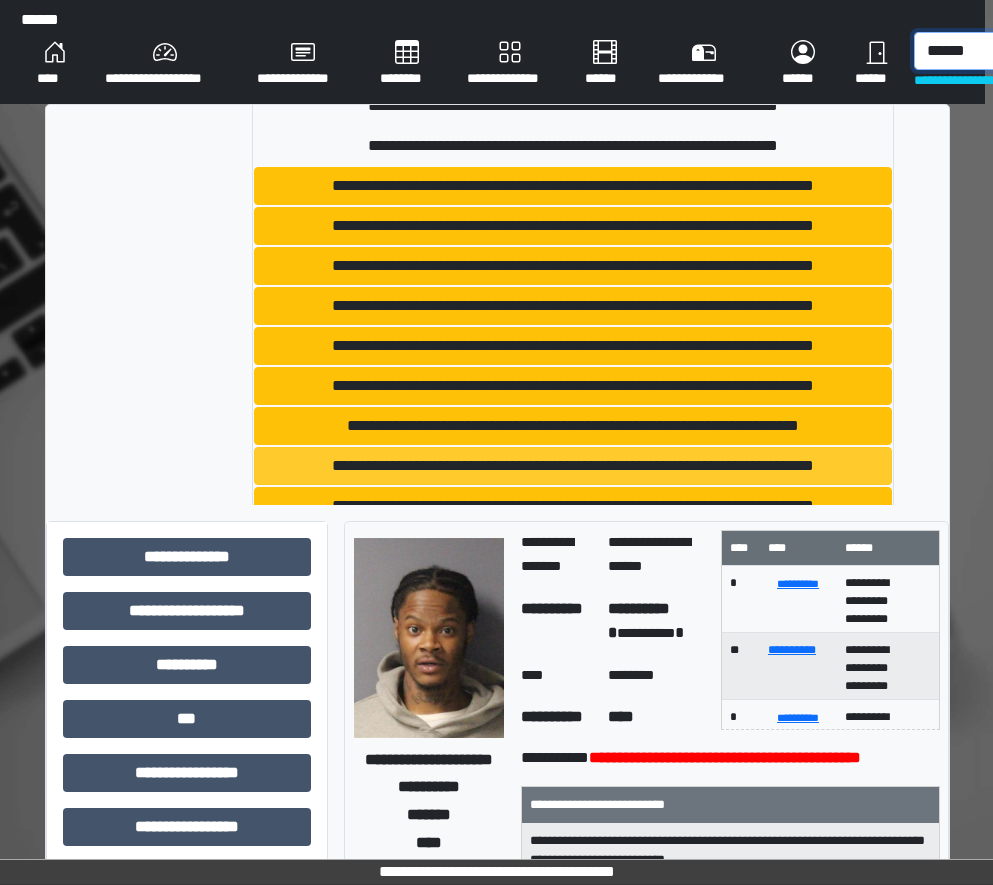 type on "******" 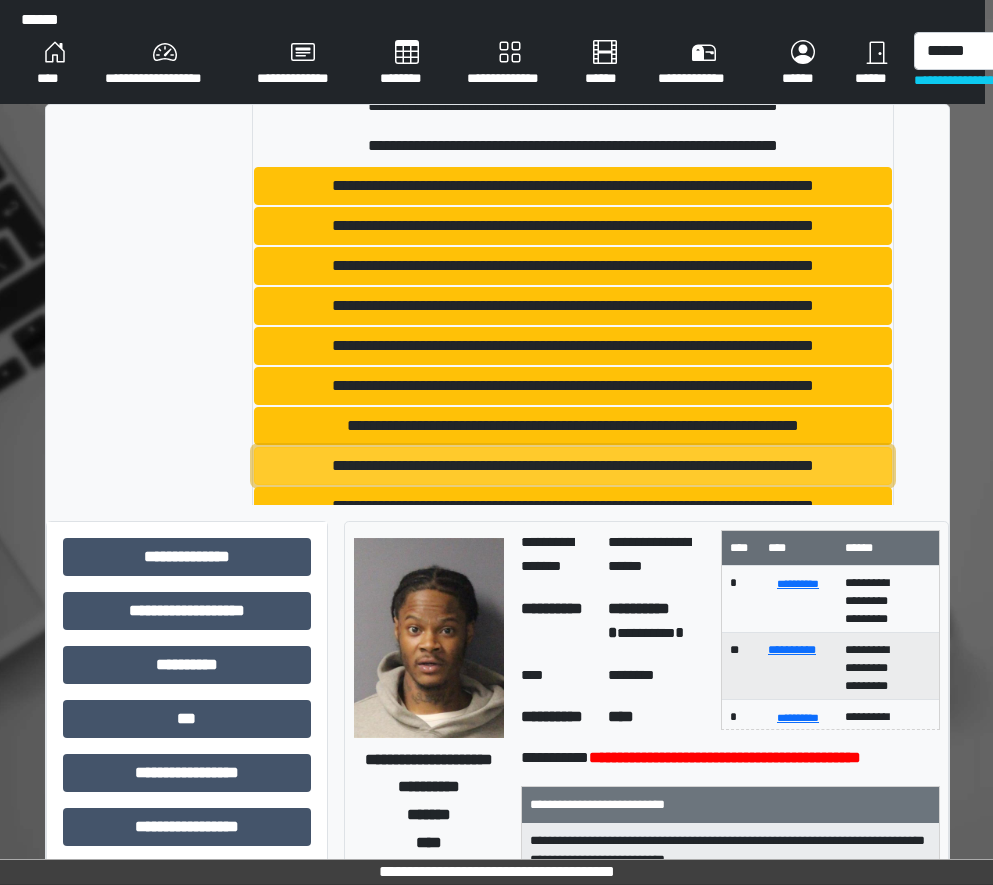 click on "**********" at bounding box center [573, 466] 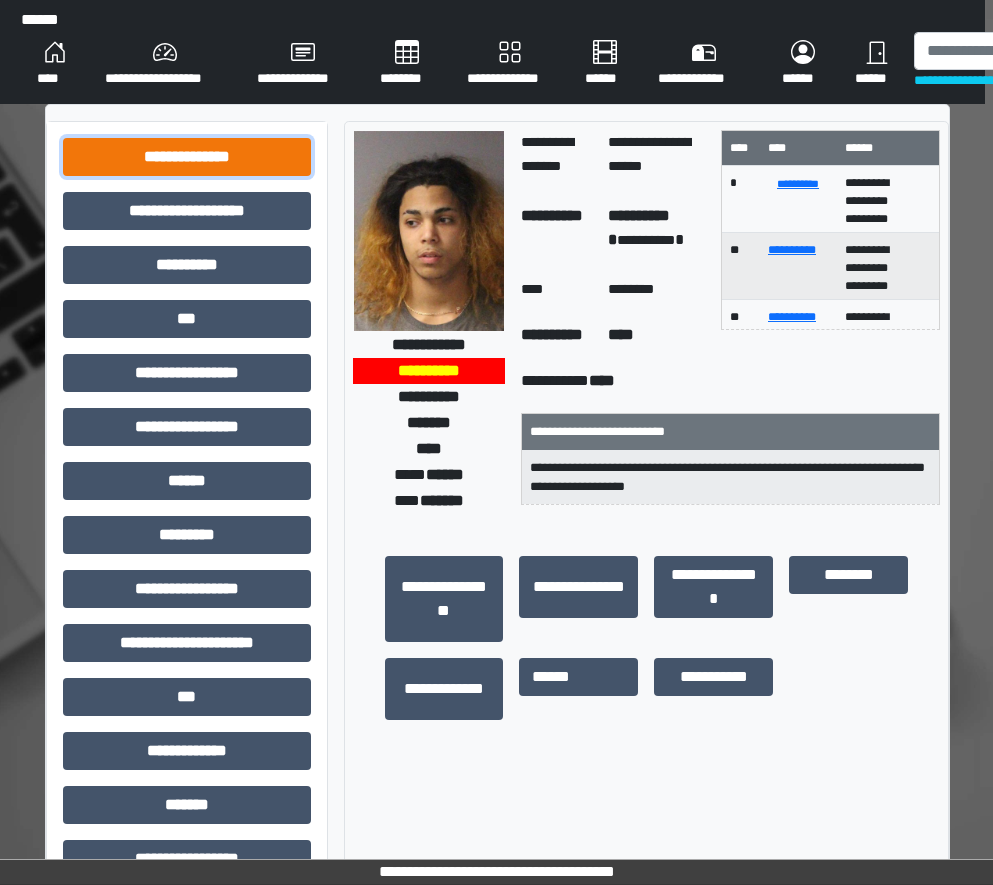 click on "**********" at bounding box center (187, 157) 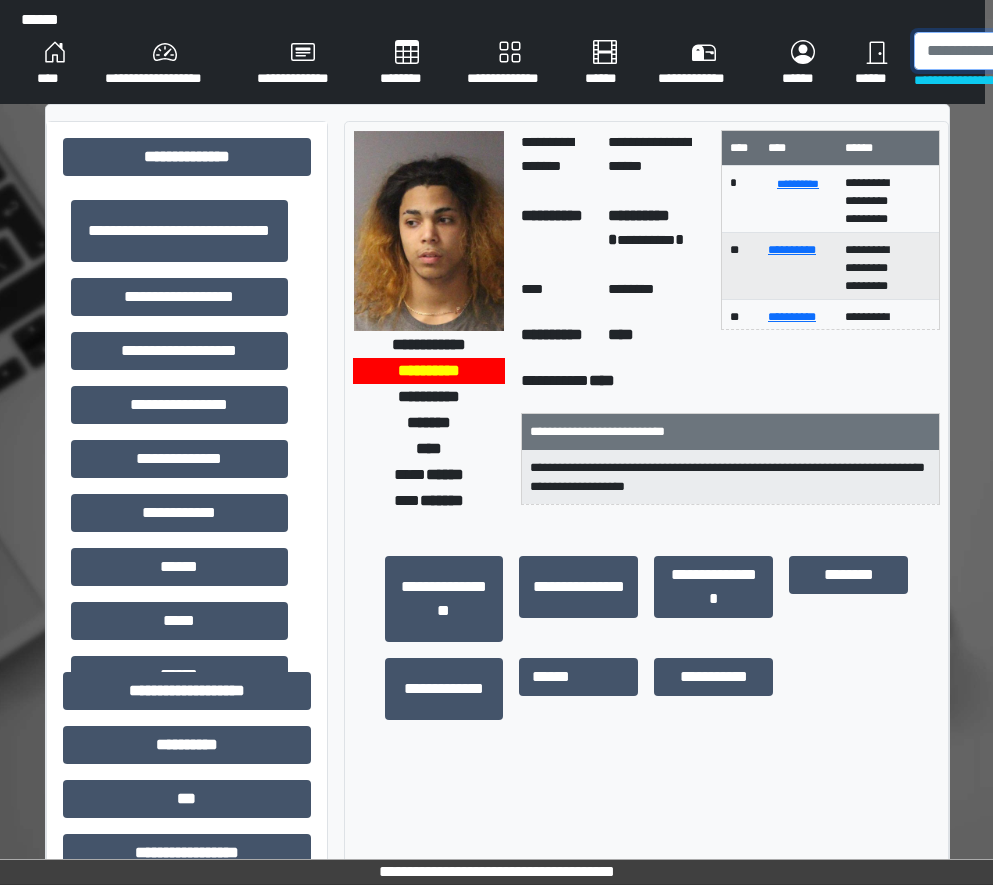 click at bounding box center [1017, 51] 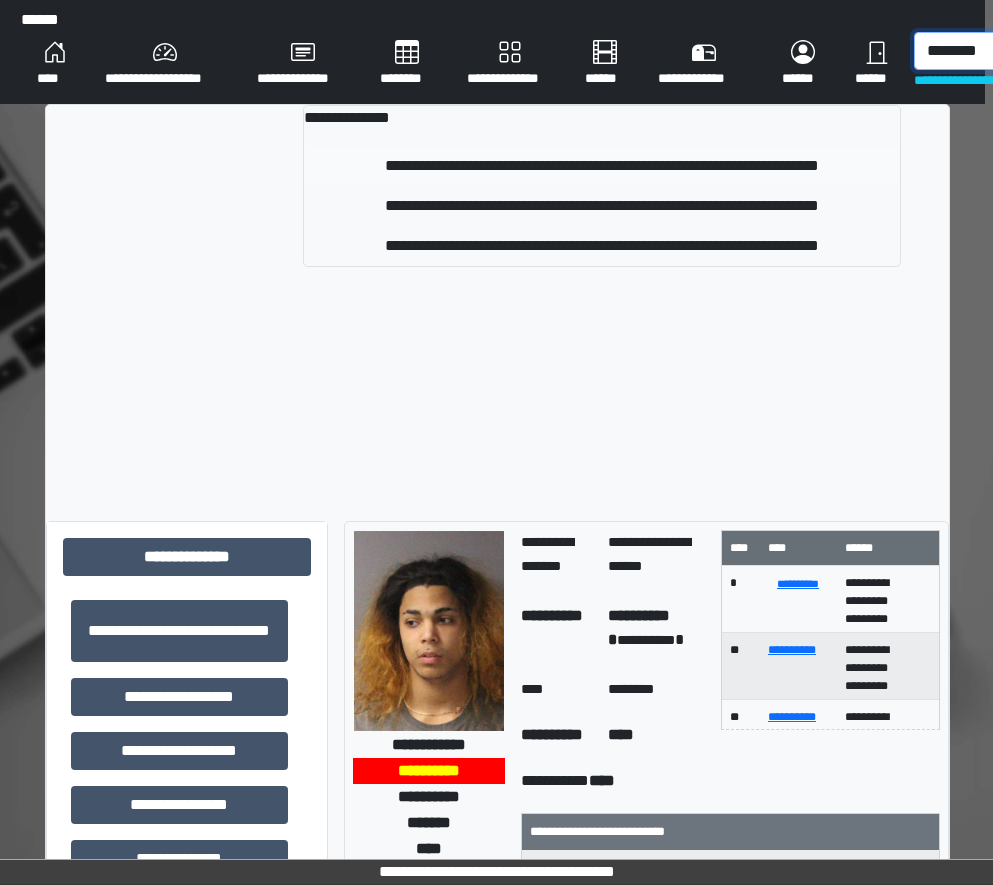 type on "********" 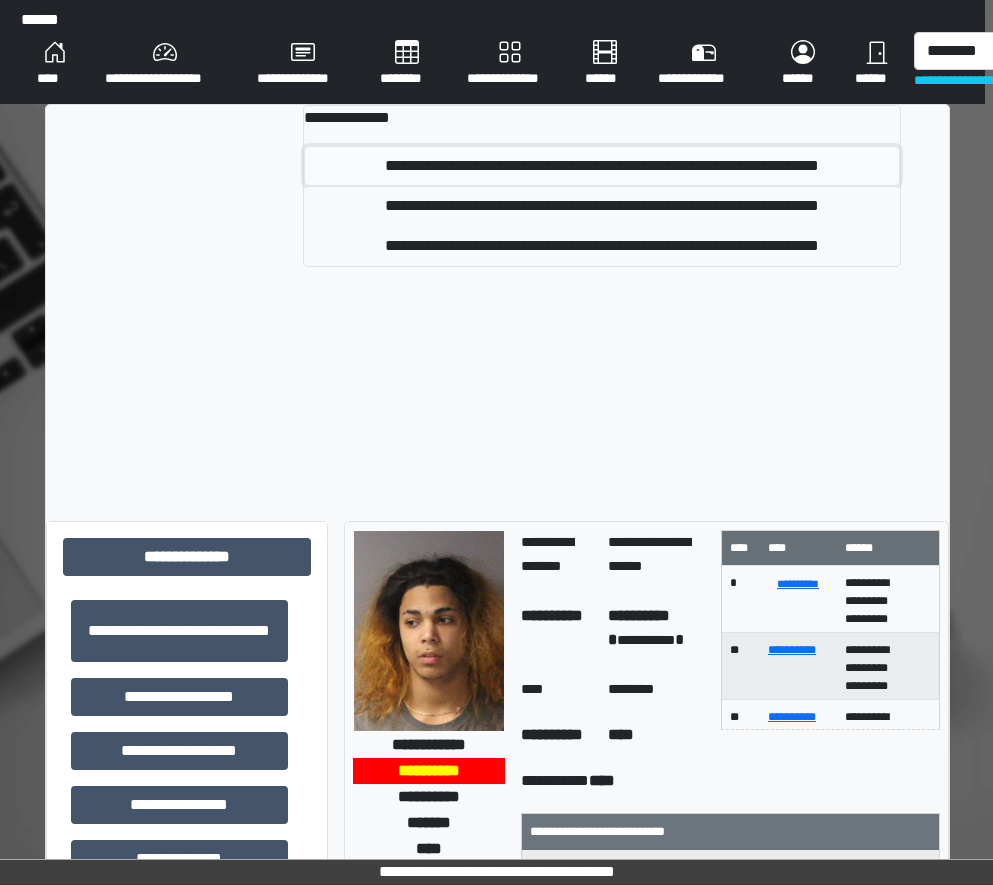 click on "**********" at bounding box center (602, 166) 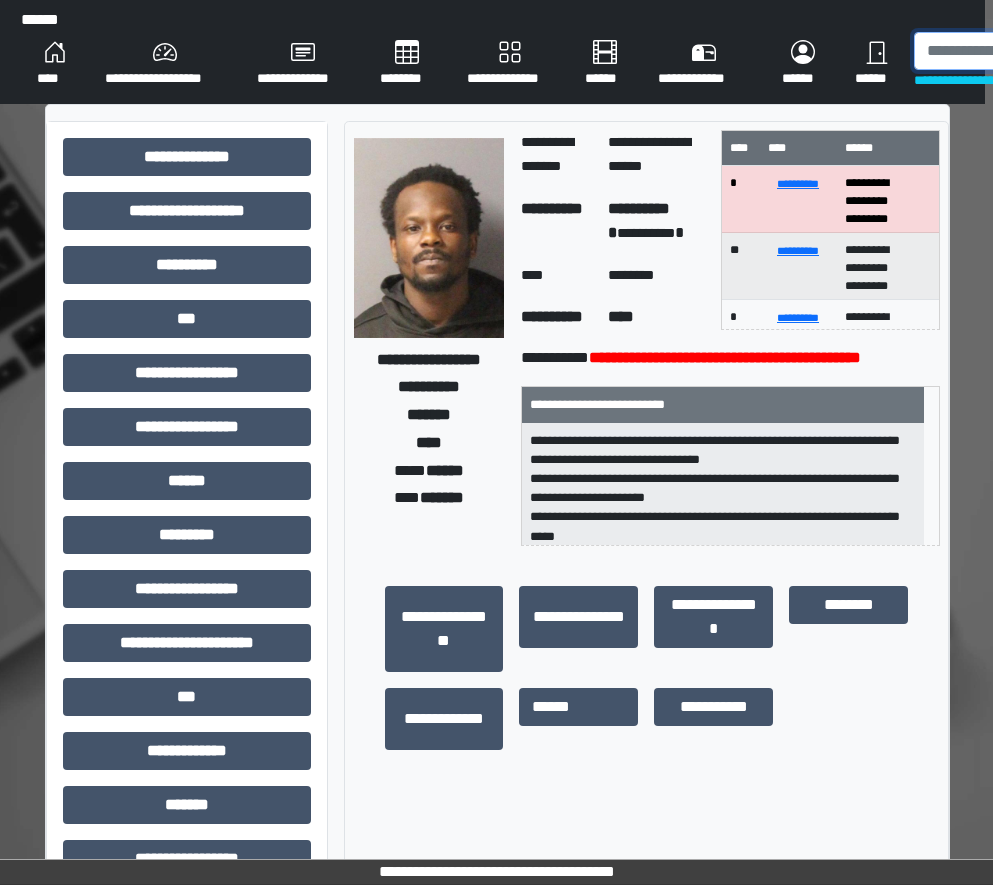 click at bounding box center [1017, 51] 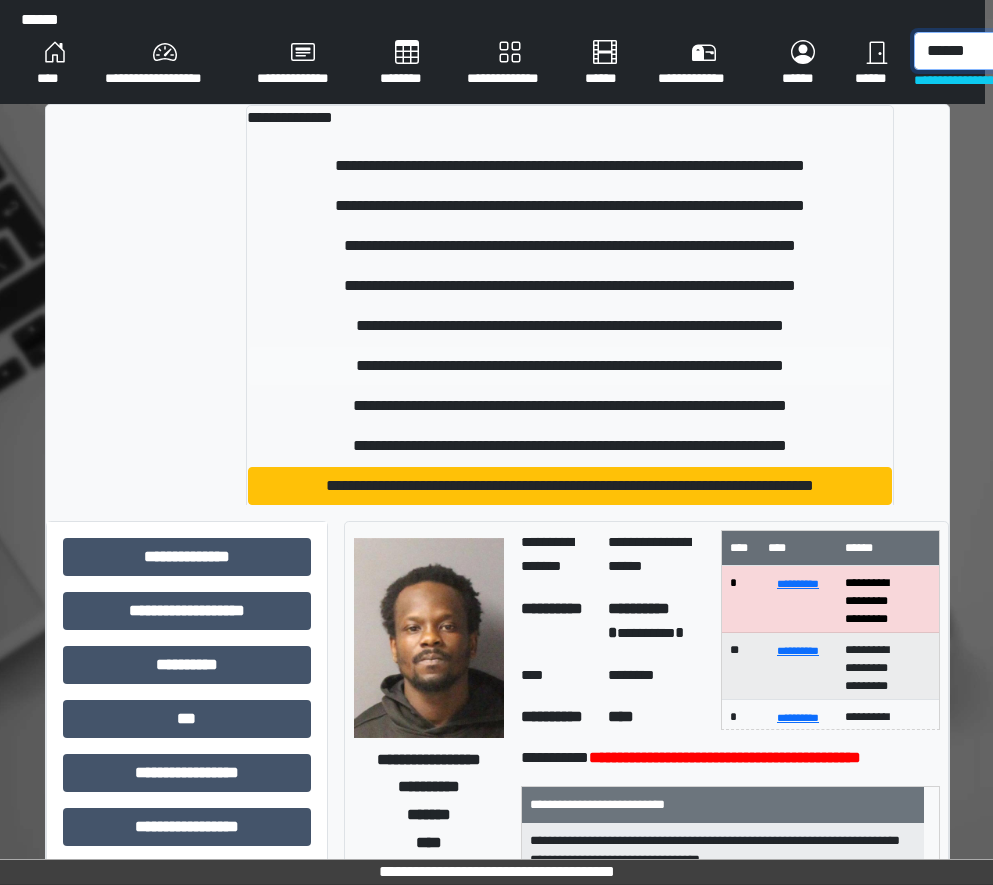 scroll, scrollTop: 200, scrollLeft: 0, axis: vertical 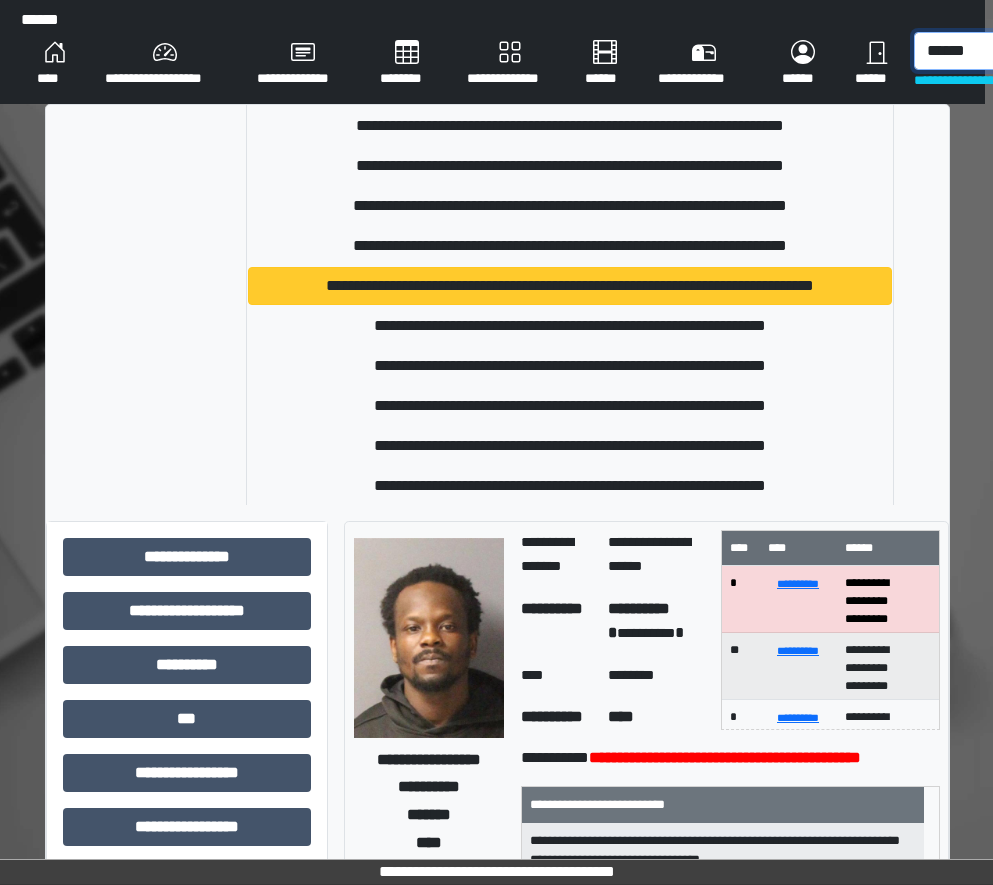 type on "******" 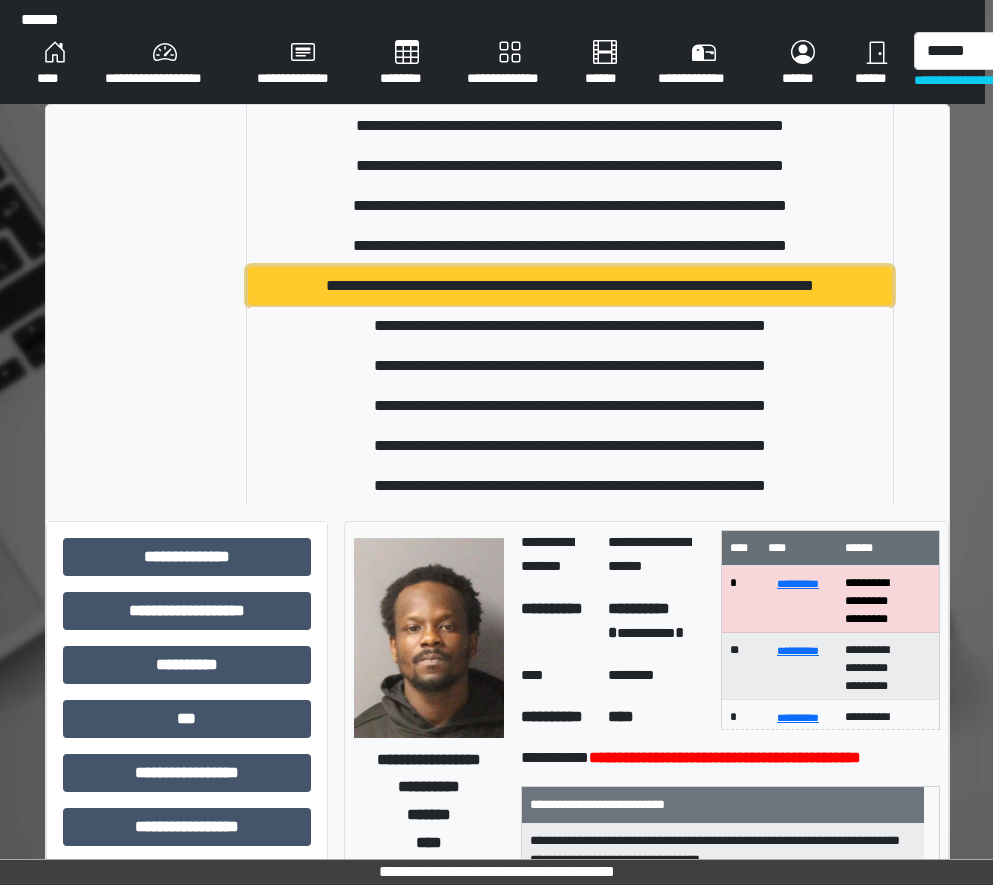 click on "**********" at bounding box center [570, 286] 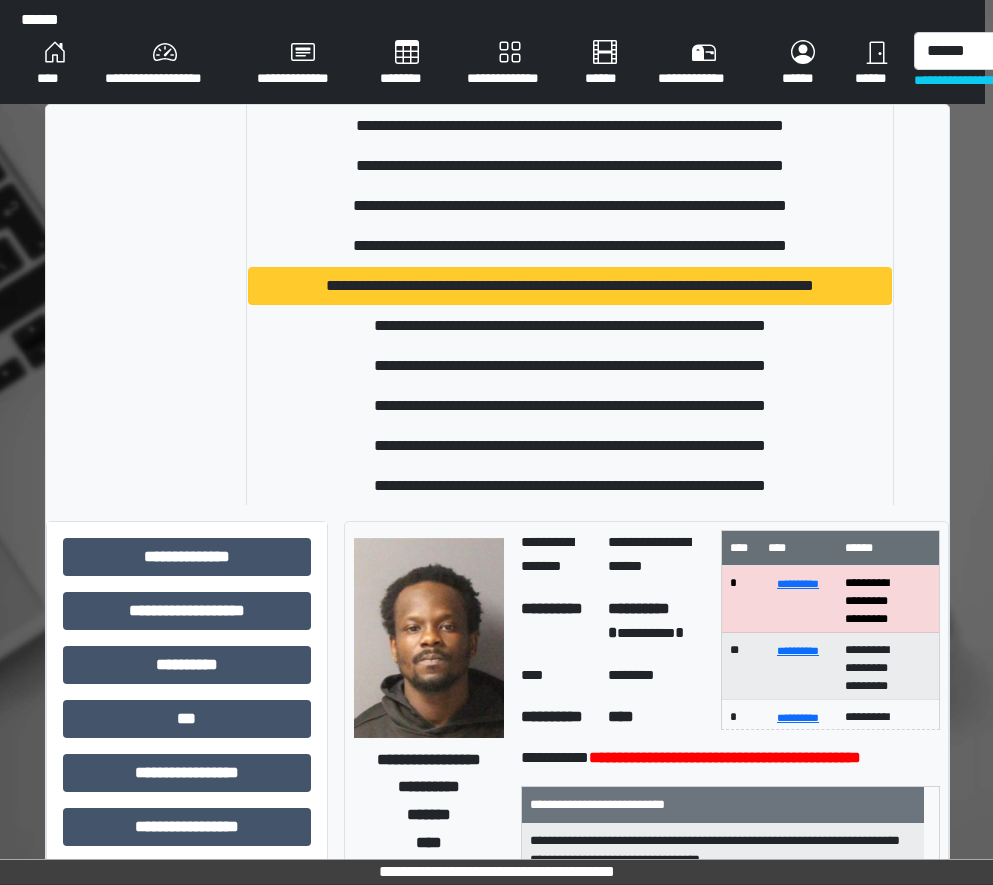 type 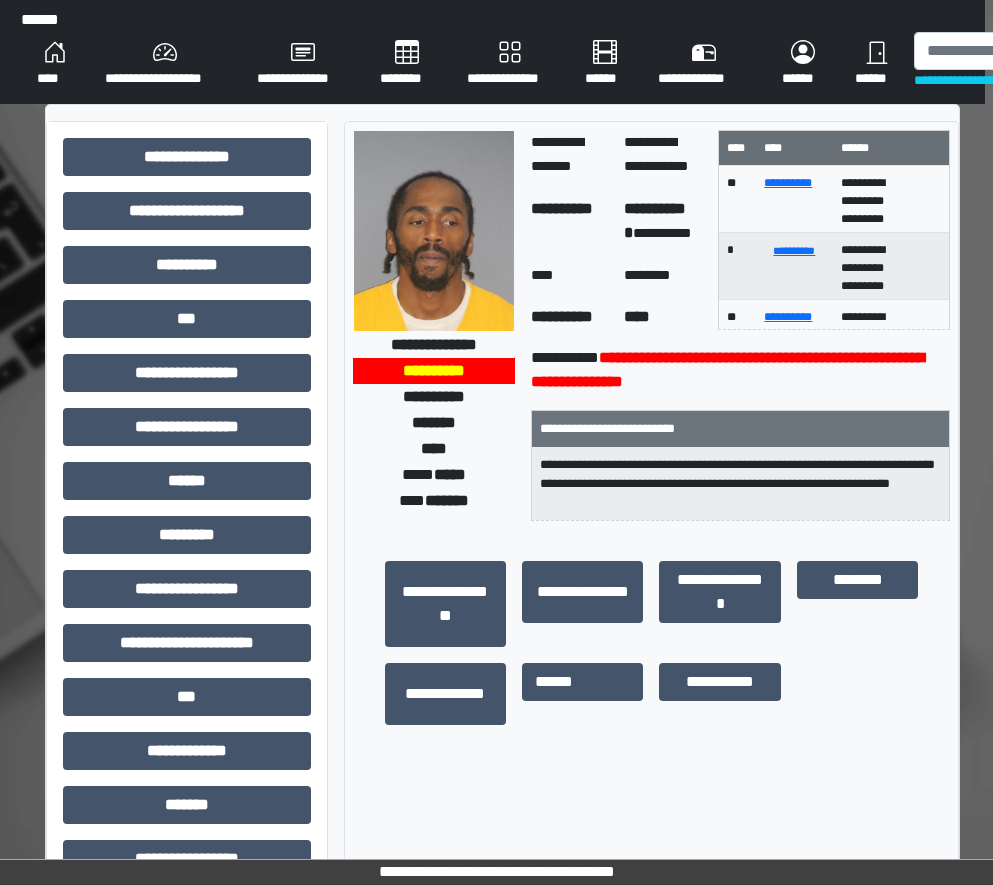 click on "******" at bounding box center (876, 64) 